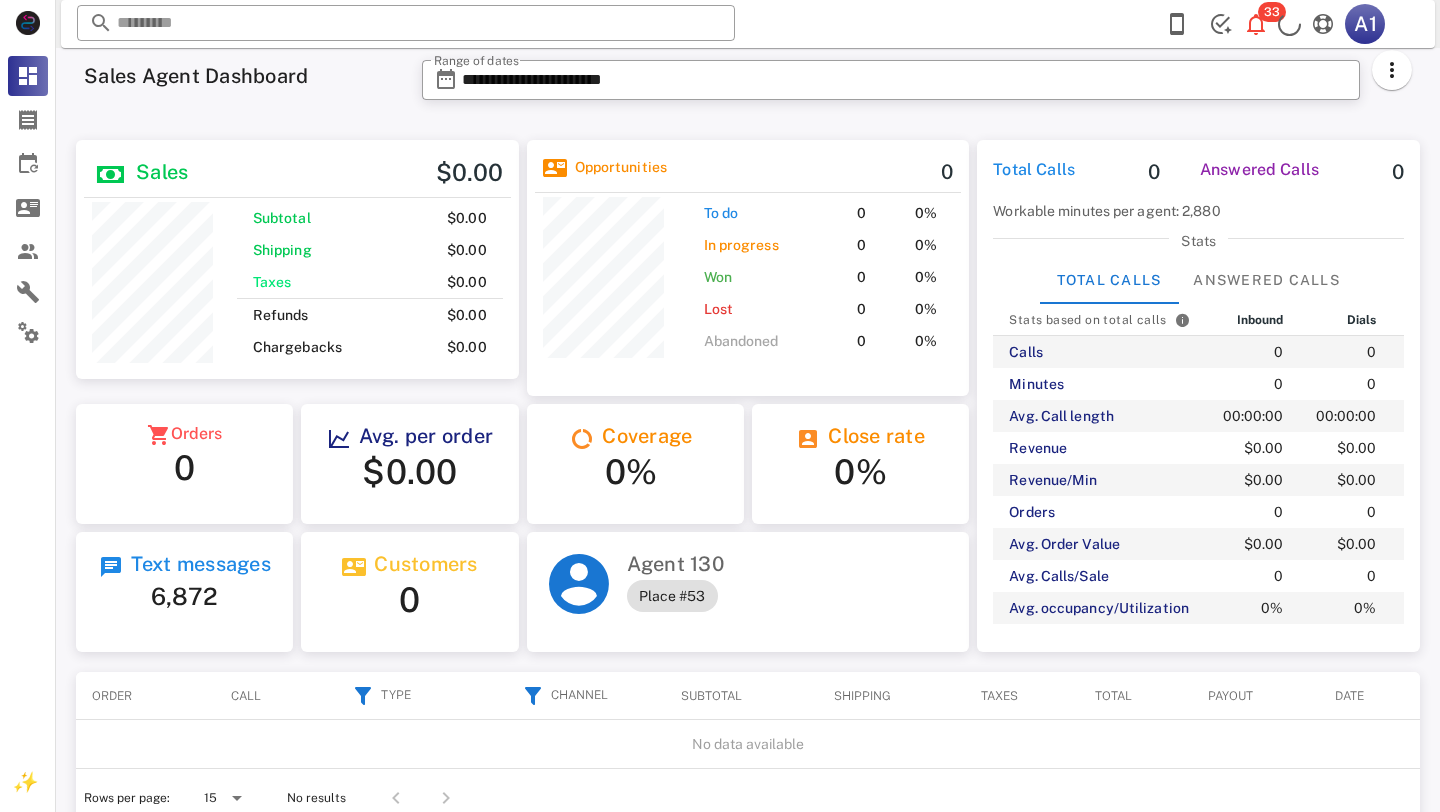 scroll, scrollTop: 0, scrollLeft: 0, axis: both 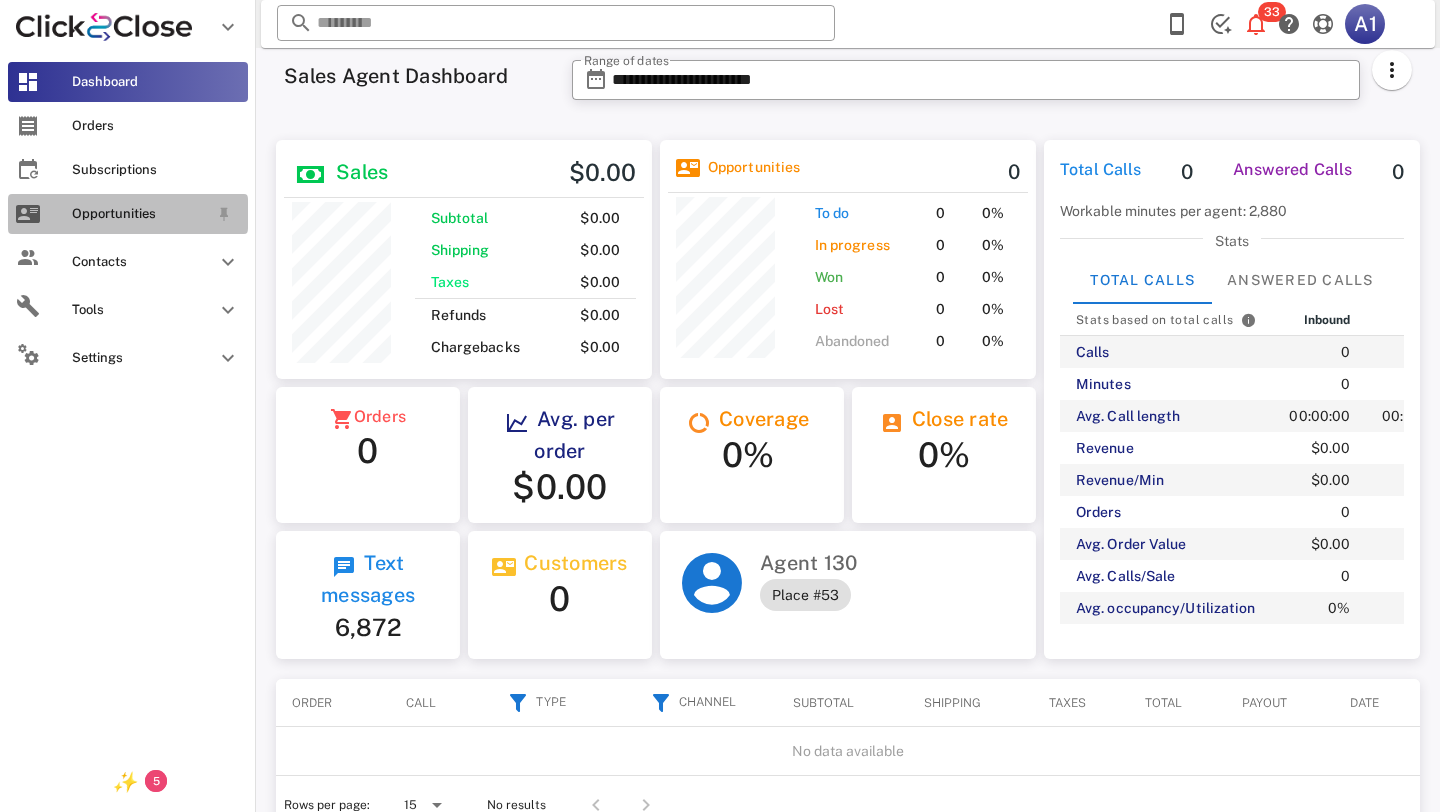 click on "Opportunities" at bounding box center (128, 214) 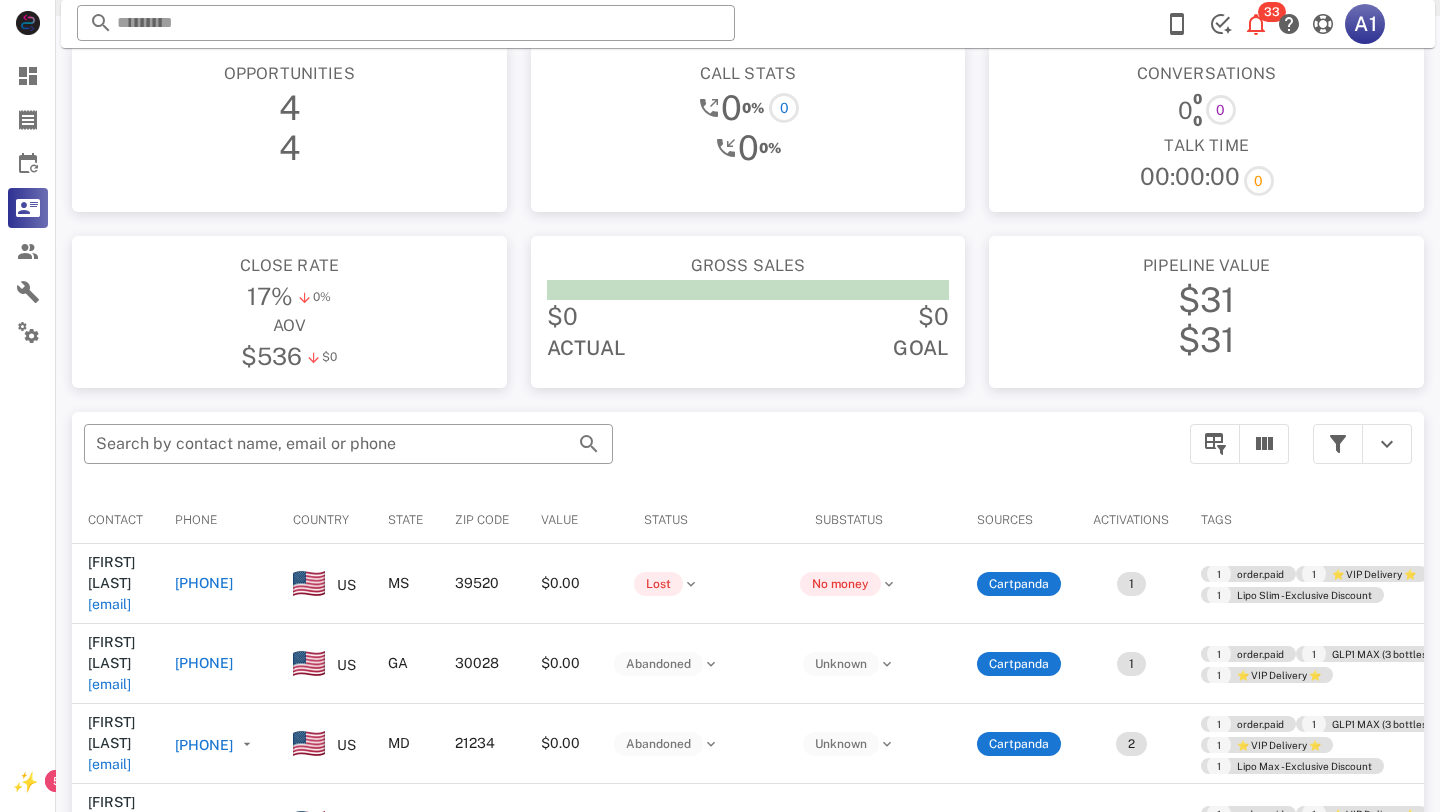 scroll, scrollTop: 0, scrollLeft: 0, axis: both 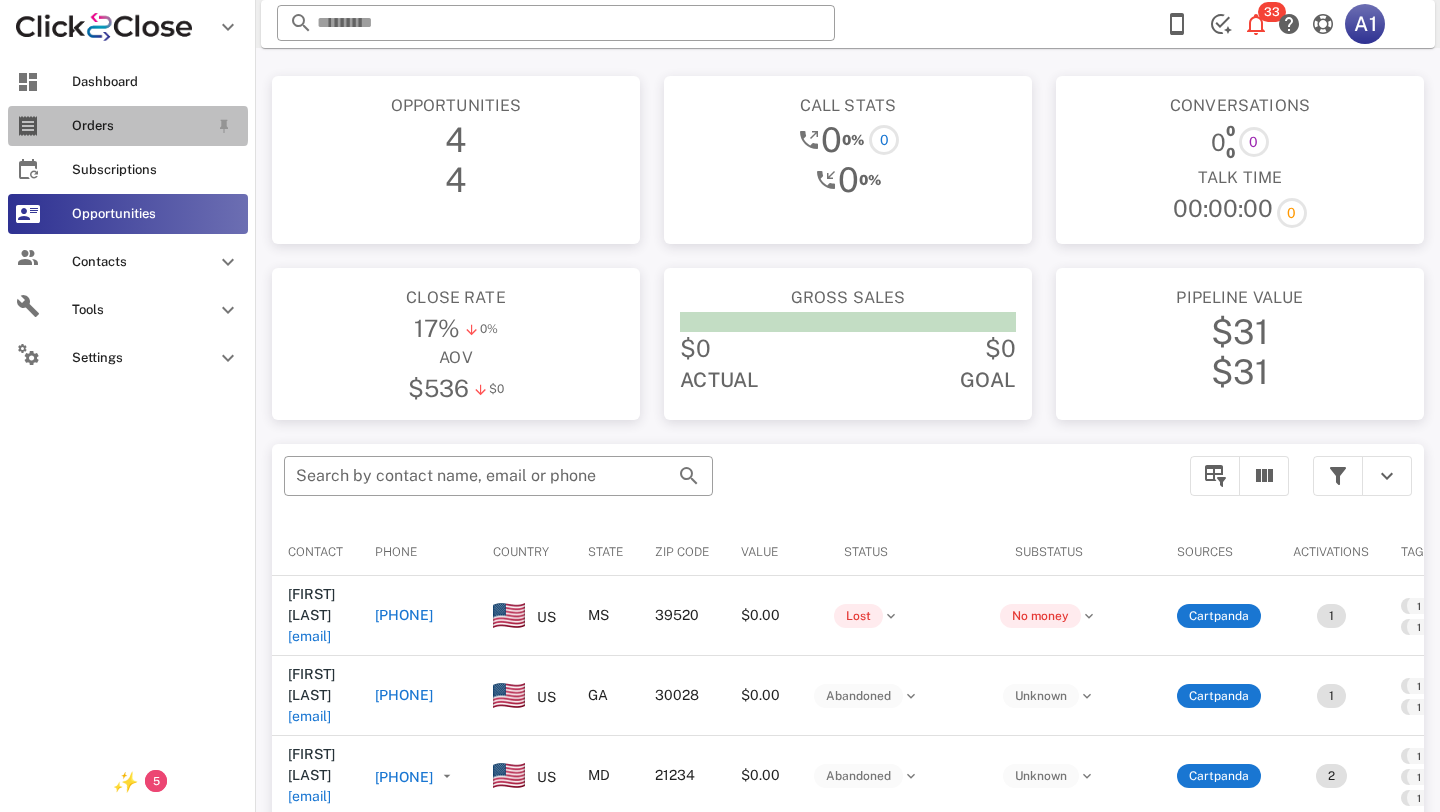 click on "Orders" at bounding box center (140, 126) 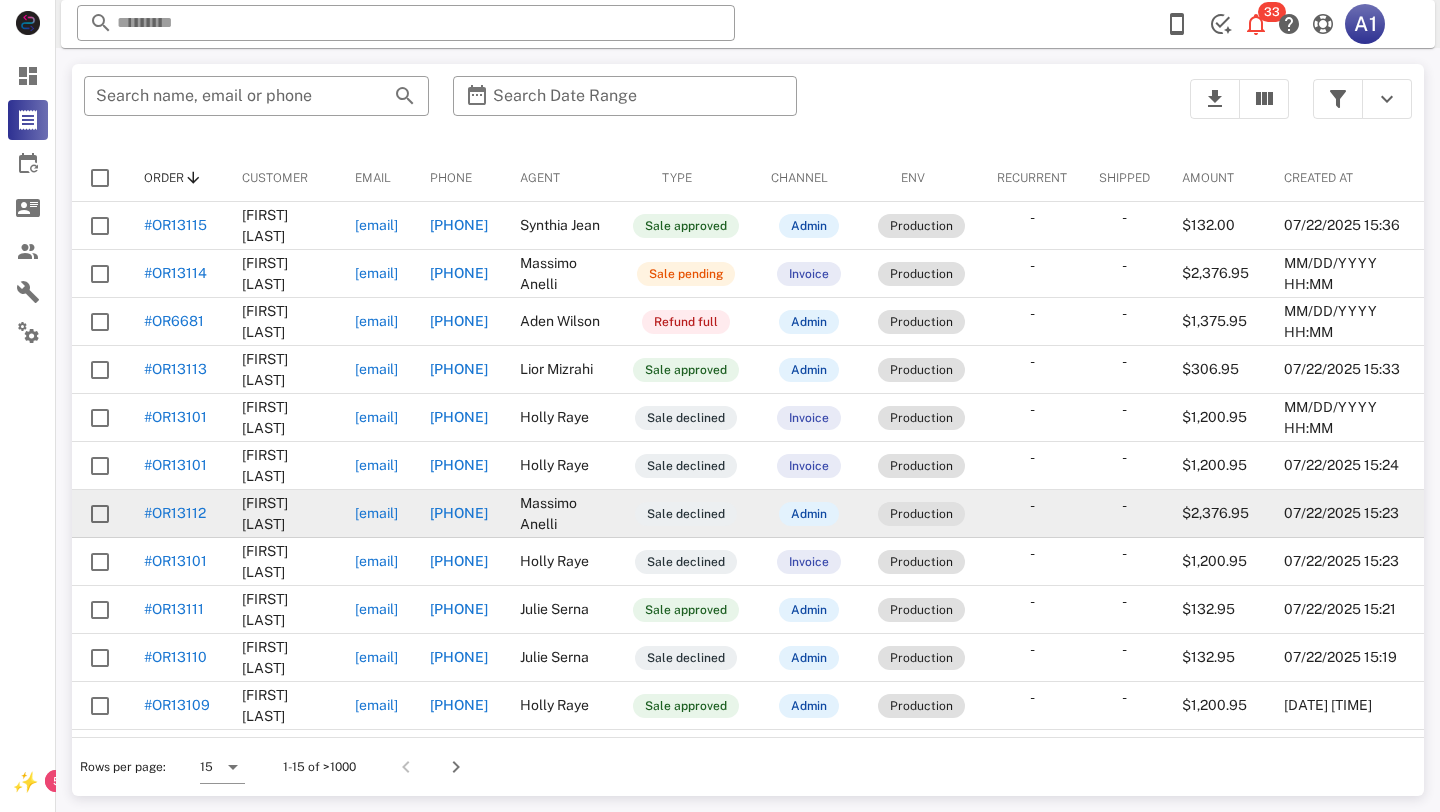 scroll, scrollTop: 187, scrollLeft: 138, axis: both 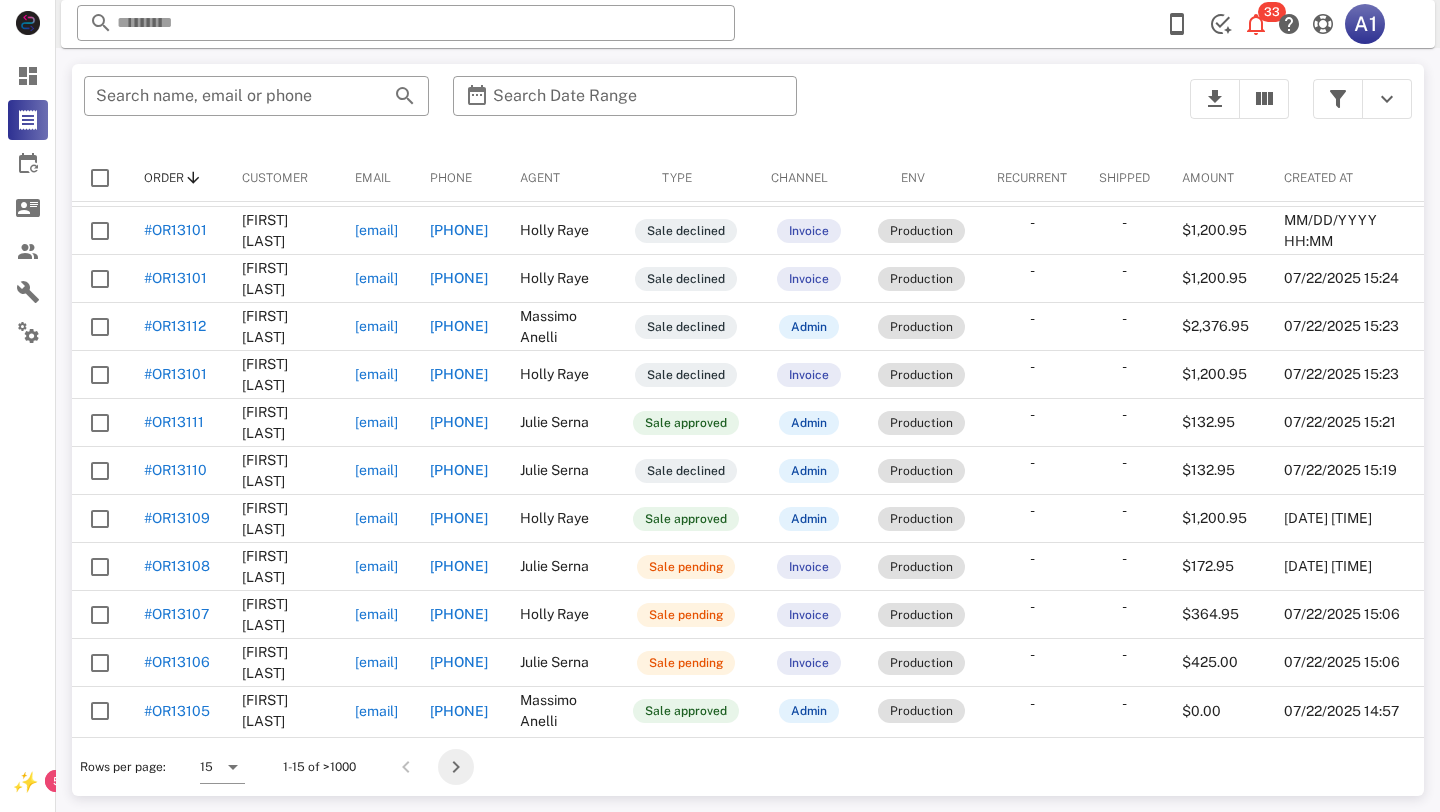 click at bounding box center (456, 767) 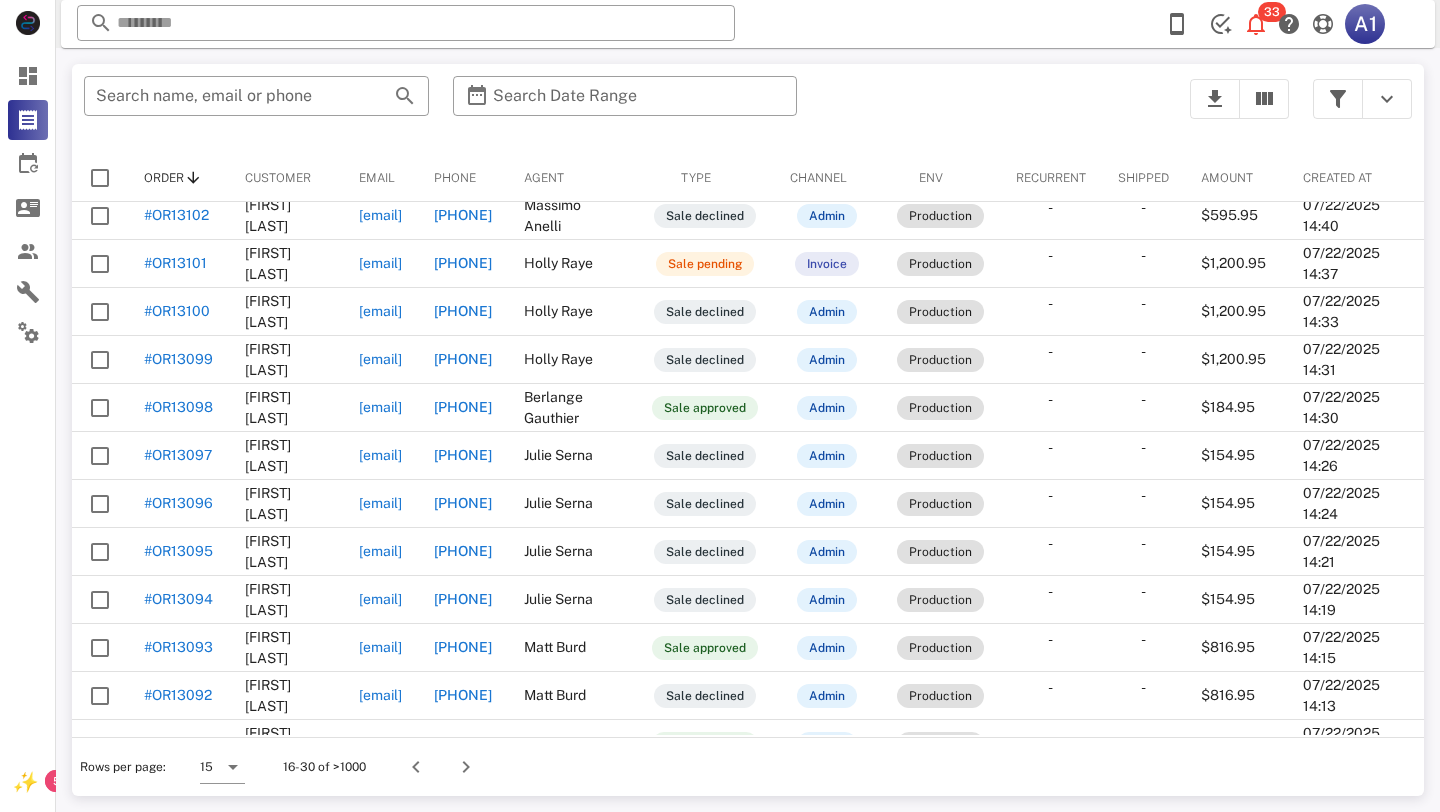 scroll, scrollTop: 0, scrollLeft: 0, axis: both 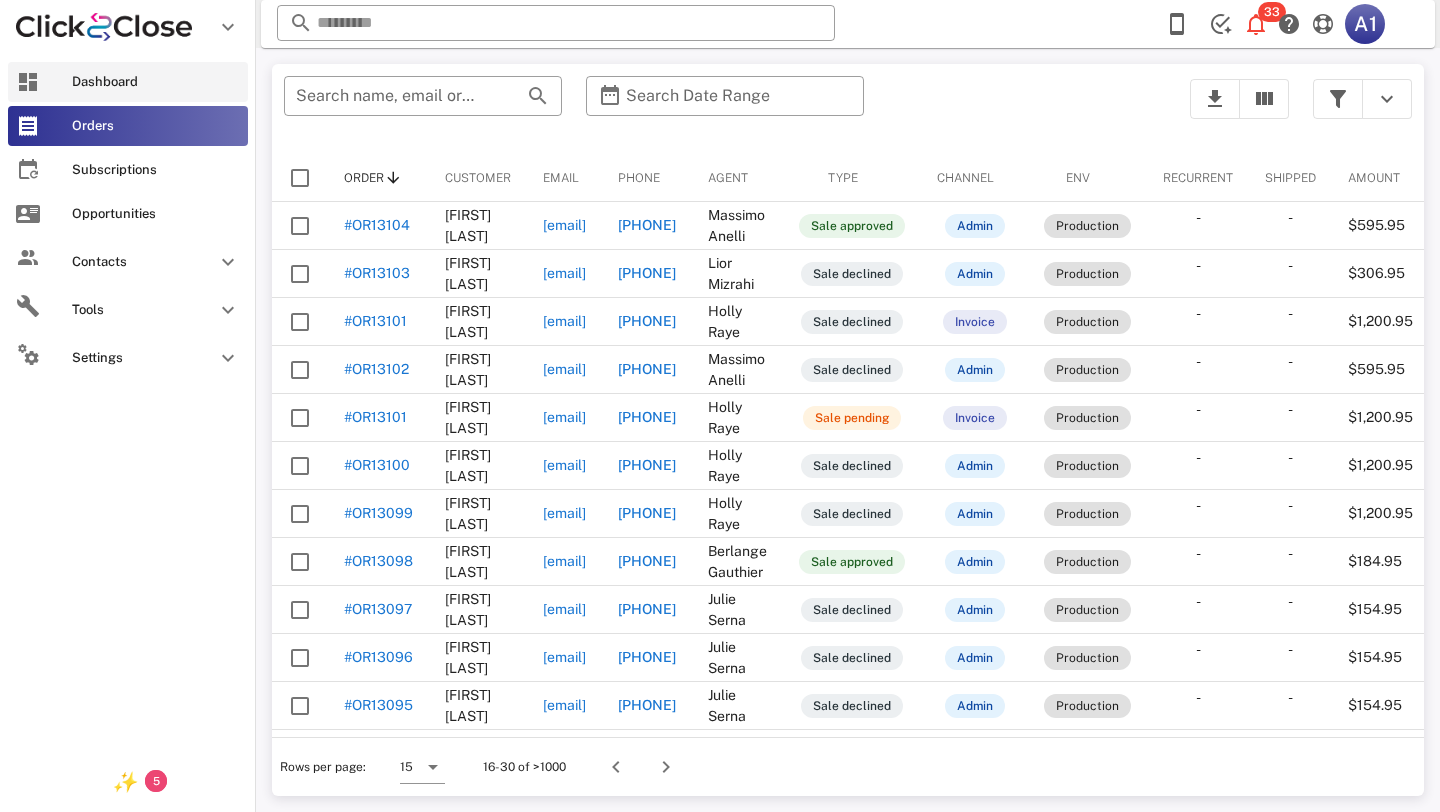 click on "Dashboard" at bounding box center [128, 82] 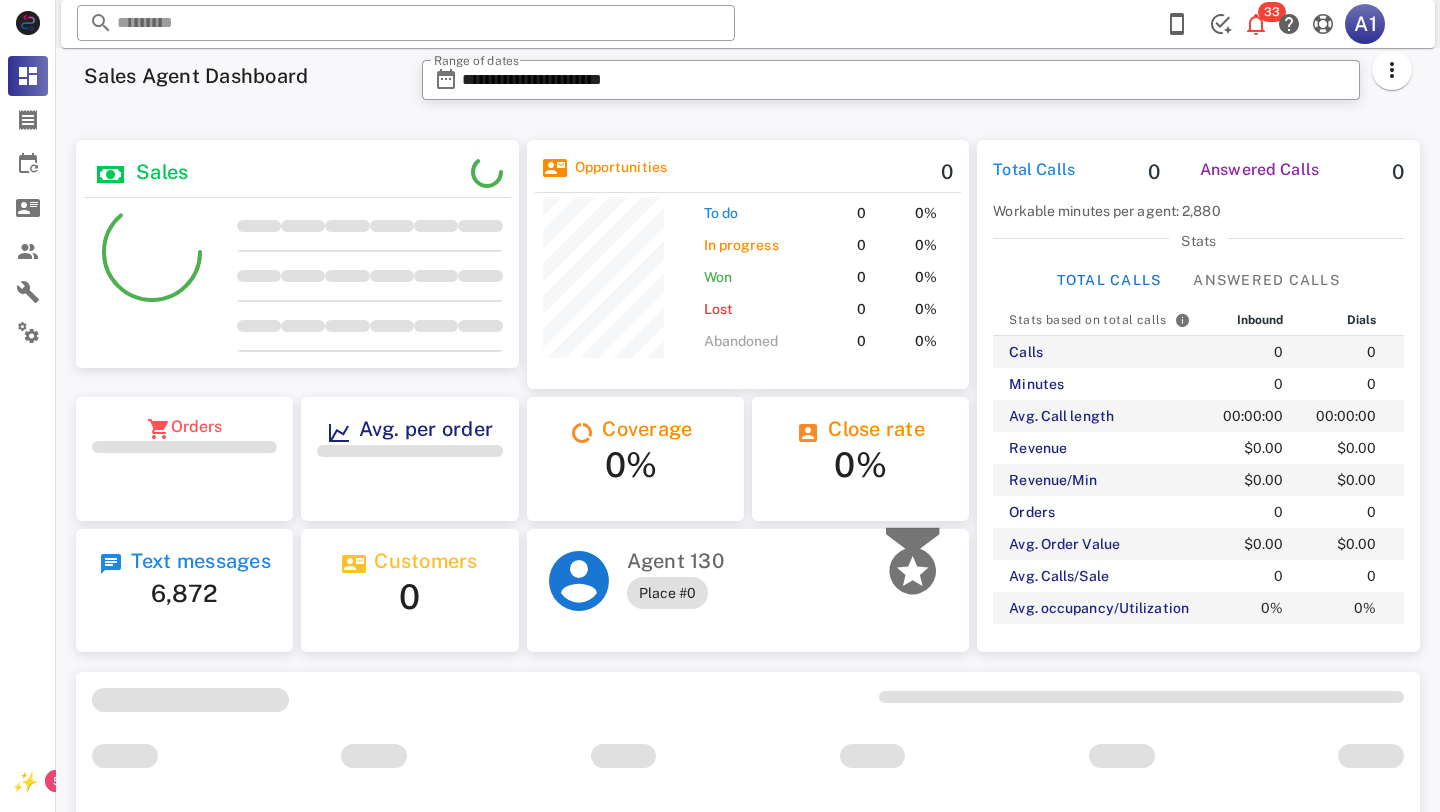 scroll, scrollTop: 999747, scrollLeft: 999557, axis: both 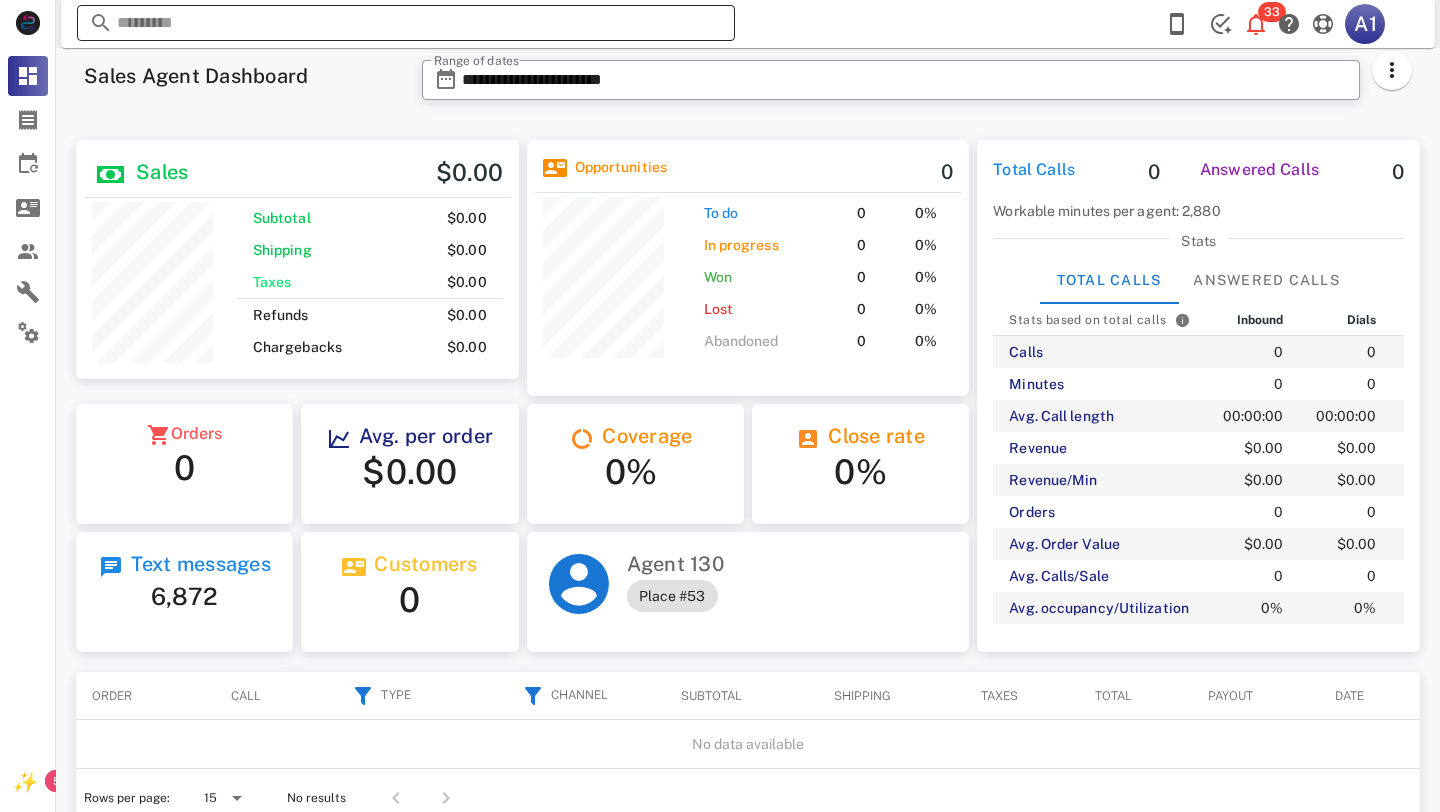 click at bounding box center [406, 23] 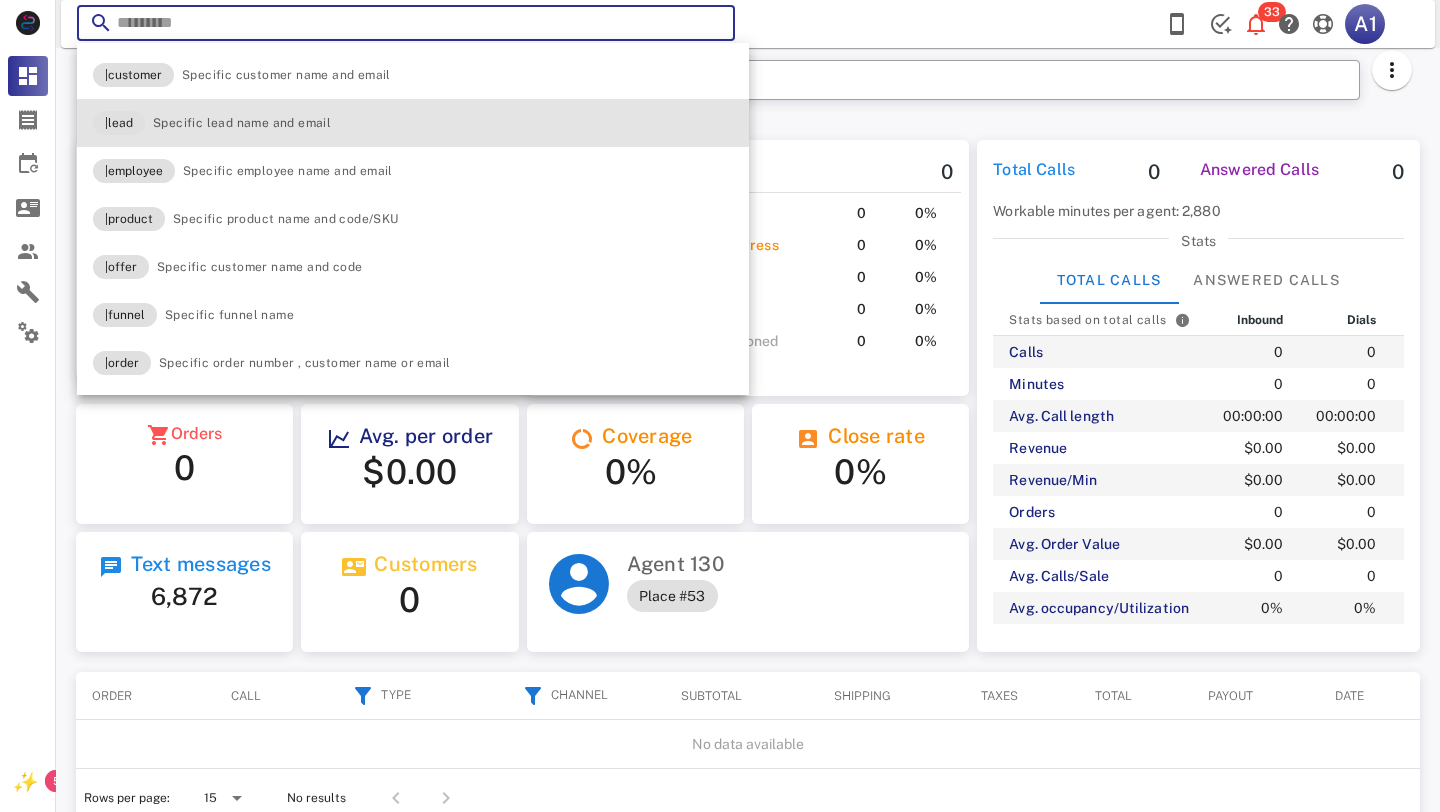 click on "|lead  Specific [LAST] name and [EMAIL]" at bounding box center [413, 123] 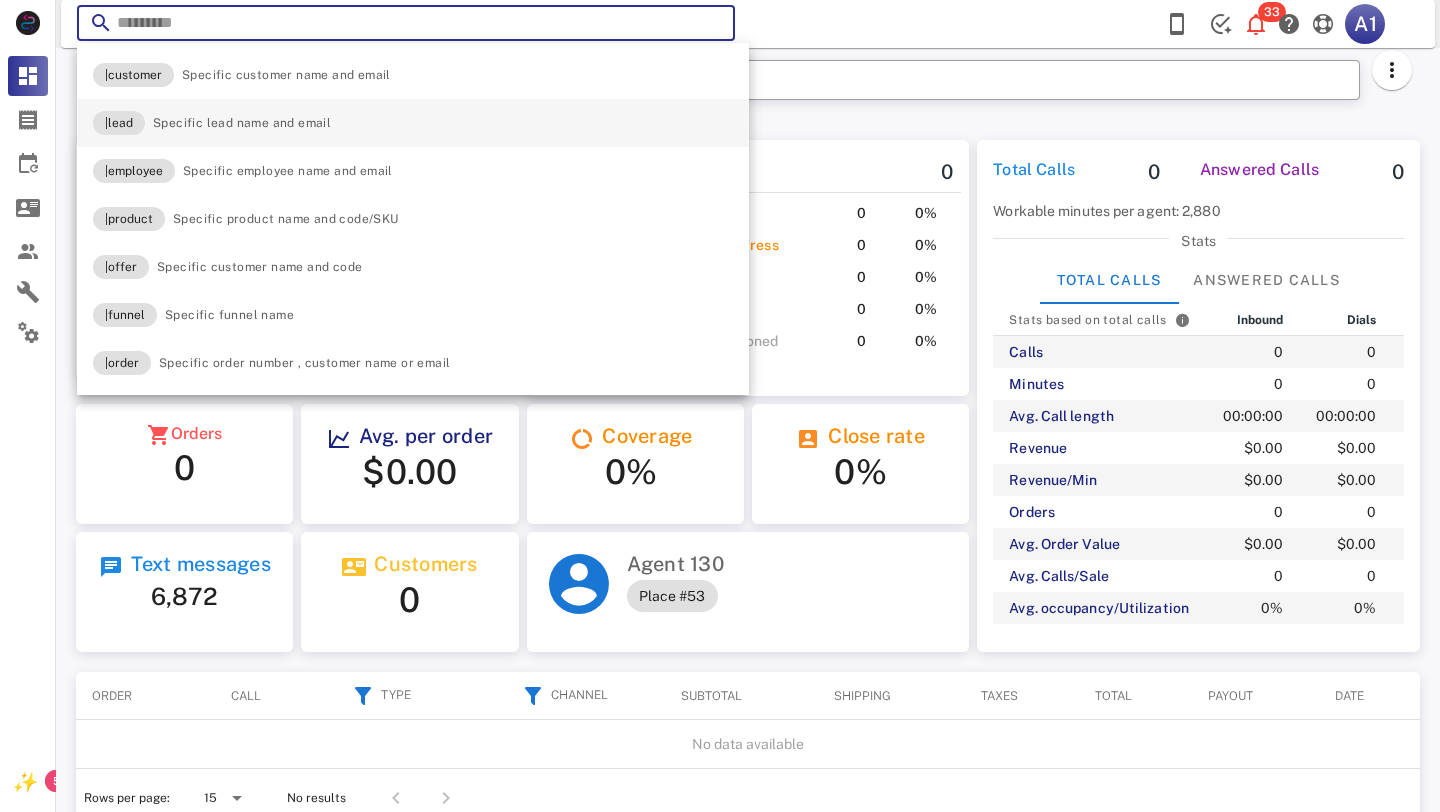 type on "*****" 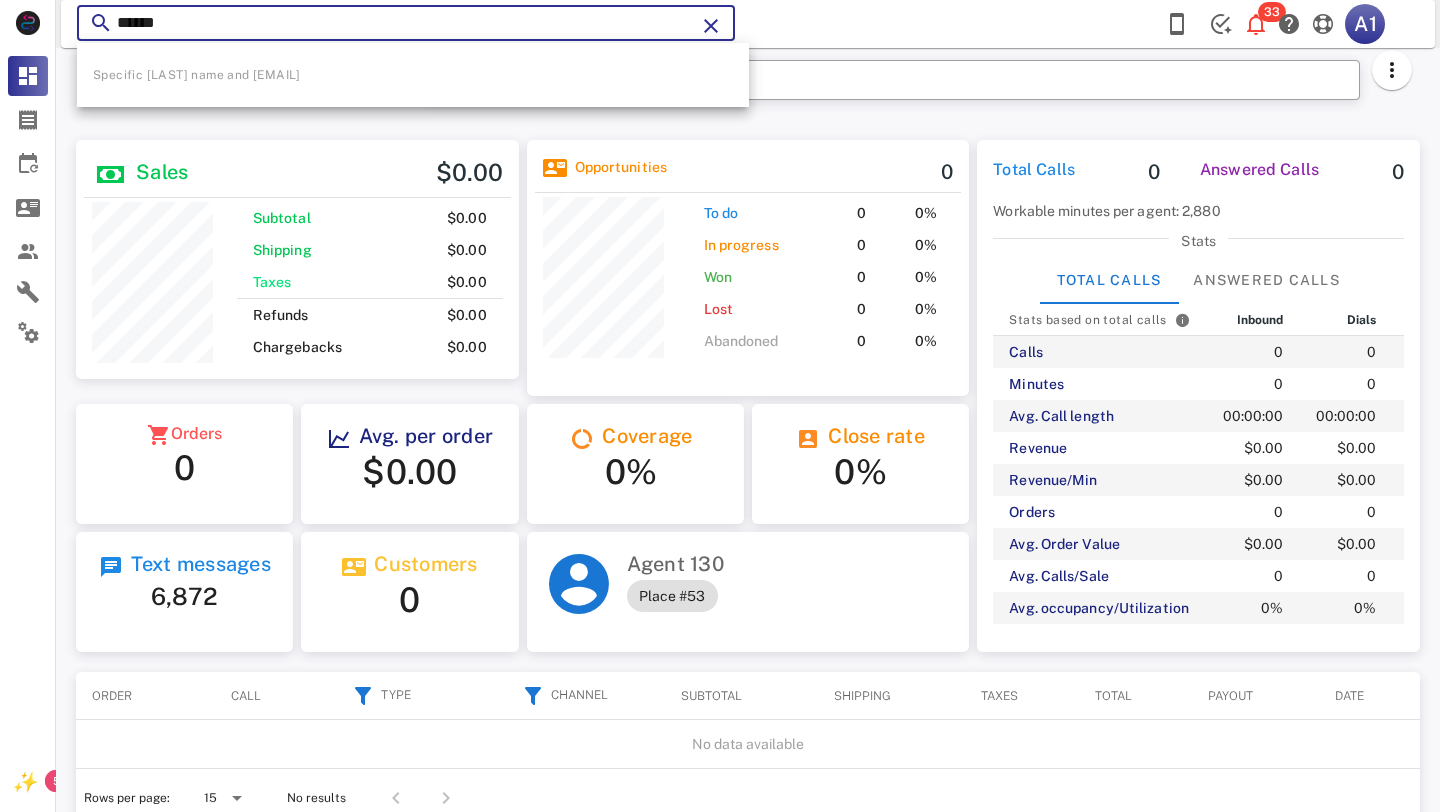 click at bounding box center [711, 26] 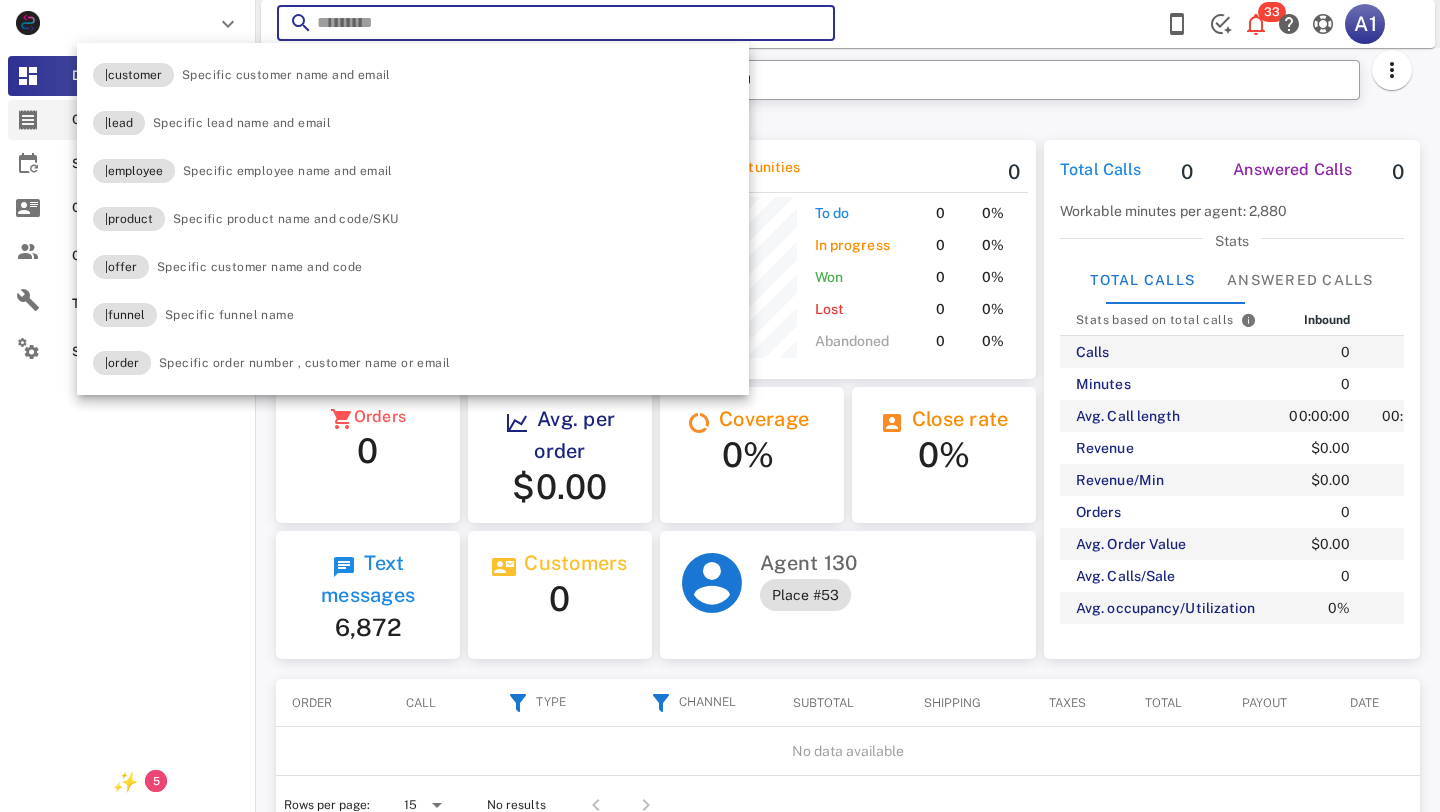 scroll, scrollTop: 239, scrollLeft: 399, axis: both 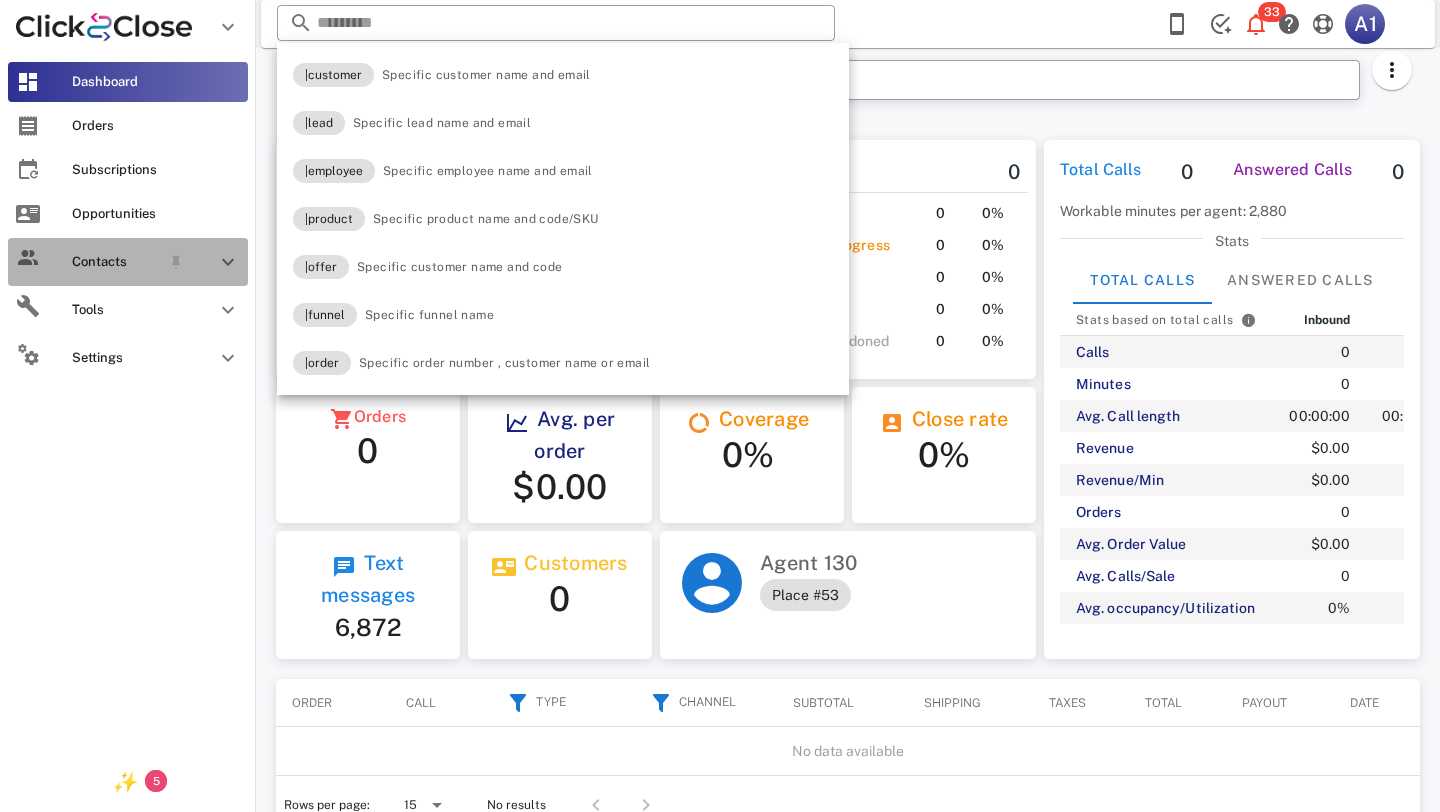 click at bounding box center (228, 262) 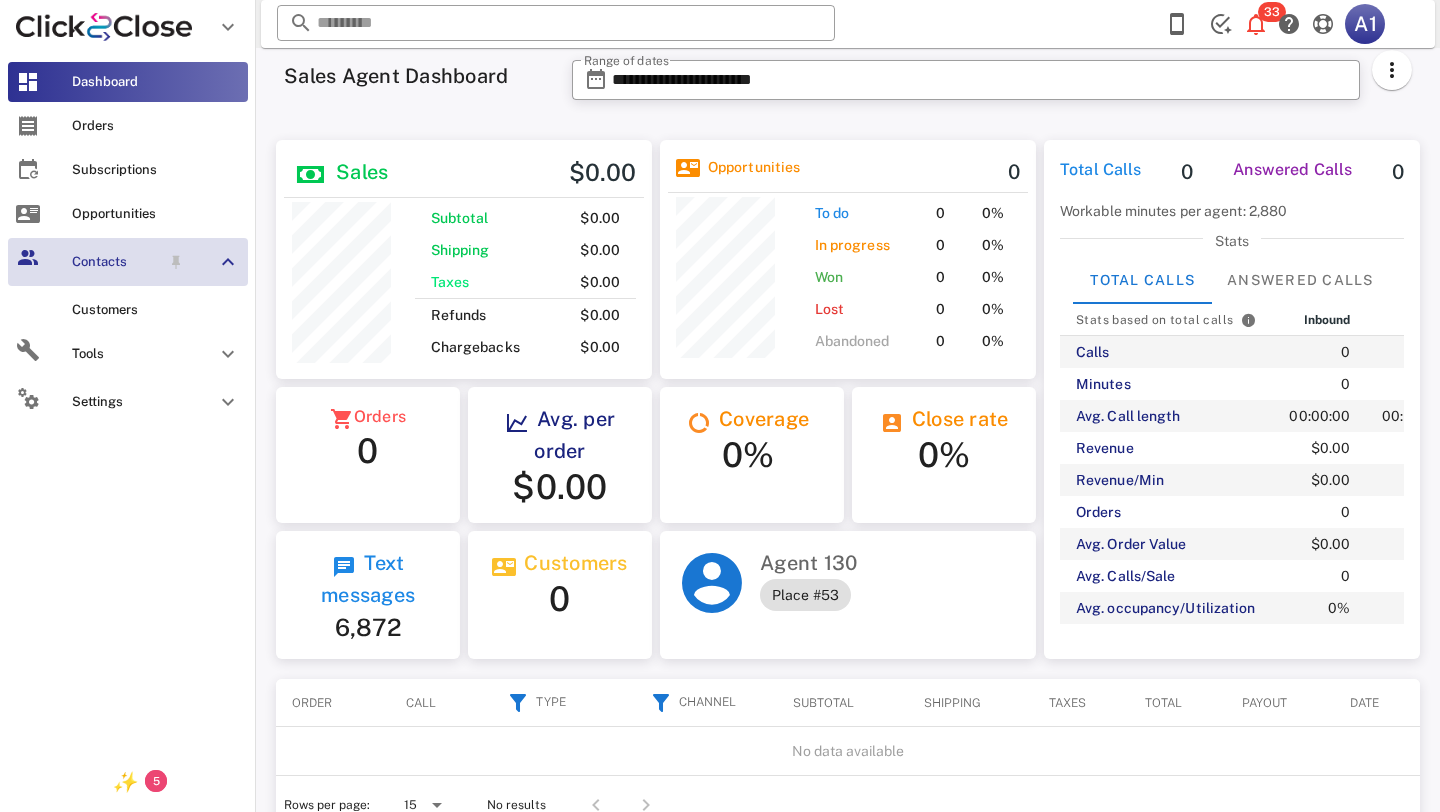 click at bounding box center [228, 262] 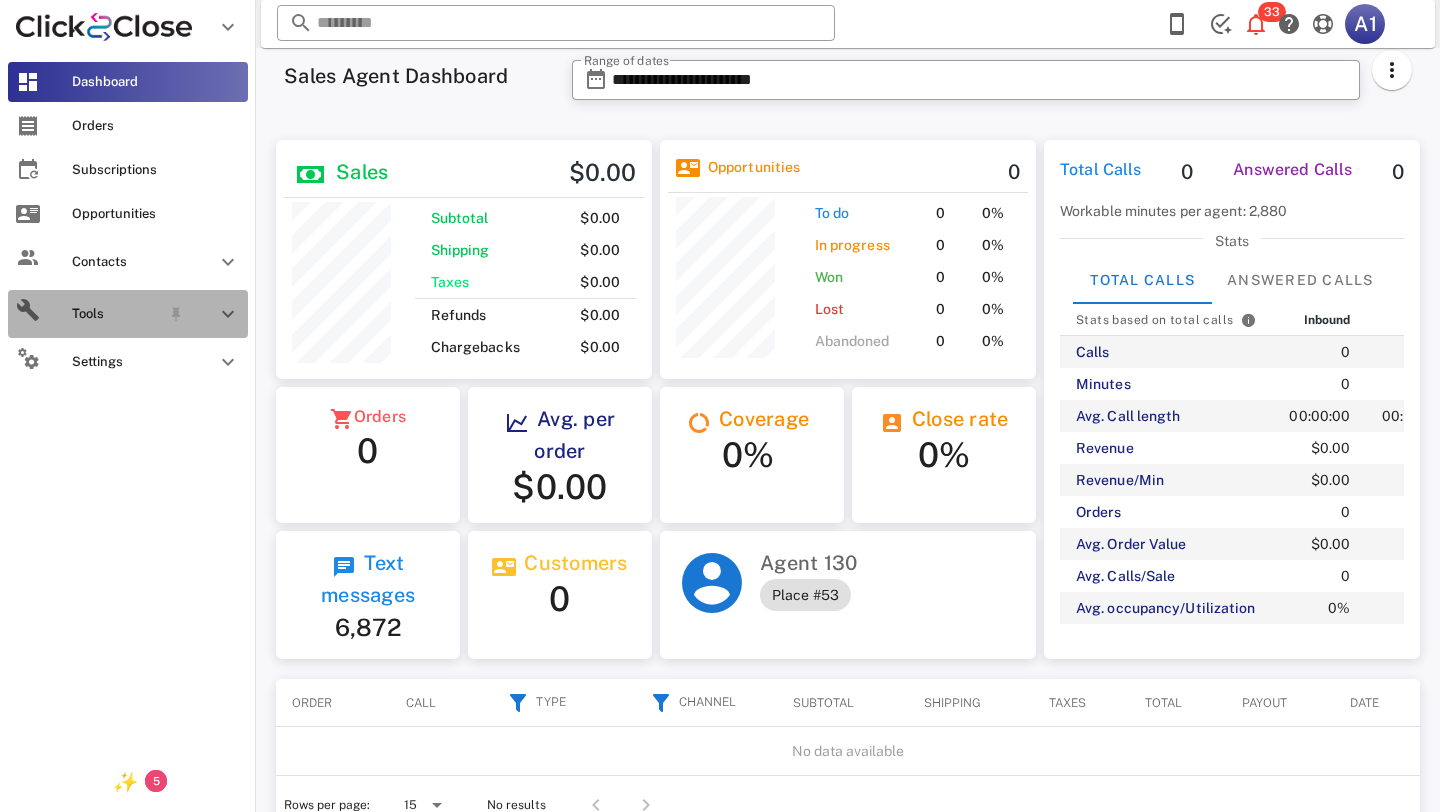 click at bounding box center [228, 314] 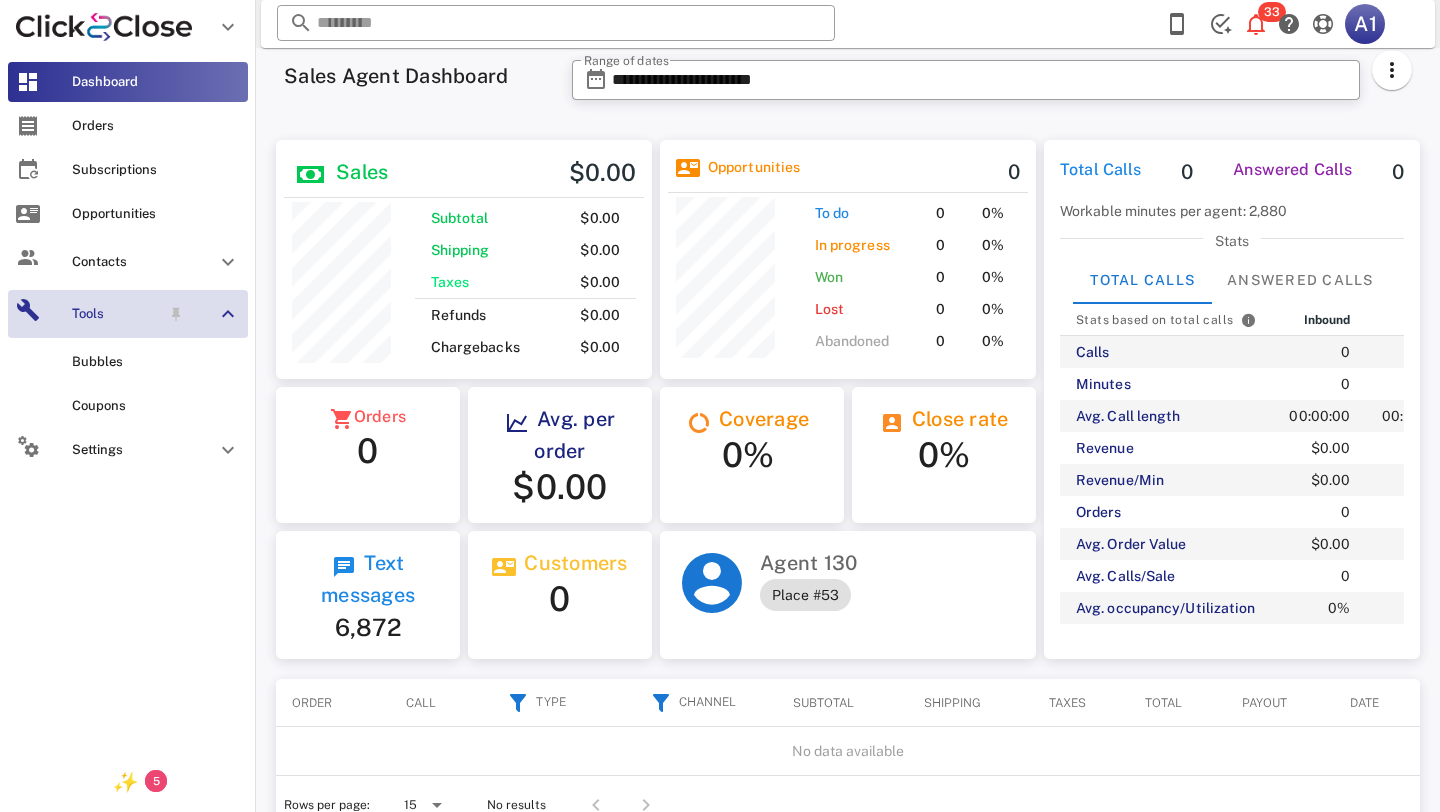 click at bounding box center [228, 314] 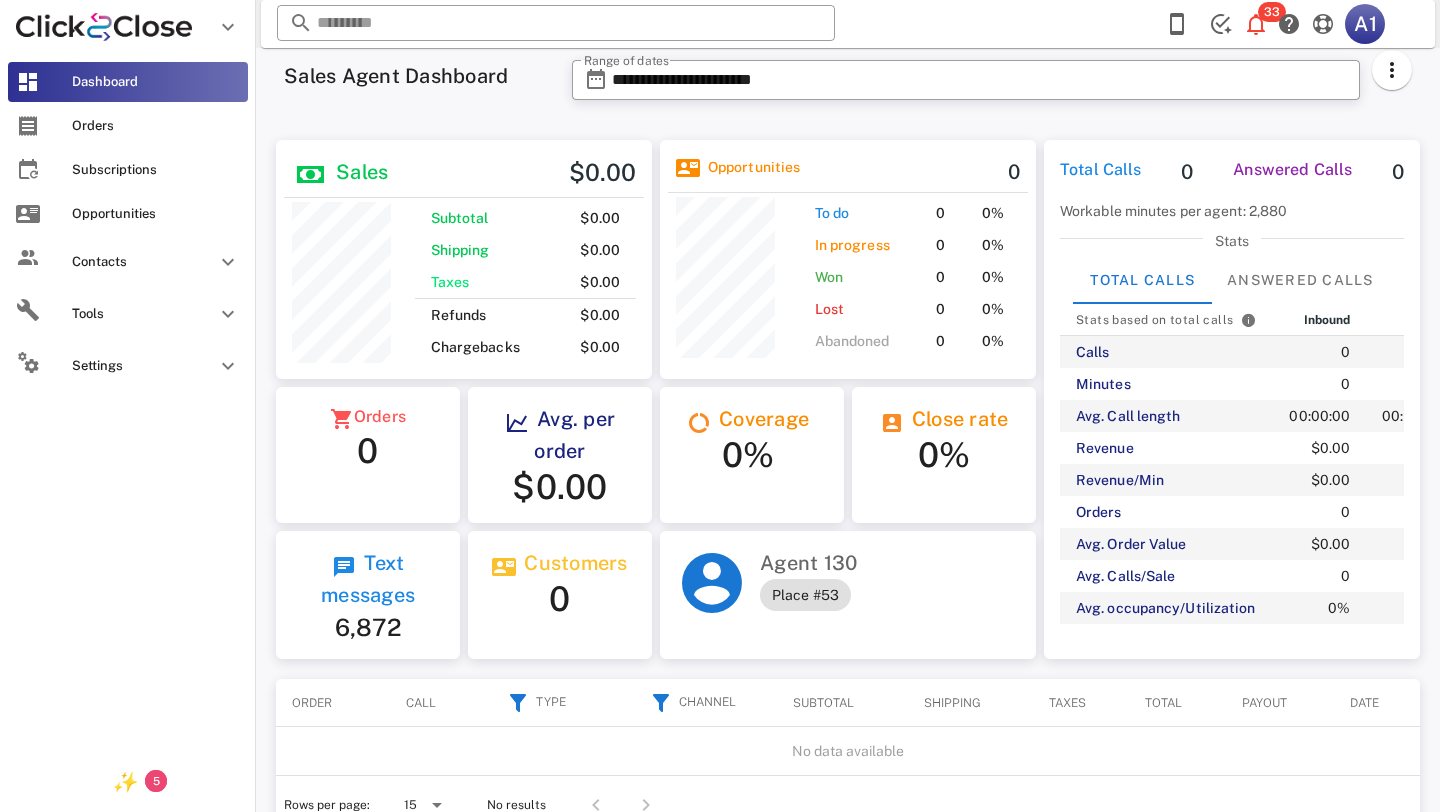 click on "Dashboard Orders Subscriptions Opportunities Contacts Customers Tools Bubbles Coupons Settings" at bounding box center (128, 403) 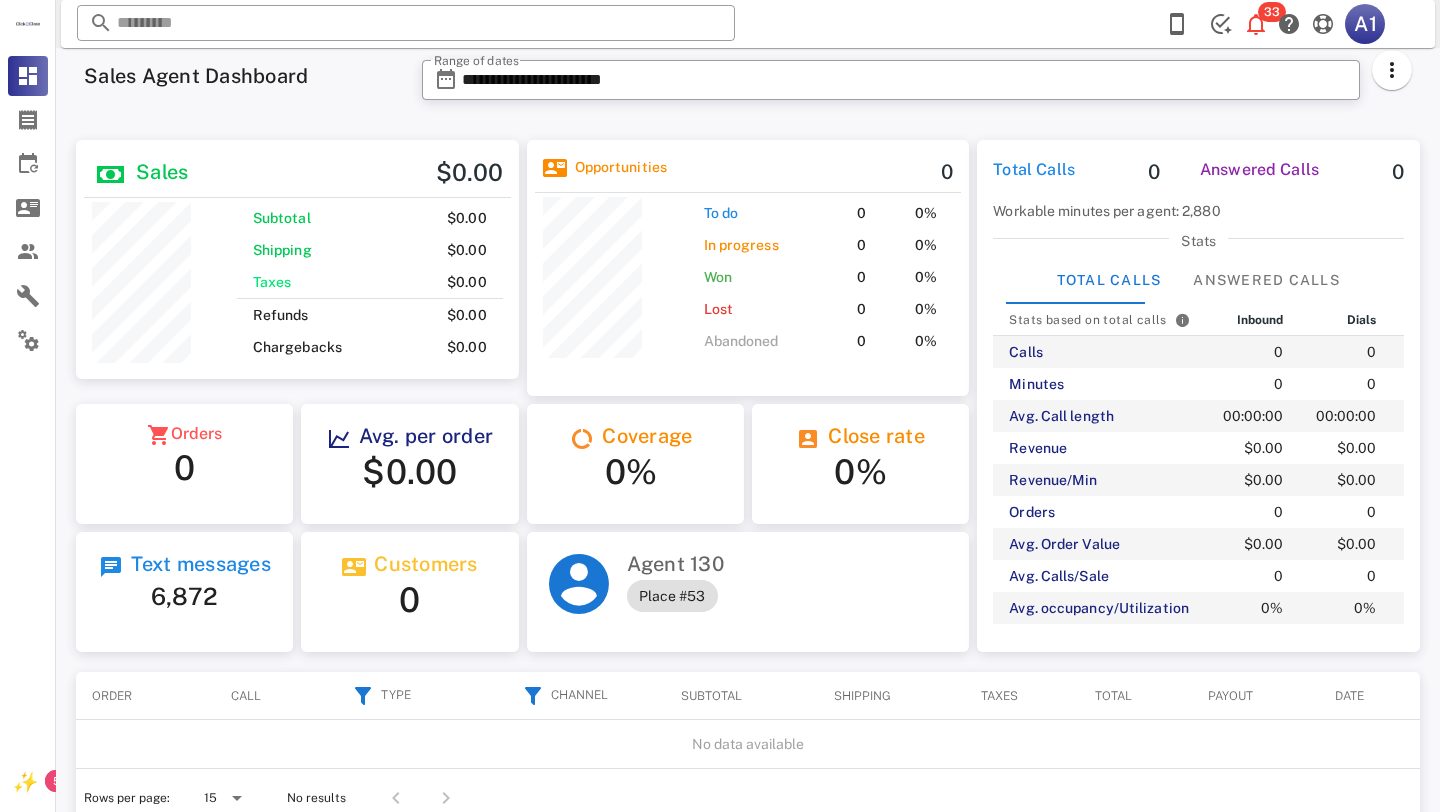 scroll, scrollTop: 999760, scrollLeft: 999572, axis: both 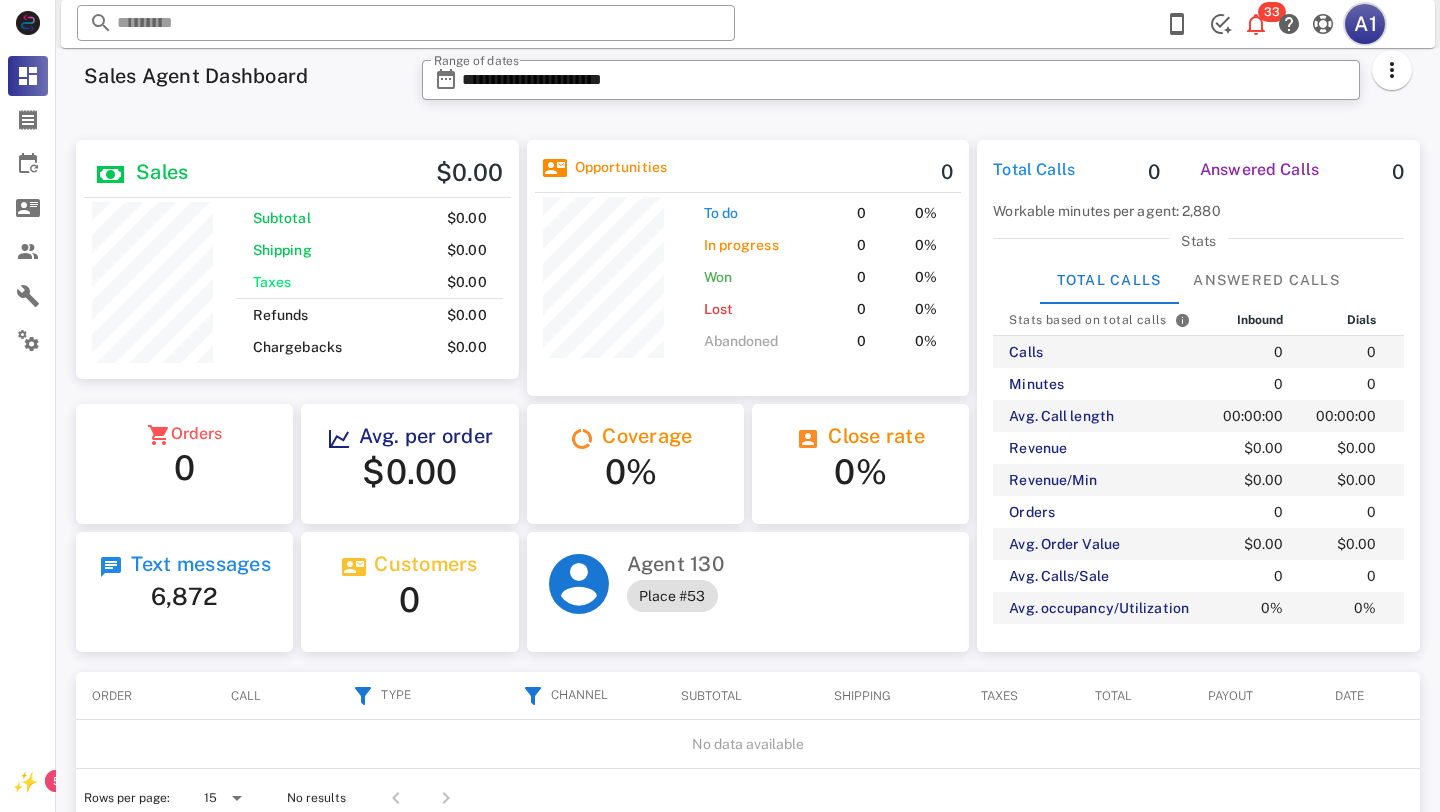 click on "A1" at bounding box center (1365, 24) 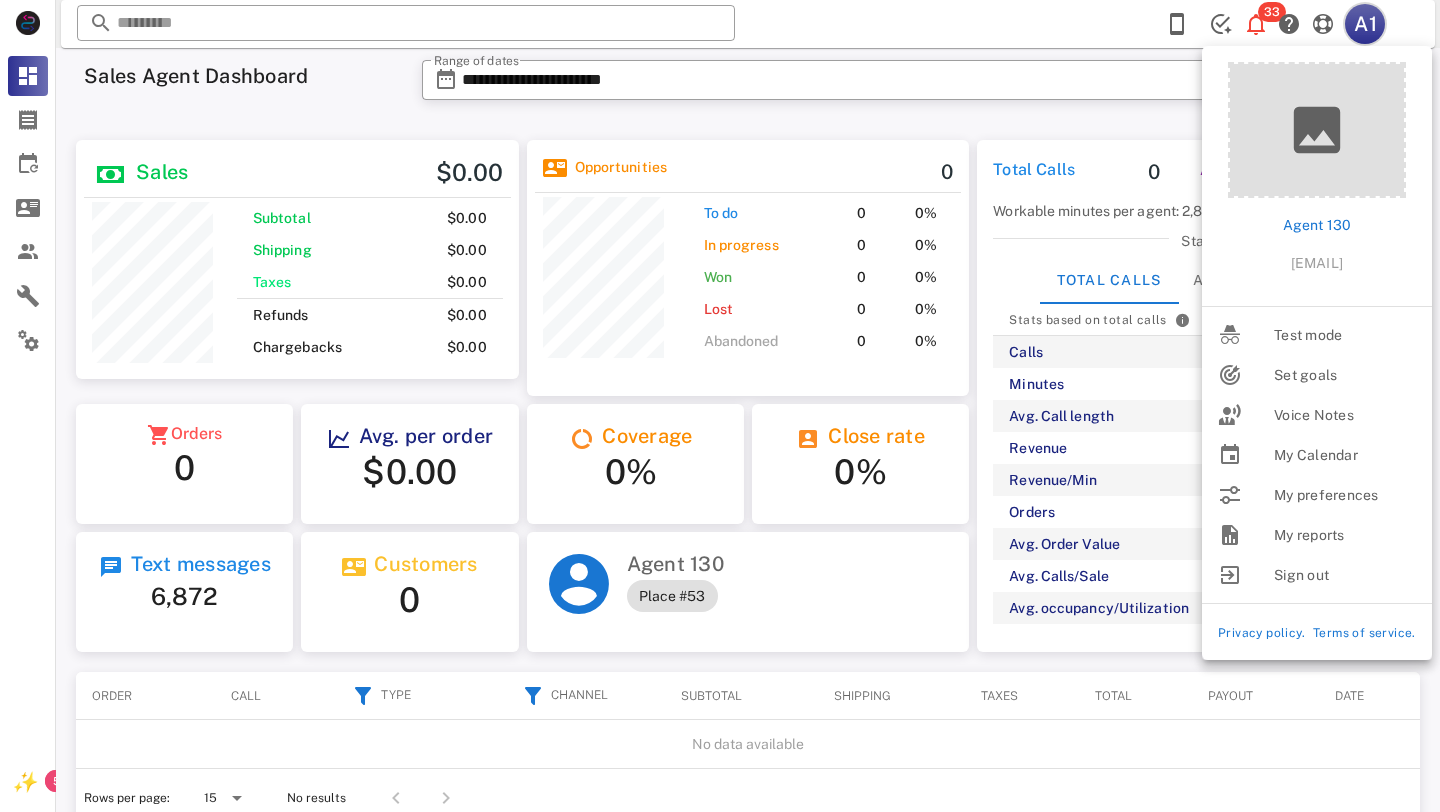 click on "A1" at bounding box center (1365, 24) 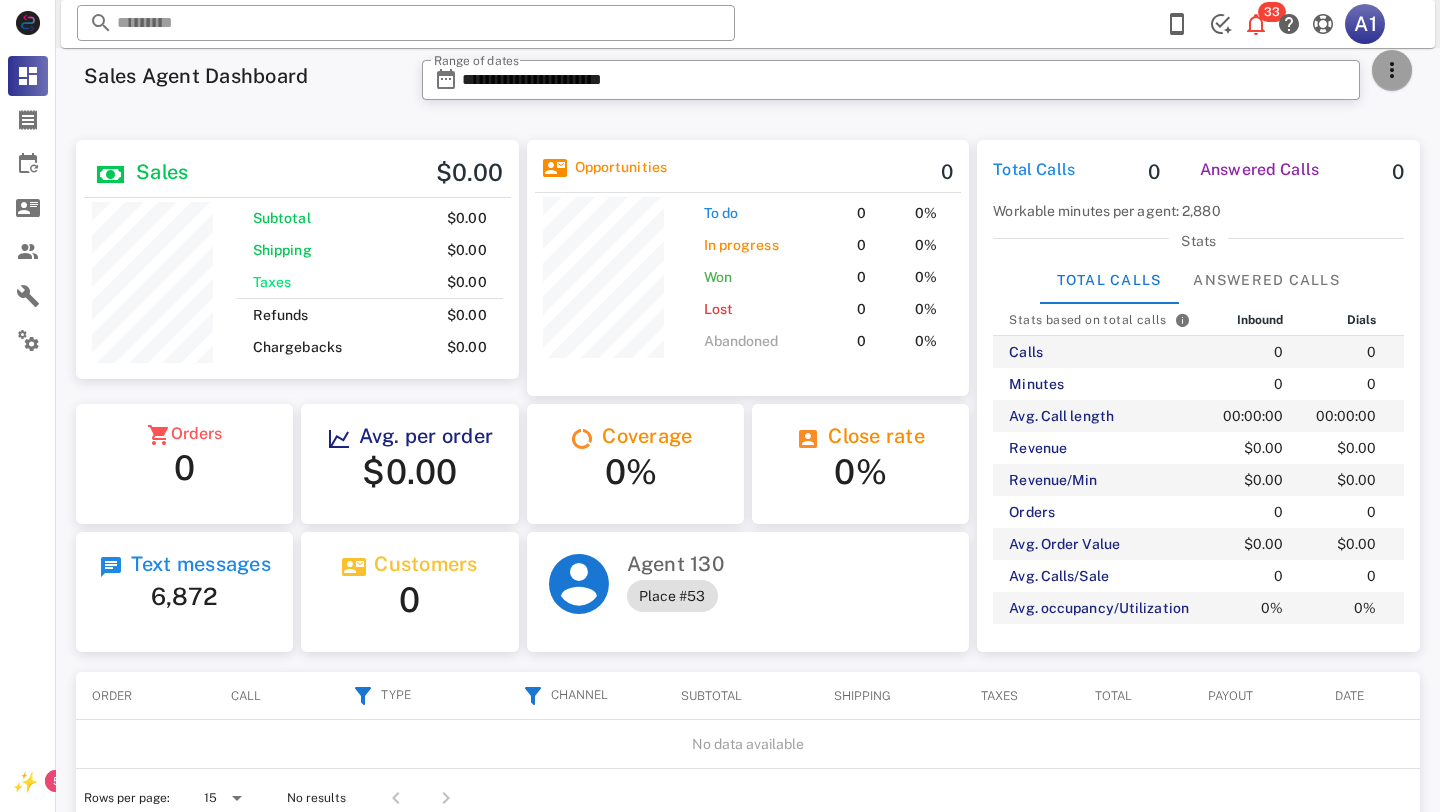 click at bounding box center [1392, 70] 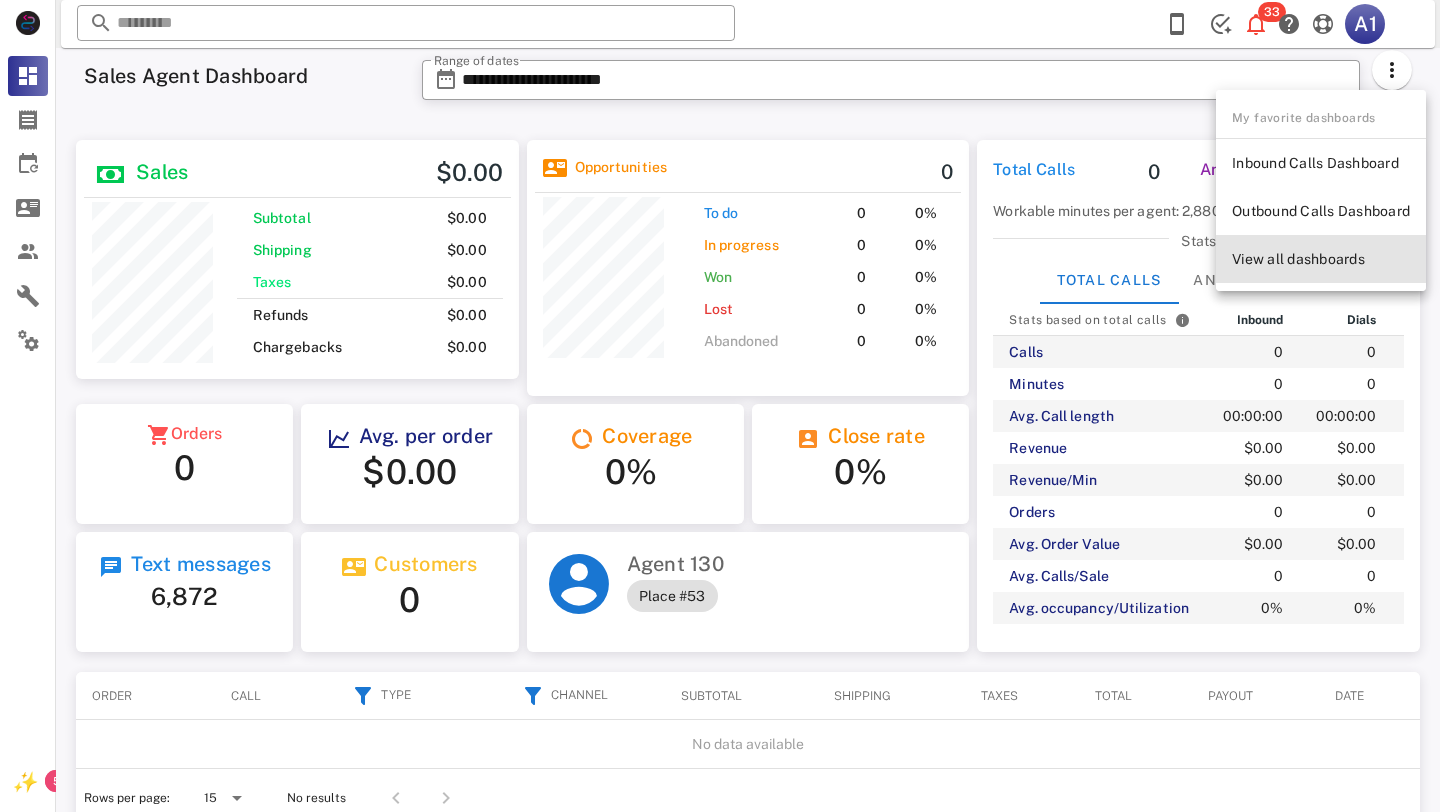 click on "View all dashboards" at bounding box center (1321, 259) 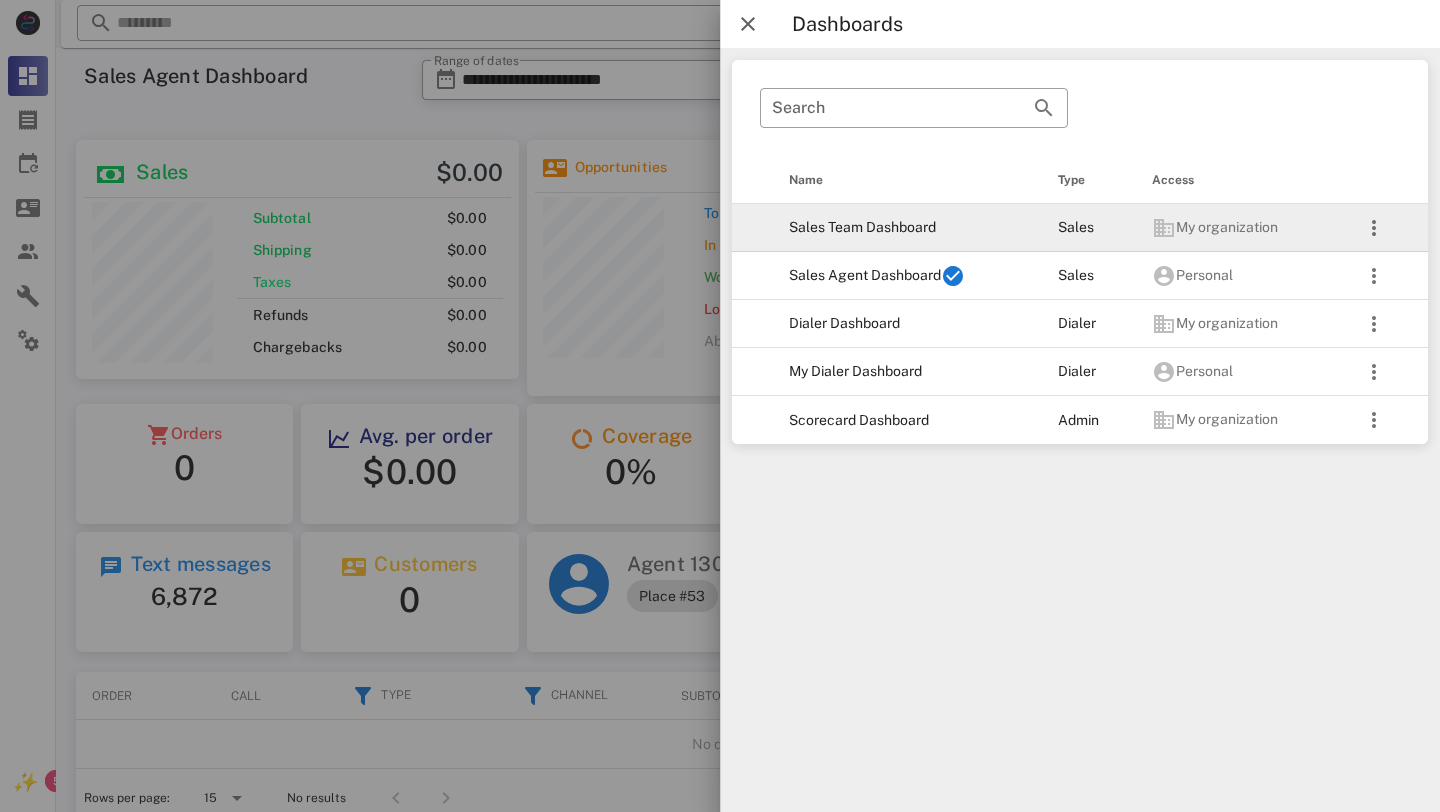 click on "Sales Team Dashboard" at bounding box center [907, 228] 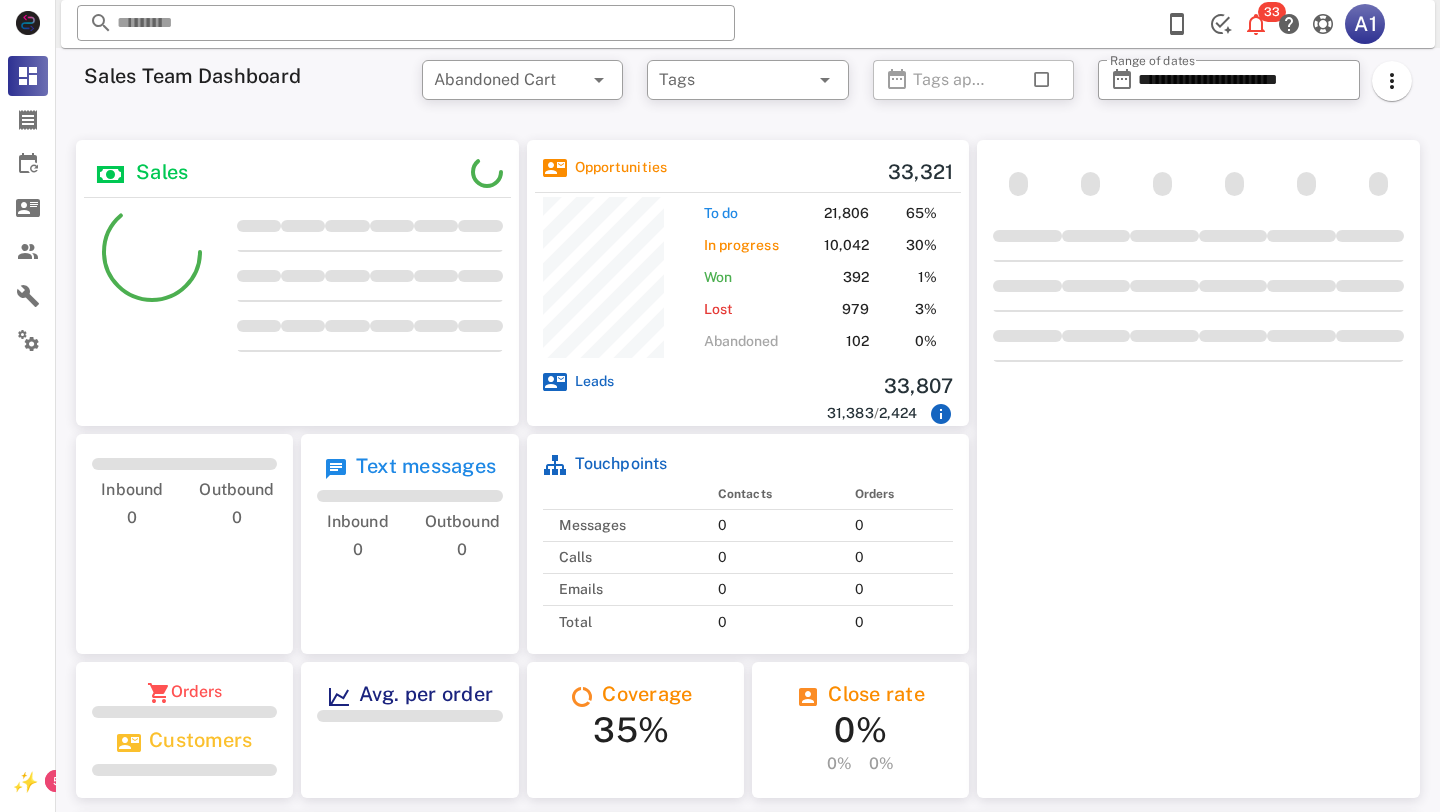 scroll, scrollTop: 999714, scrollLeft: 999557, axis: both 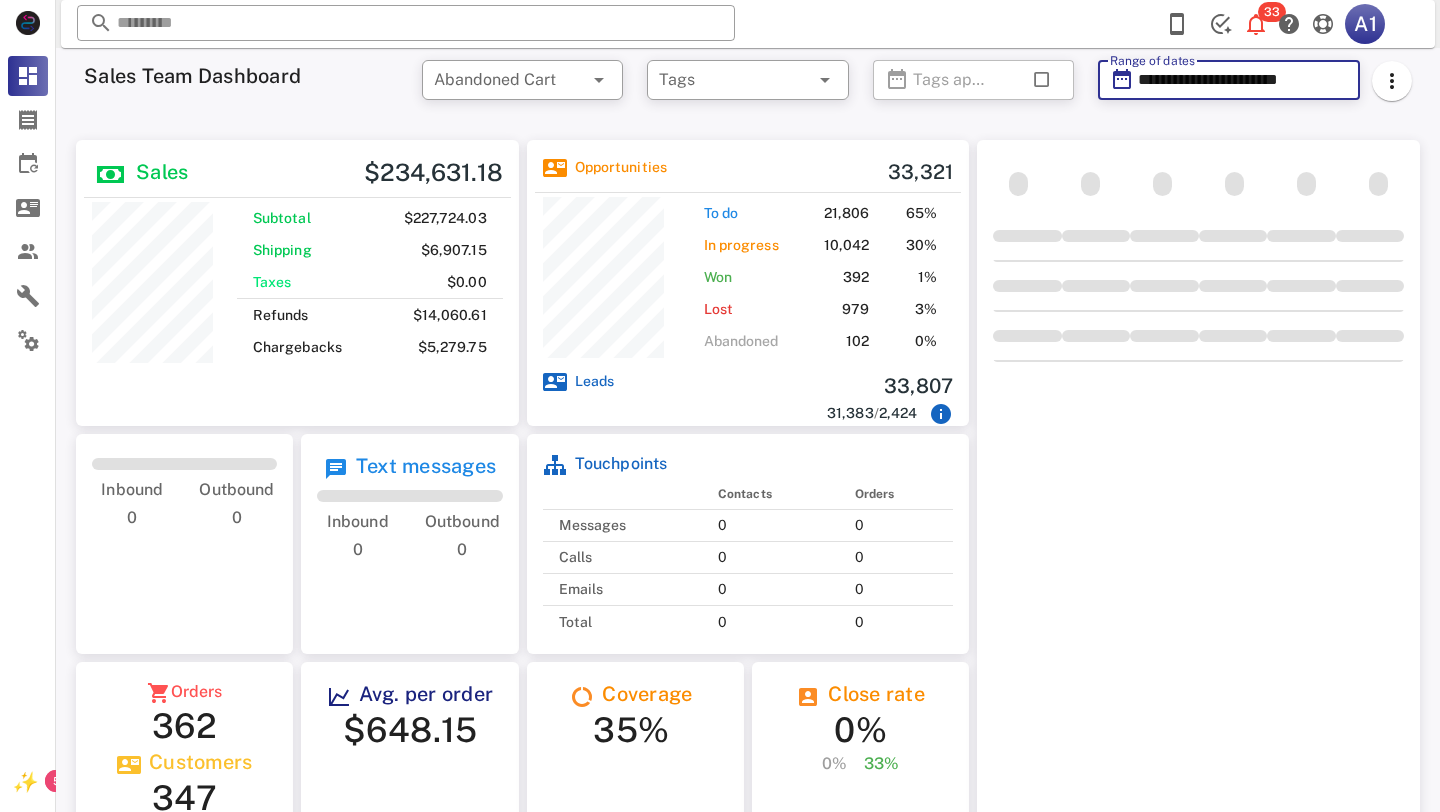 click on "**********" at bounding box center [1243, 80] 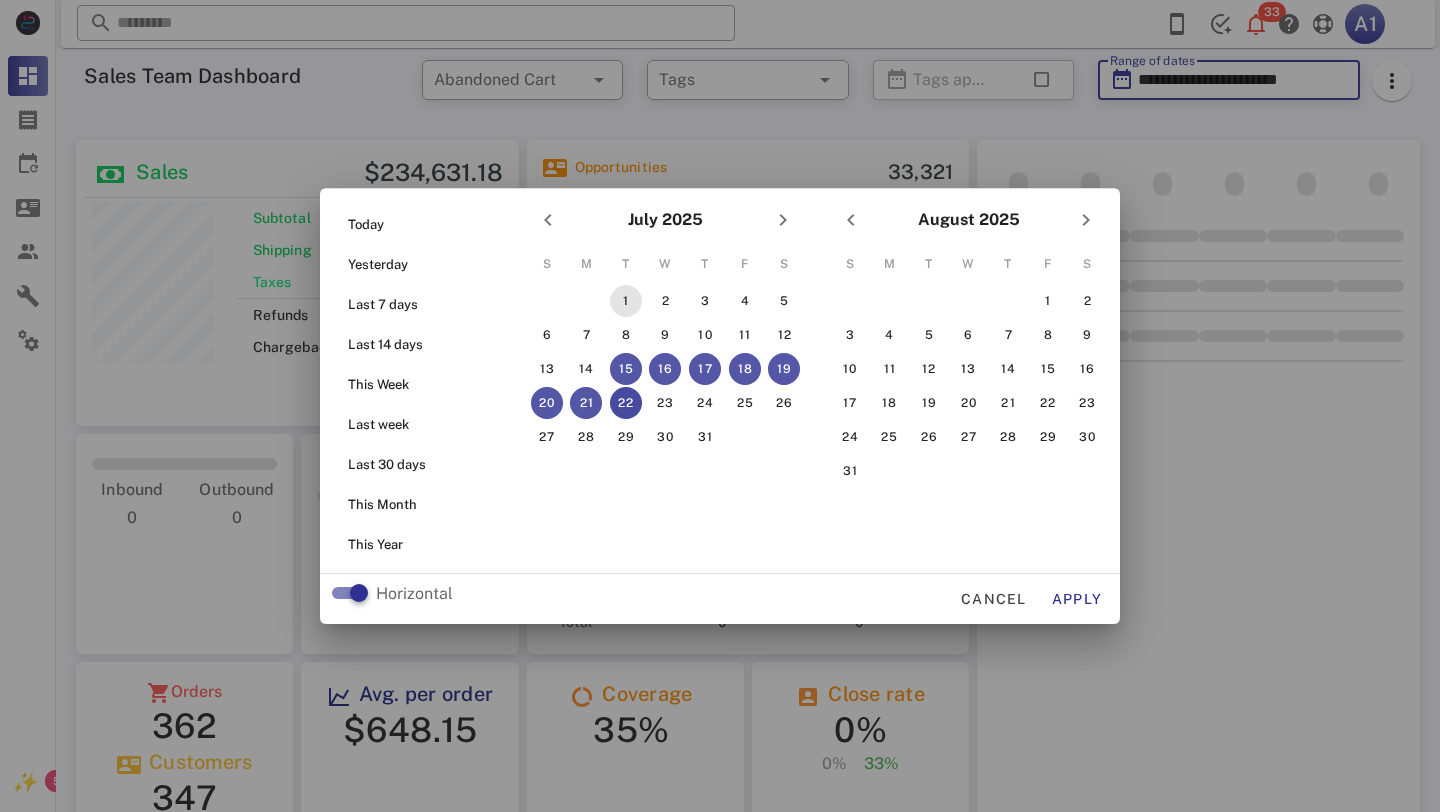 click on "1" at bounding box center [626, 301] 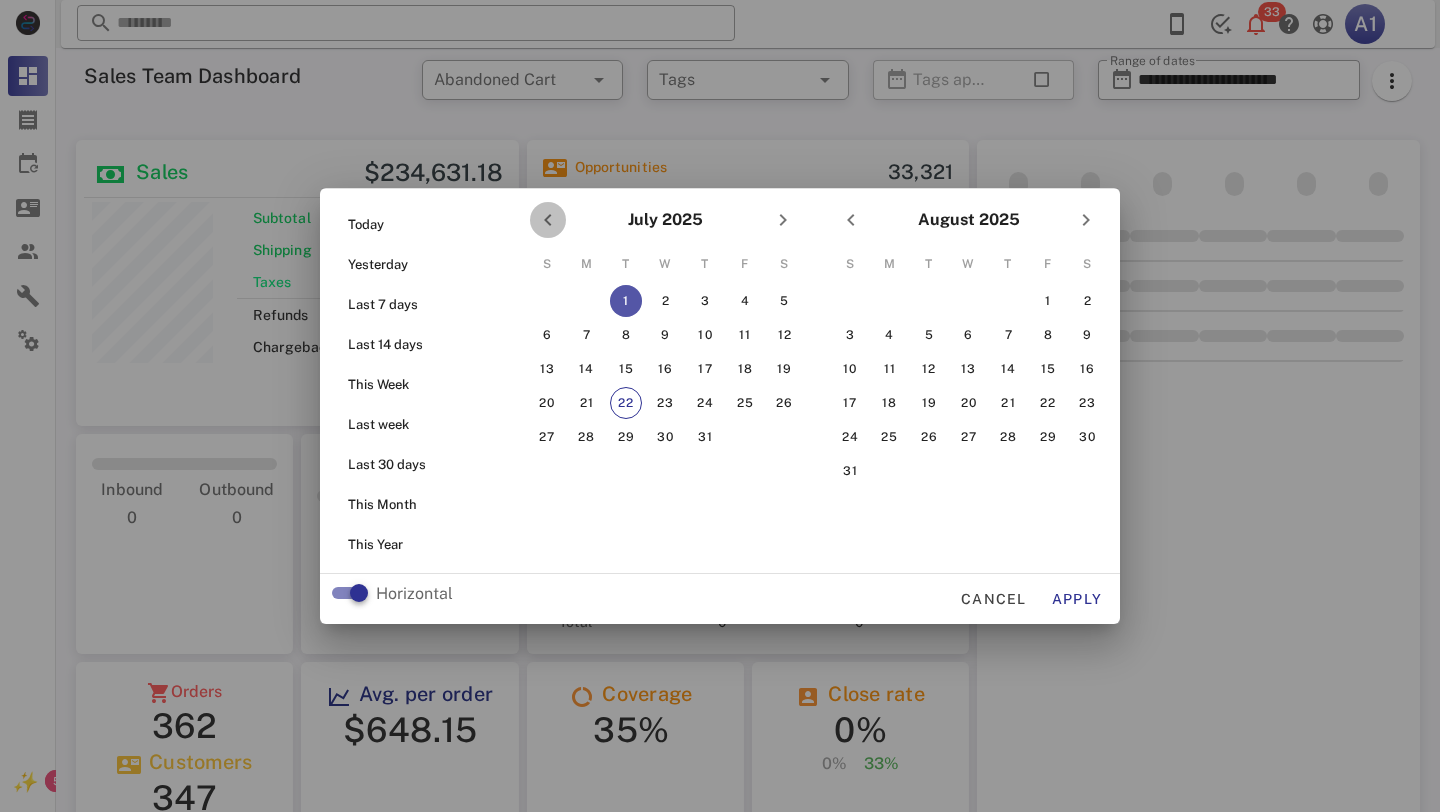 click at bounding box center [548, 220] 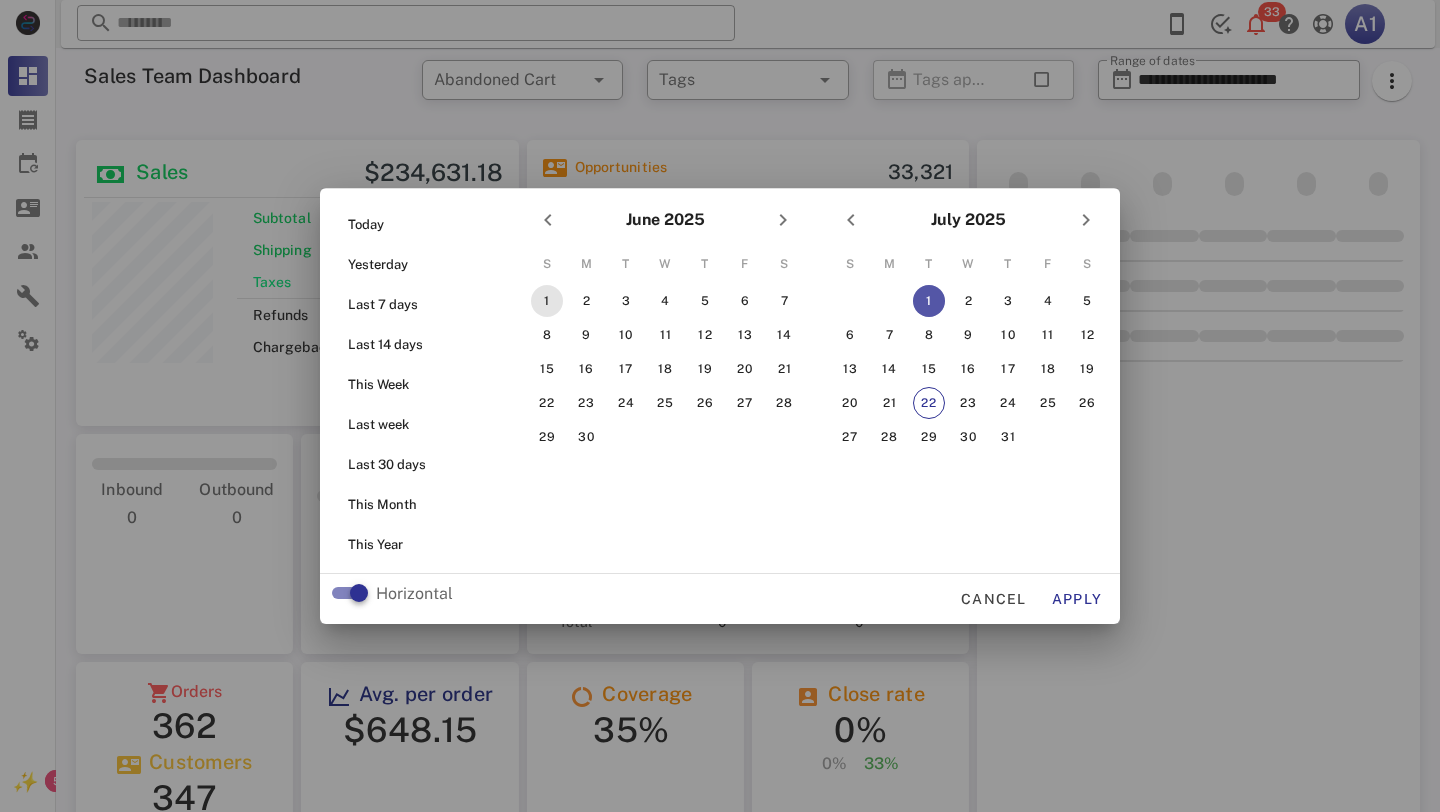 click on "1" at bounding box center (547, 301) 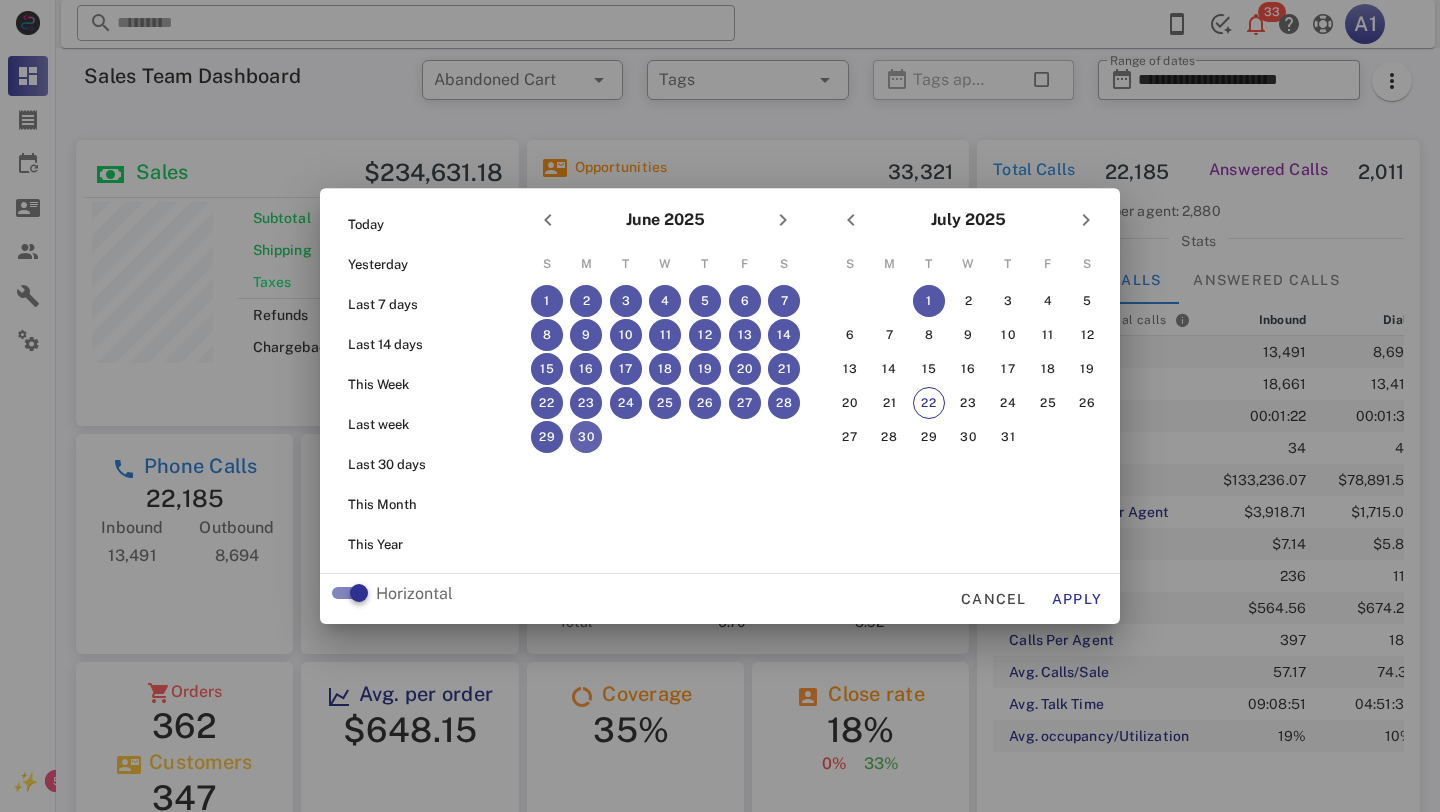 click on "30" at bounding box center [586, 437] 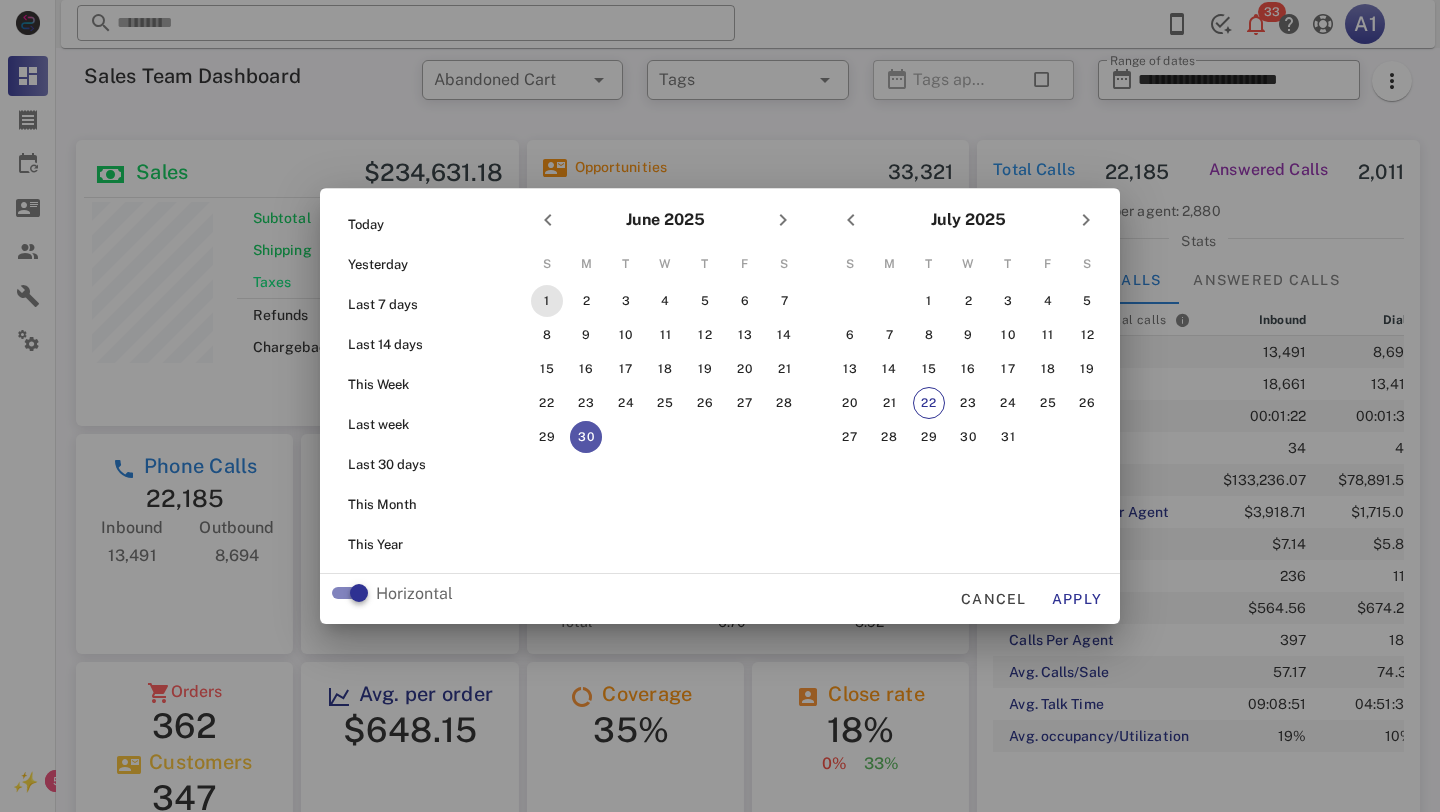 click on "1" at bounding box center (547, 301) 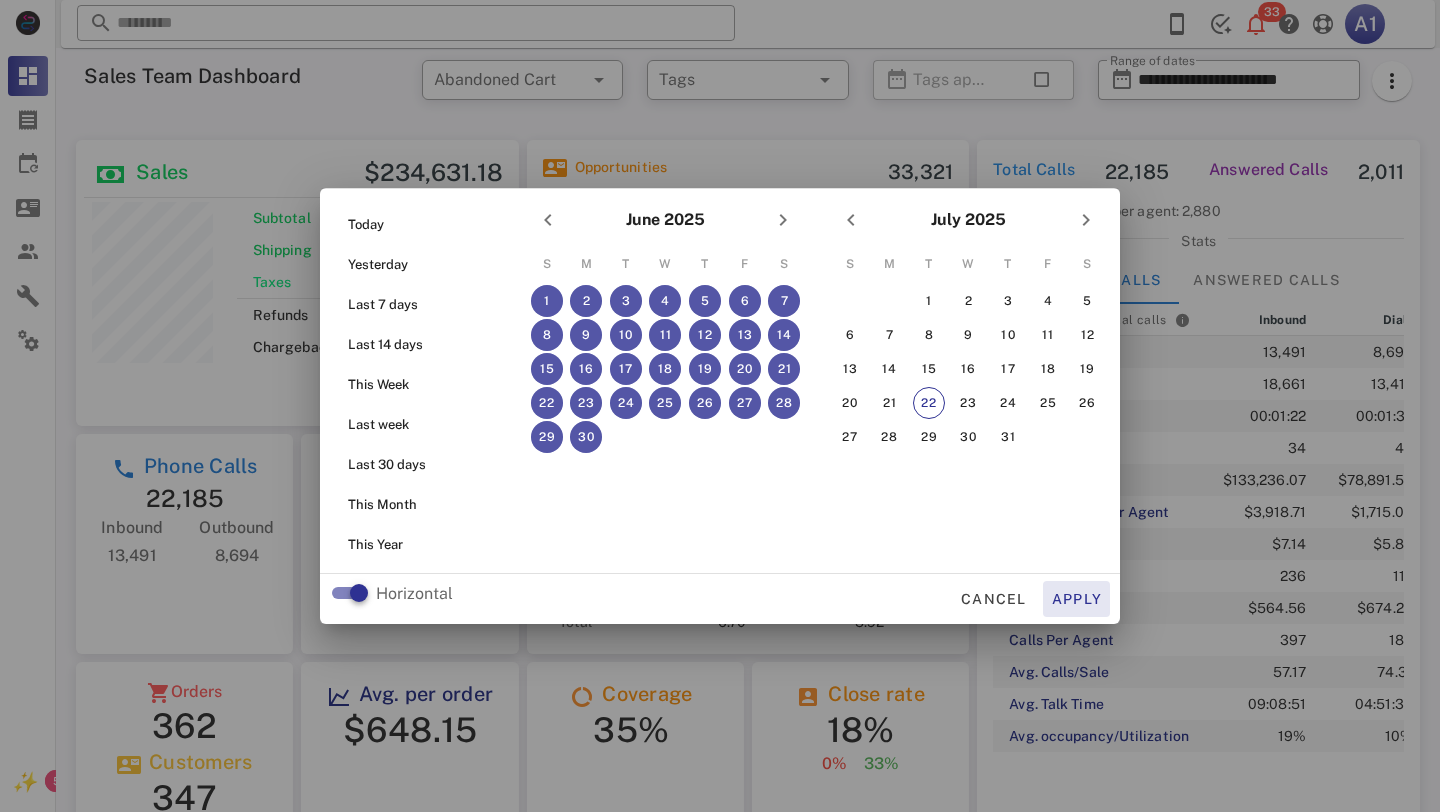 click on "Apply" at bounding box center (1077, 599) 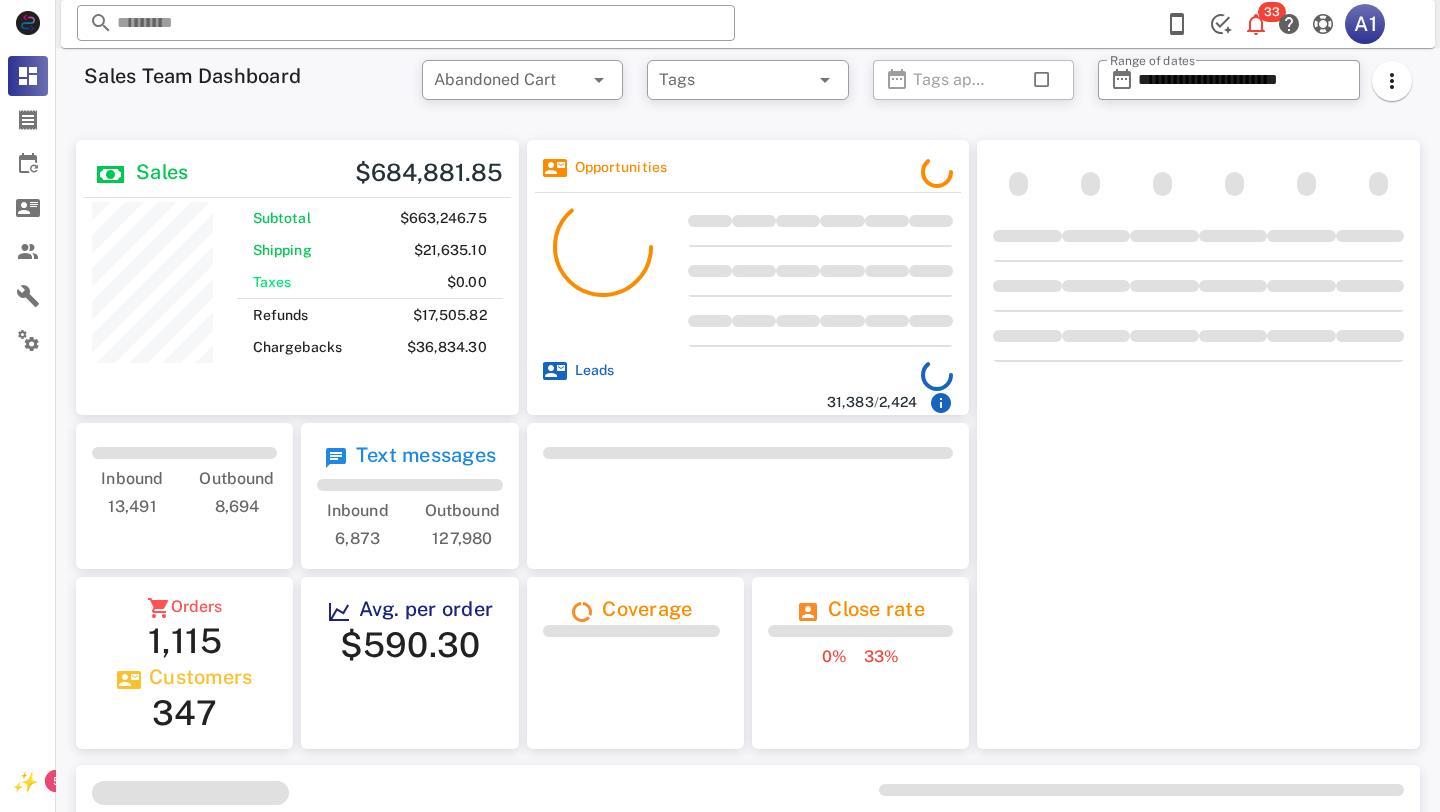 scroll, scrollTop: 999725, scrollLeft: 999557, axis: both 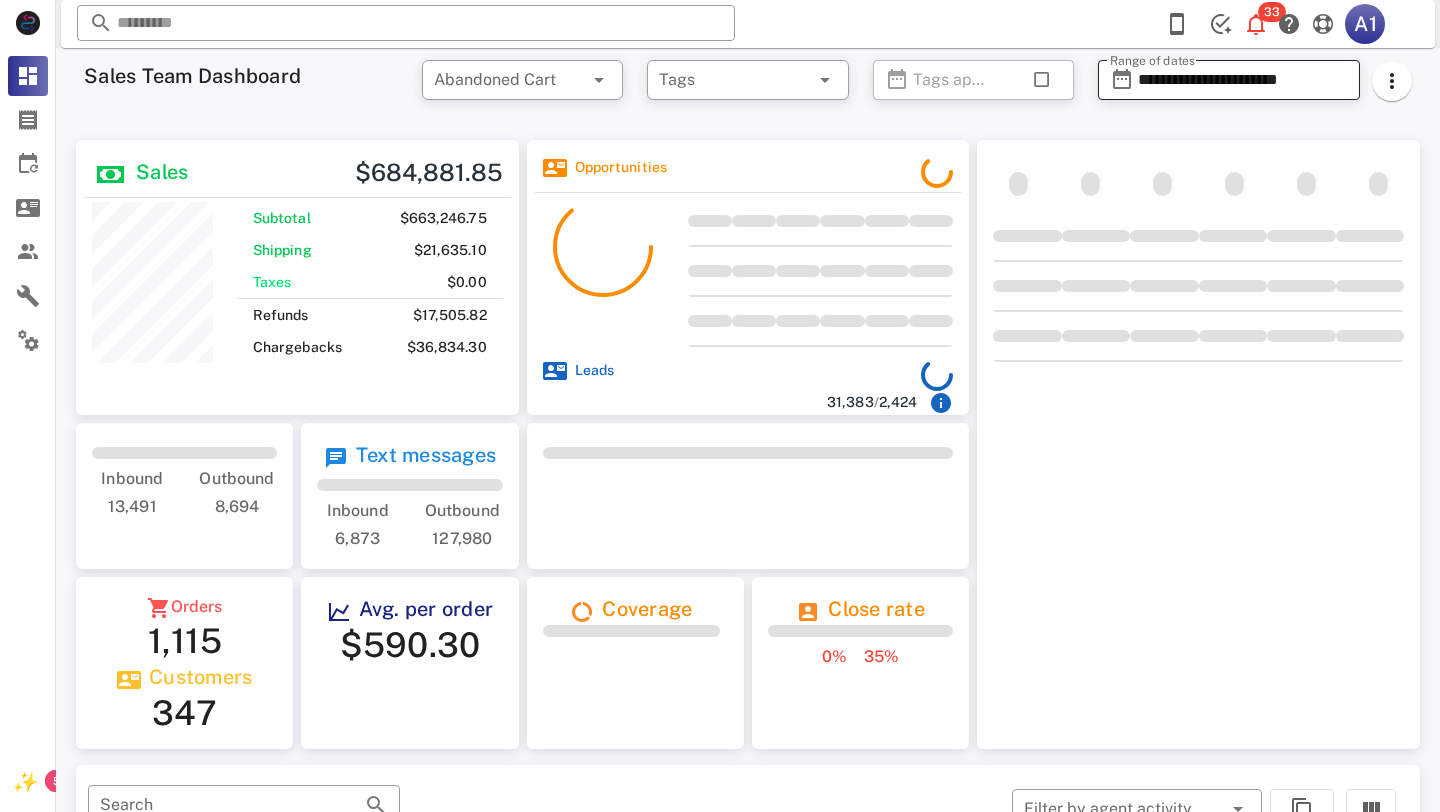 click on "**********" at bounding box center (1243, 80) 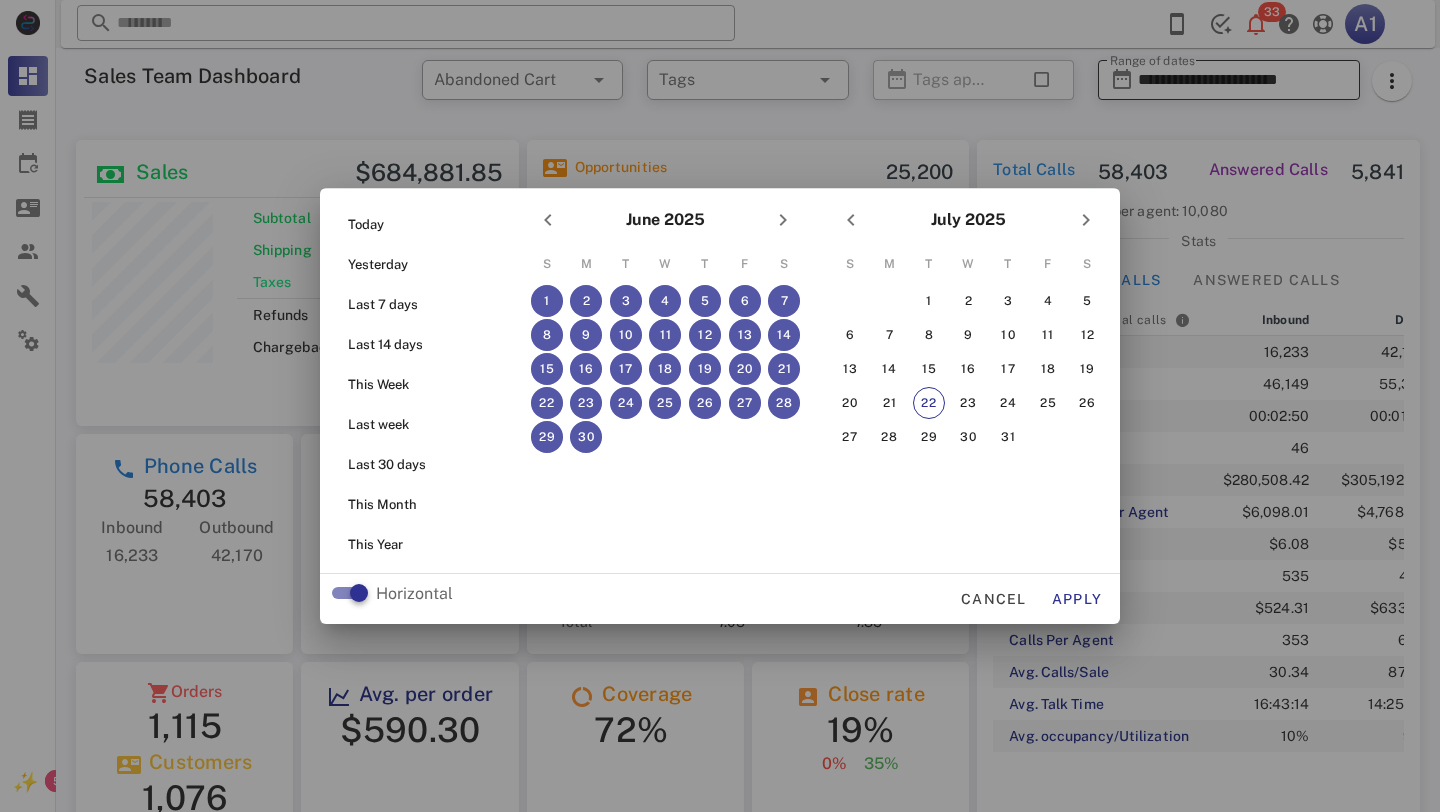 scroll, scrollTop: 999714, scrollLeft: 999557, axis: both 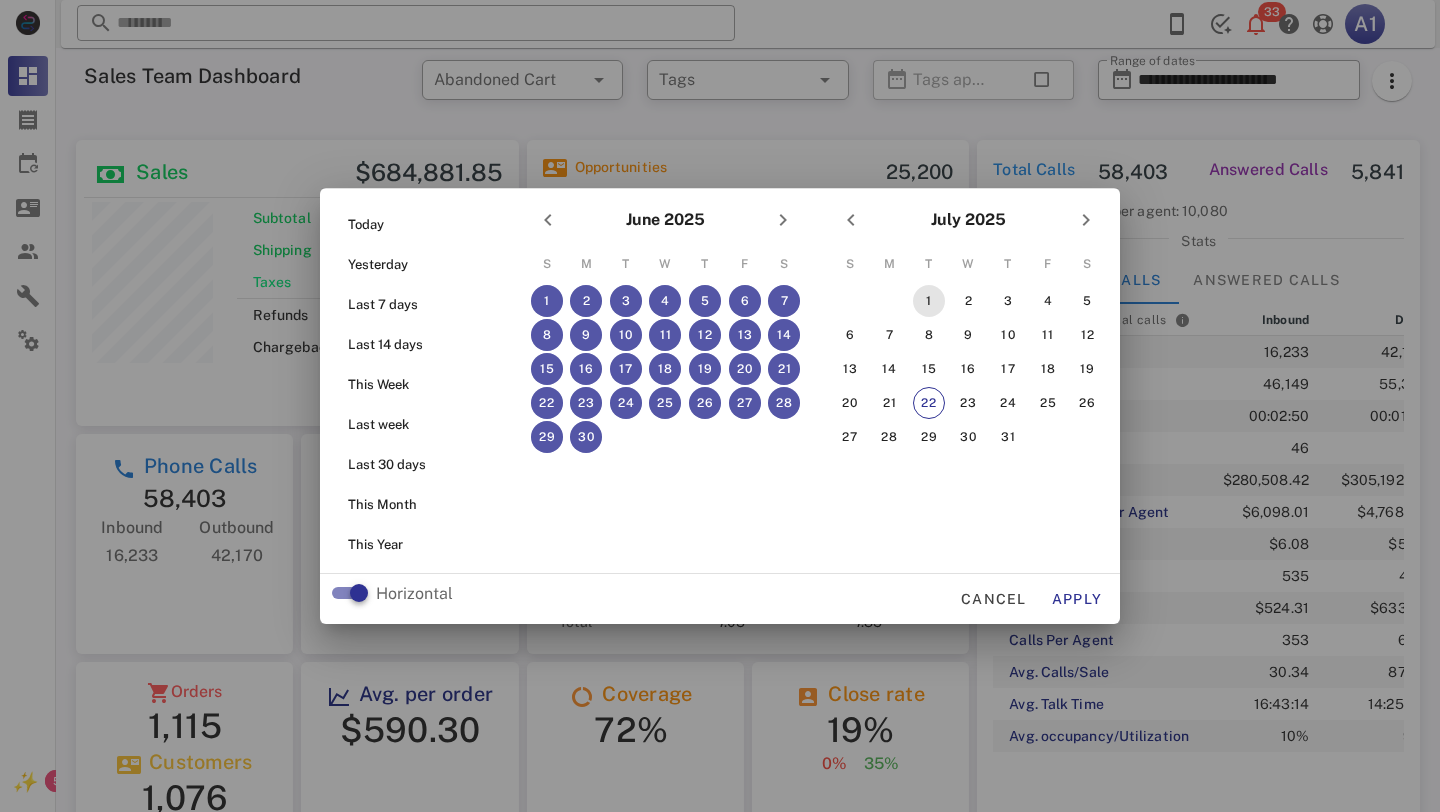 click on "1" at bounding box center [929, 301] 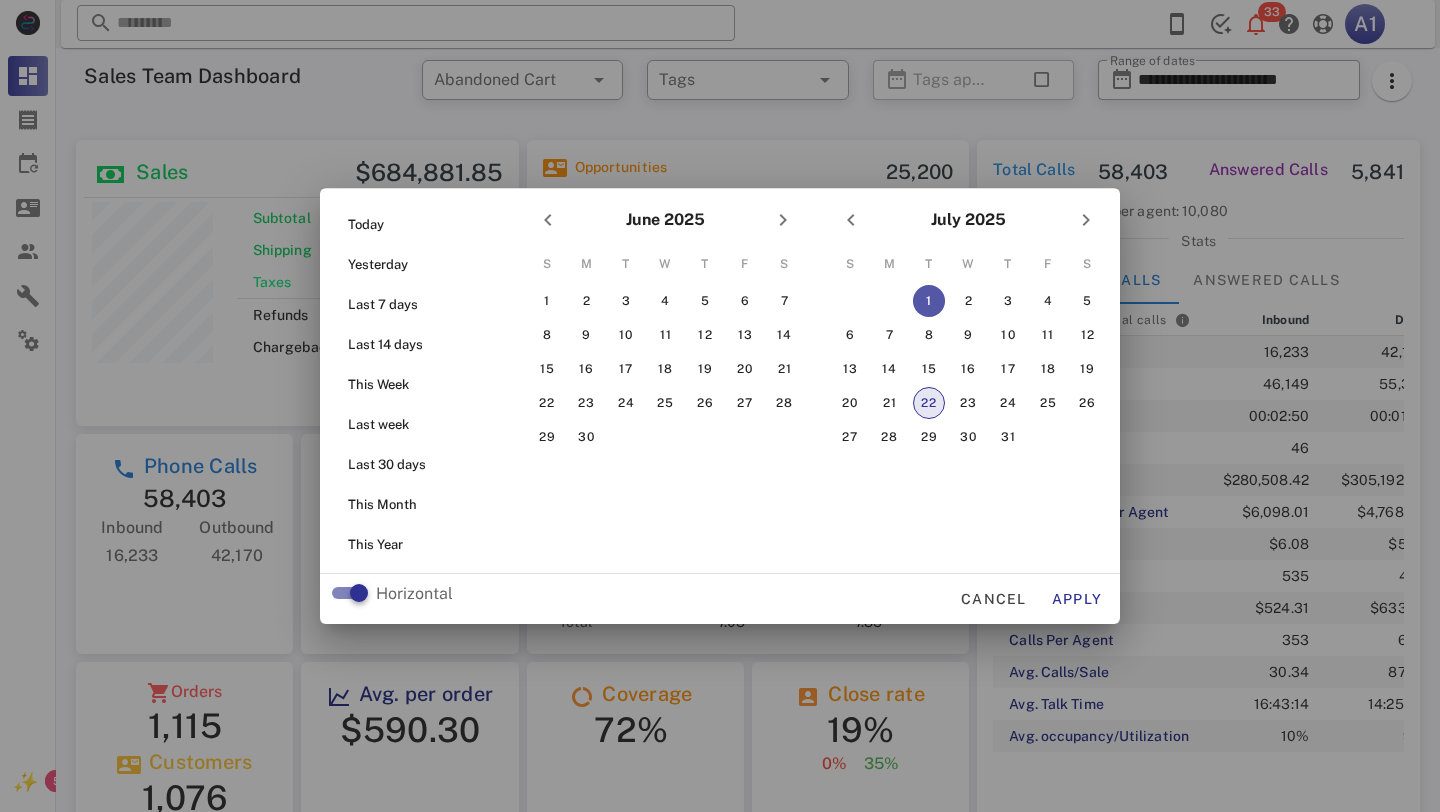 click on "22" at bounding box center [929, 403] 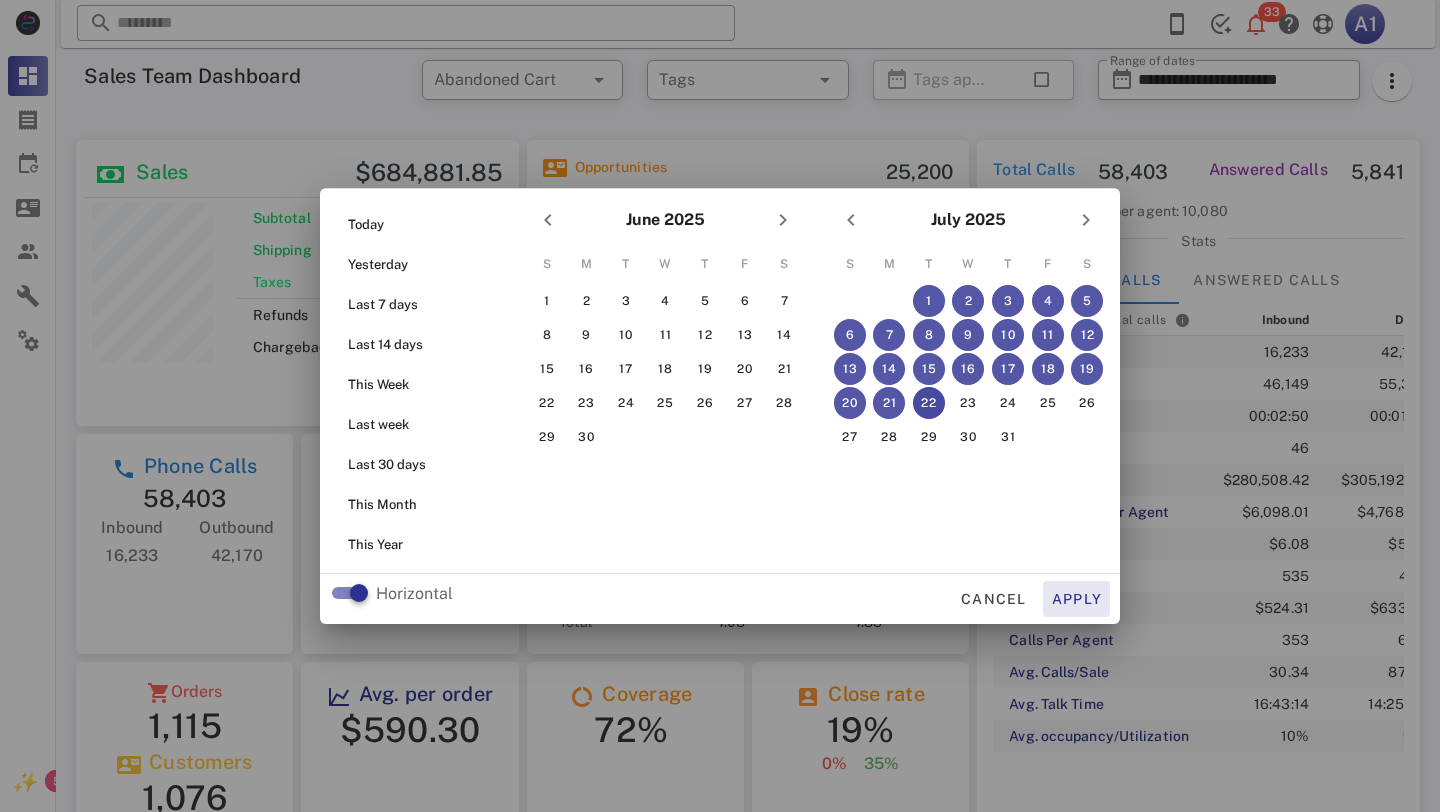 click on "Apply" at bounding box center [1077, 599] 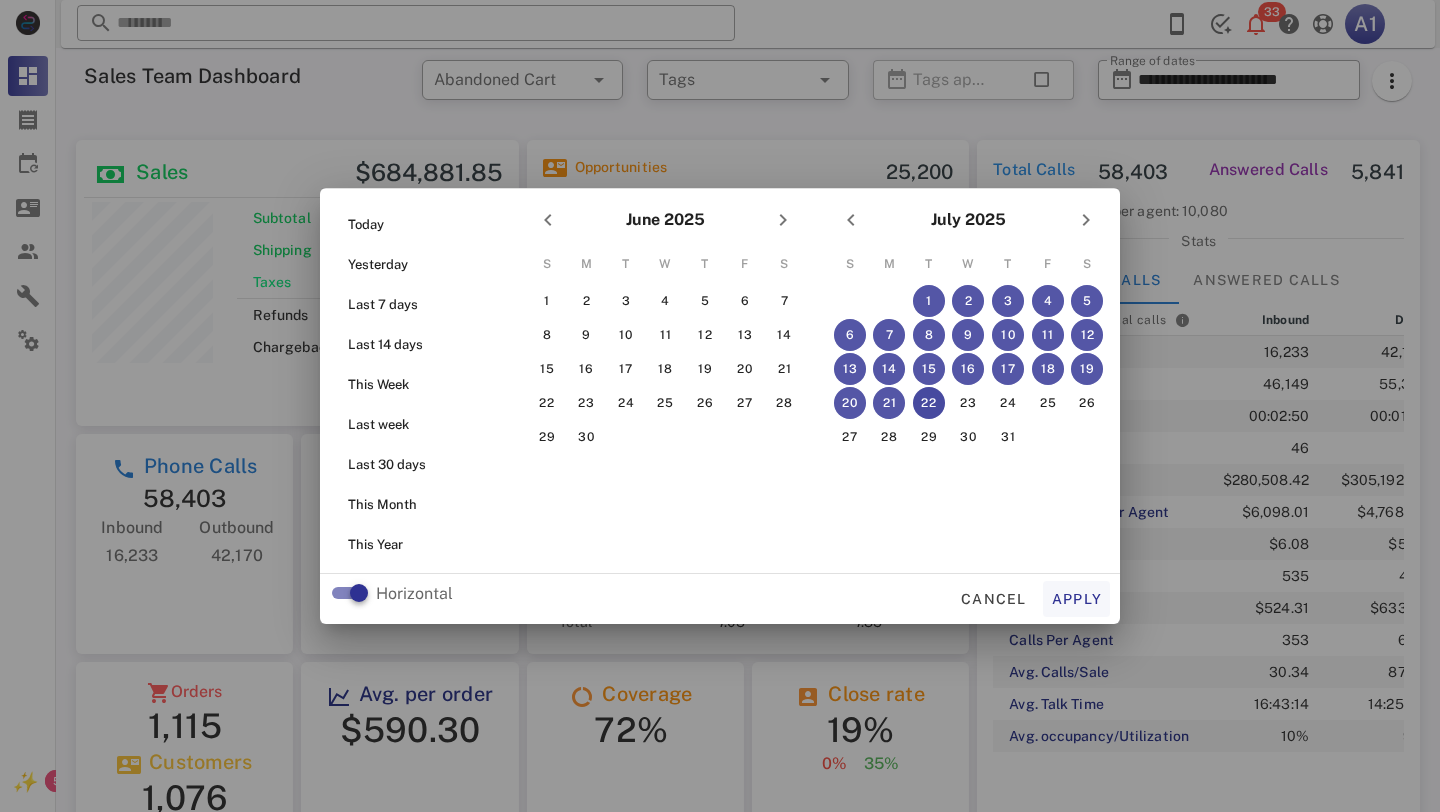type on "**********" 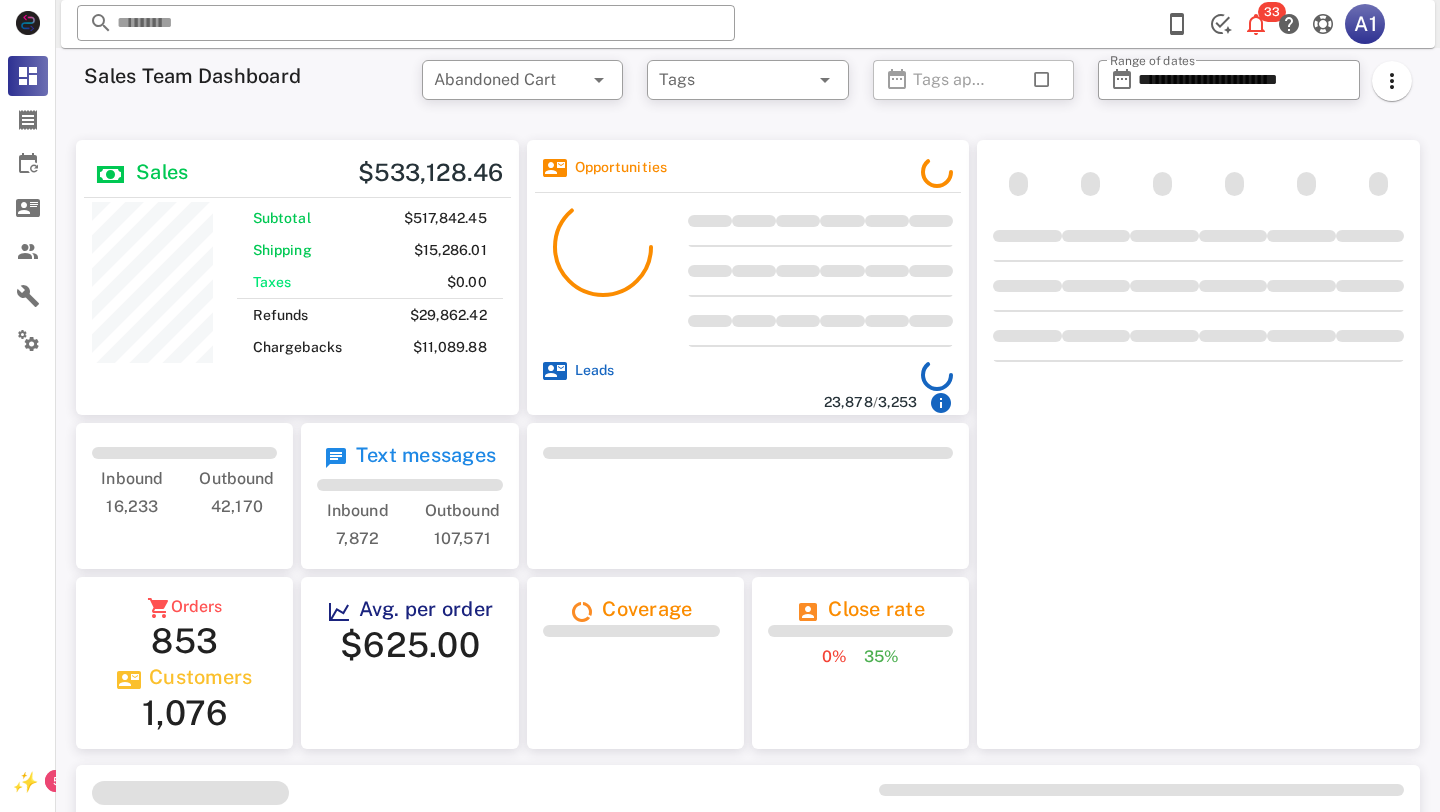 scroll, scrollTop: 999725, scrollLeft: 999557, axis: both 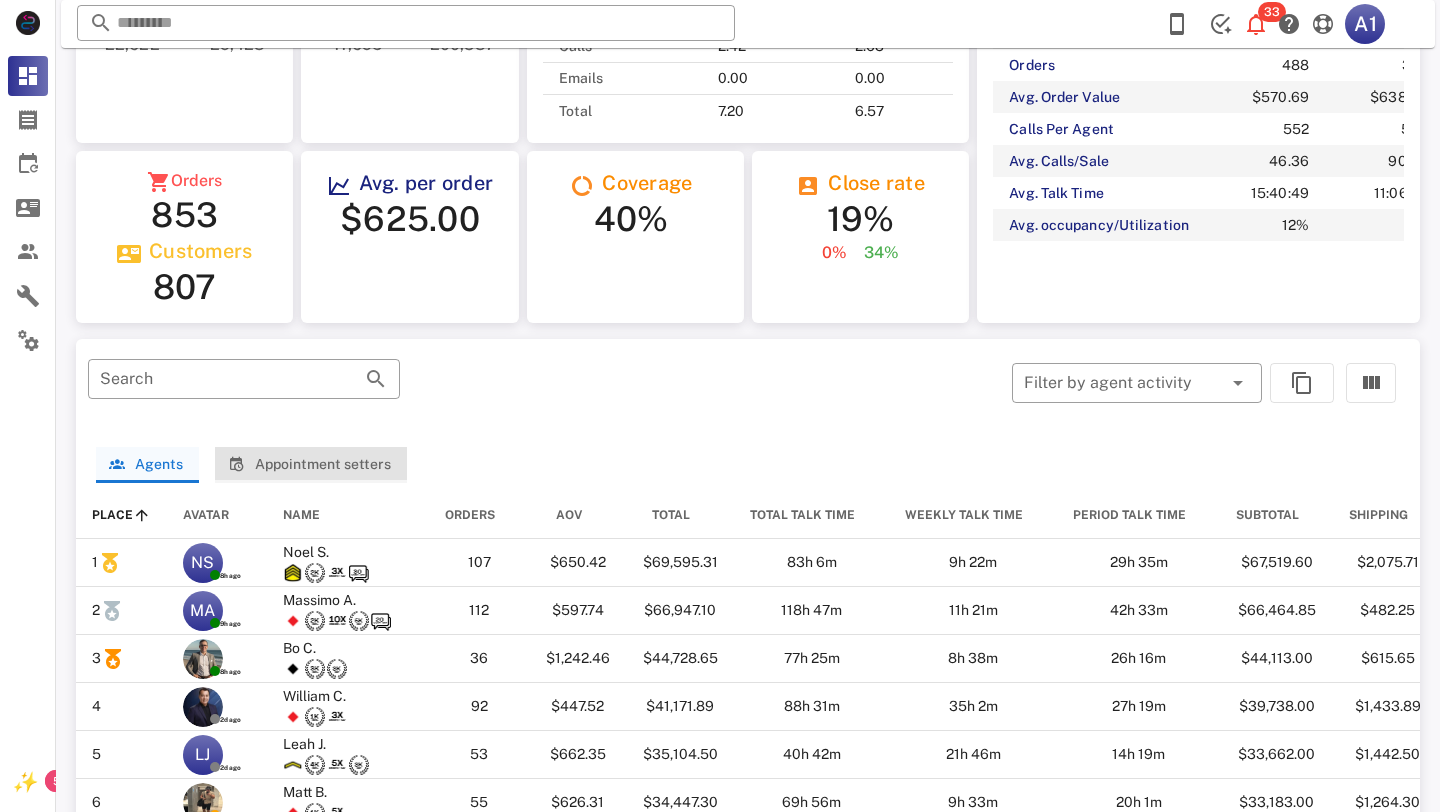 click on "Appointment setters" at bounding box center [310, 464] 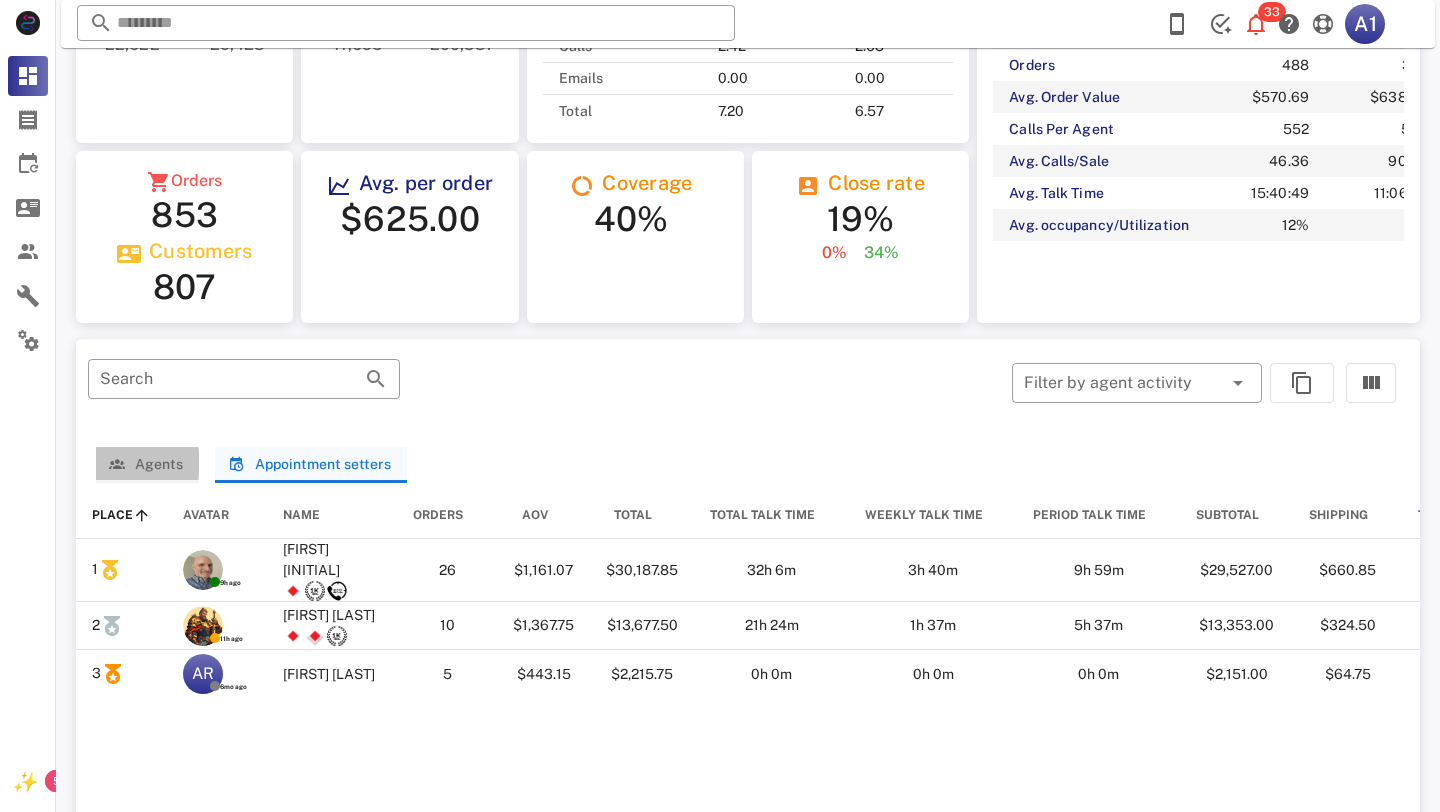click on "Agents" at bounding box center (147, 464) 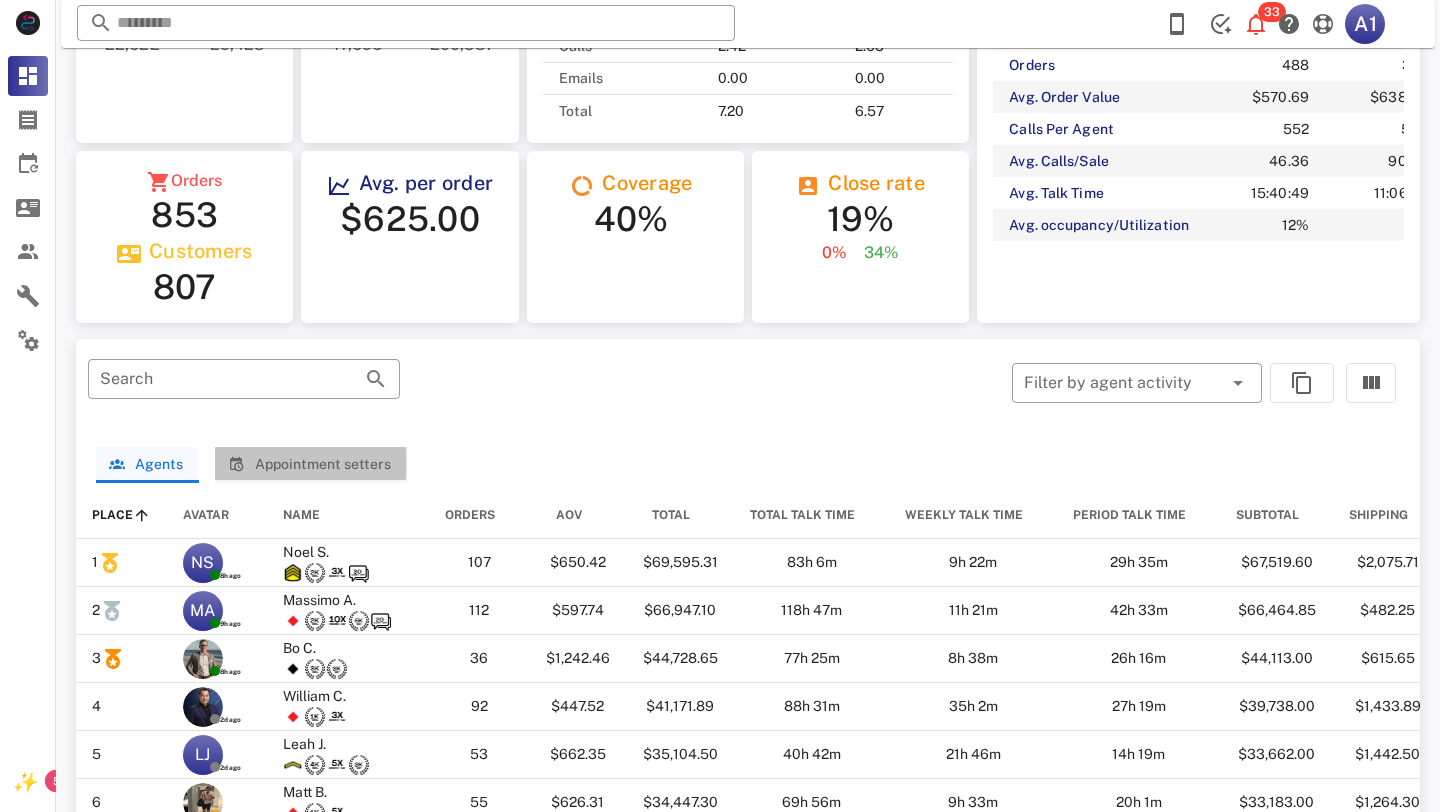 click on "Appointment setters" at bounding box center (310, 464) 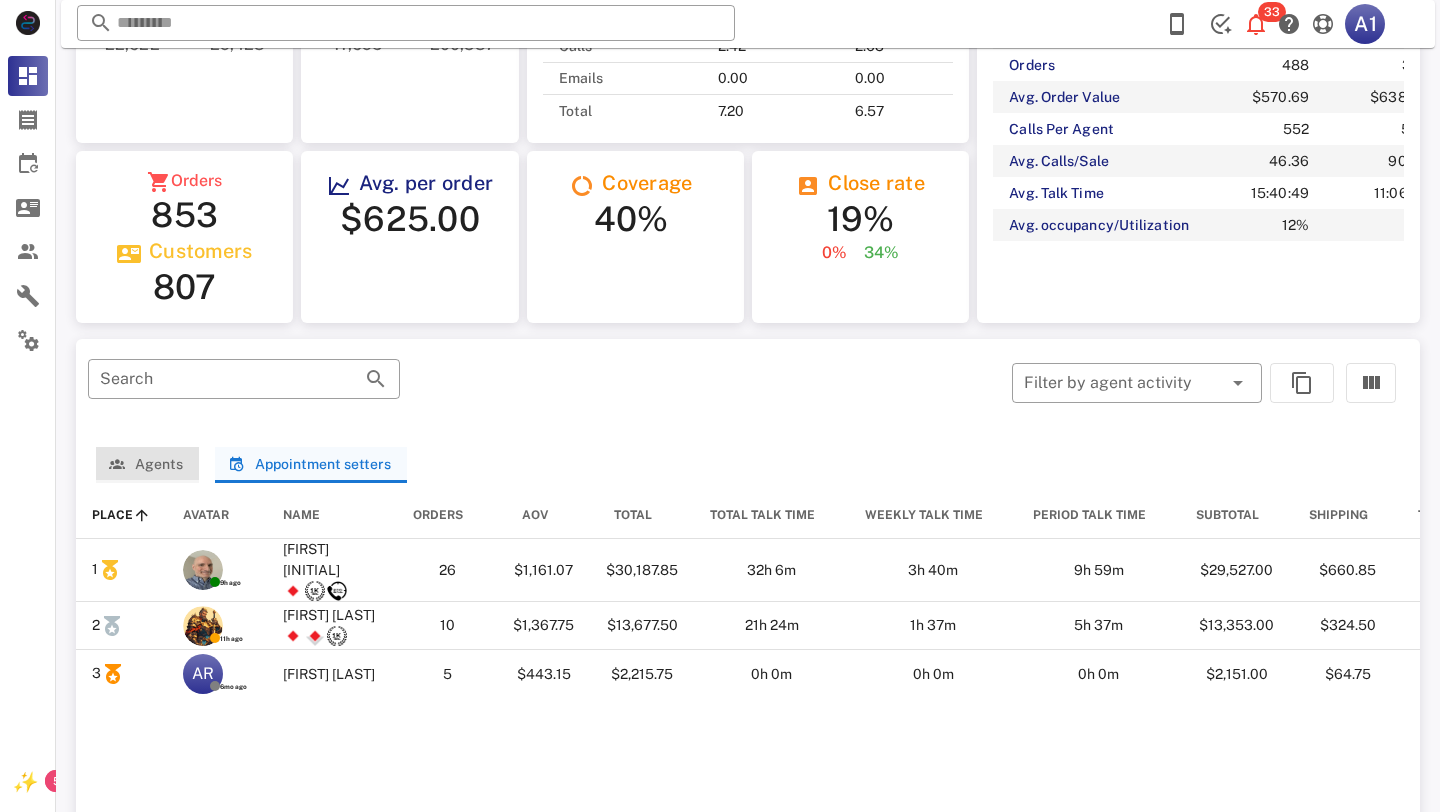 click on "Agents" at bounding box center [147, 464] 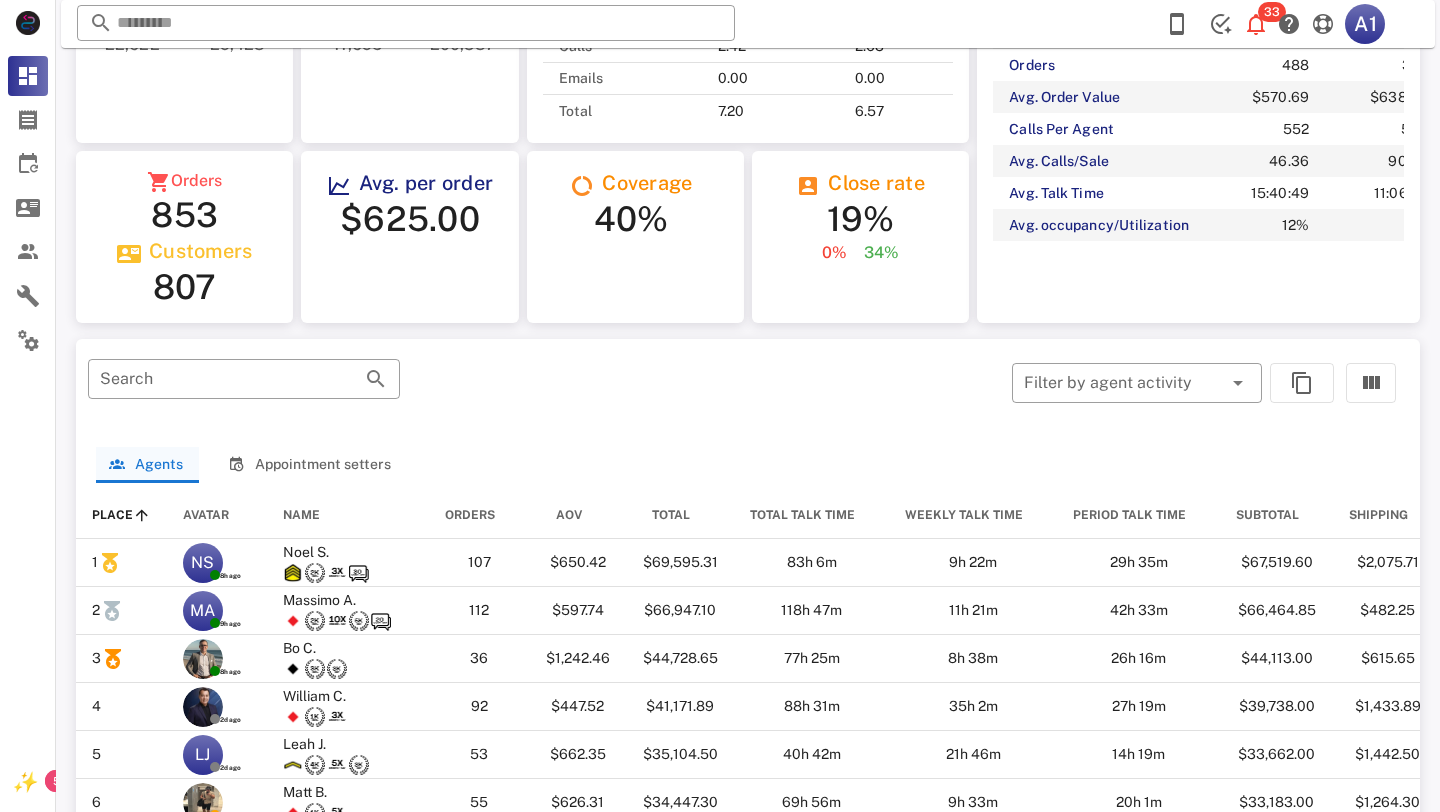scroll, scrollTop: 0, scrollLeft: 0, axis: both 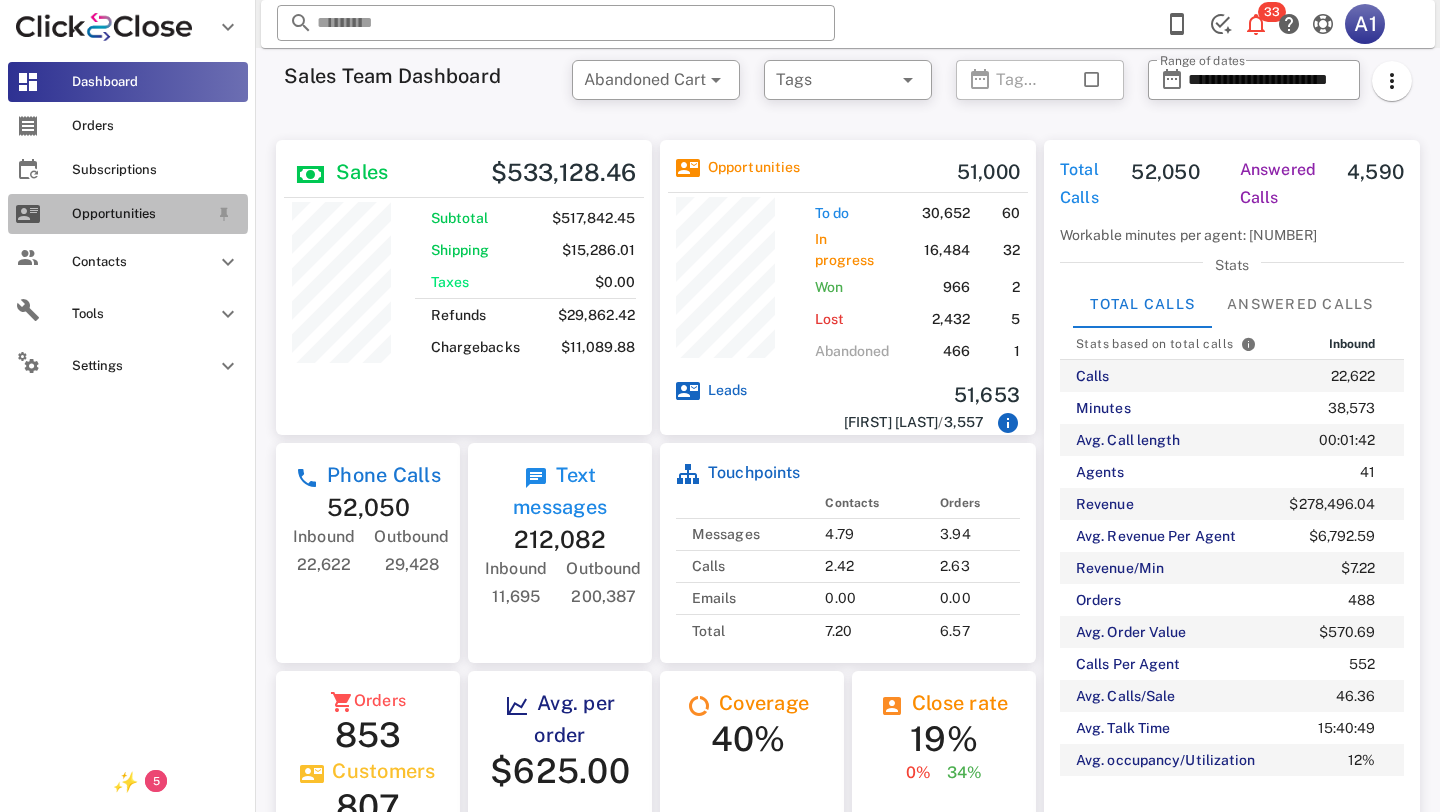 click on "Opportunities" at bounding box center [128, 214] 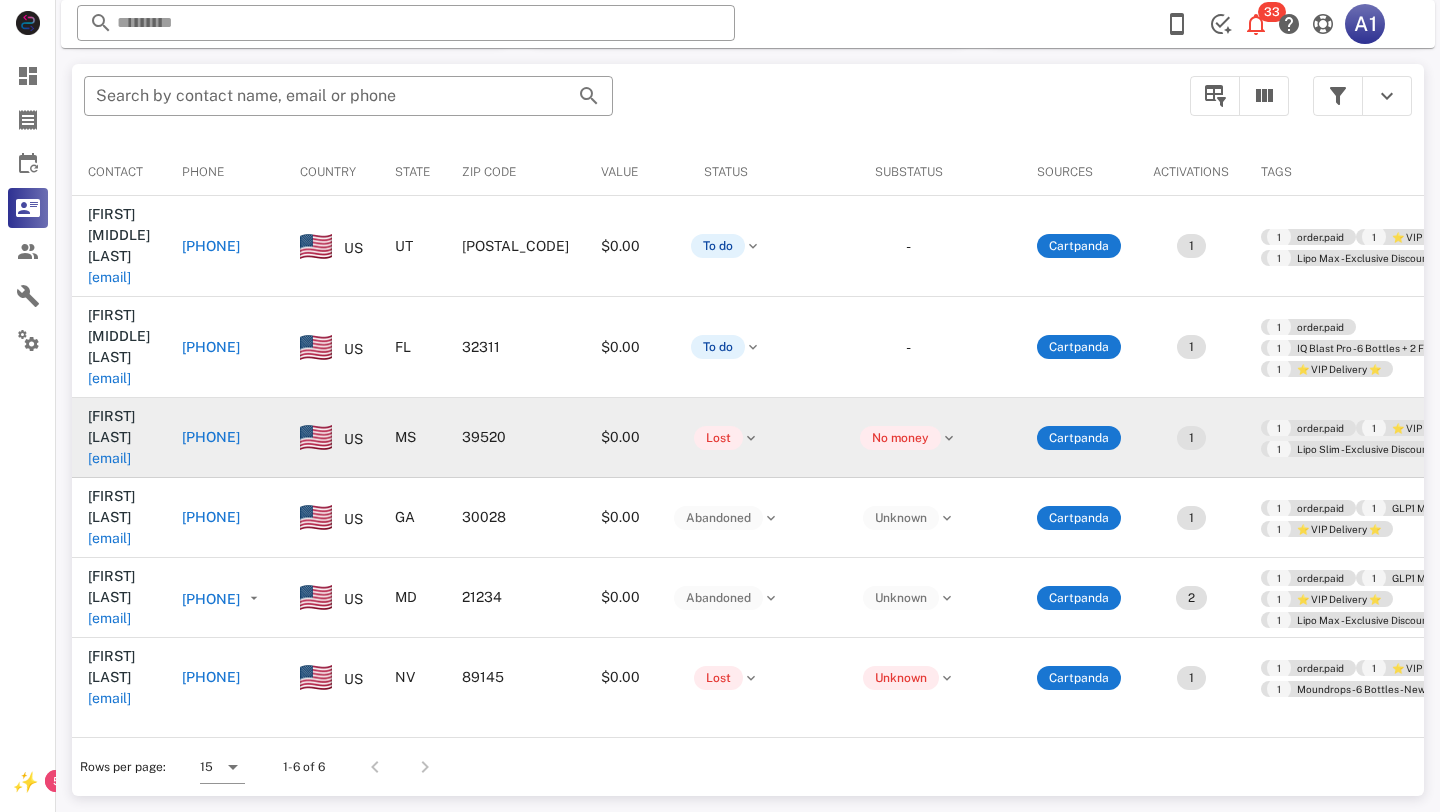 scroll, scrollTop: 199, scrollLeft: 0, axis: vertical 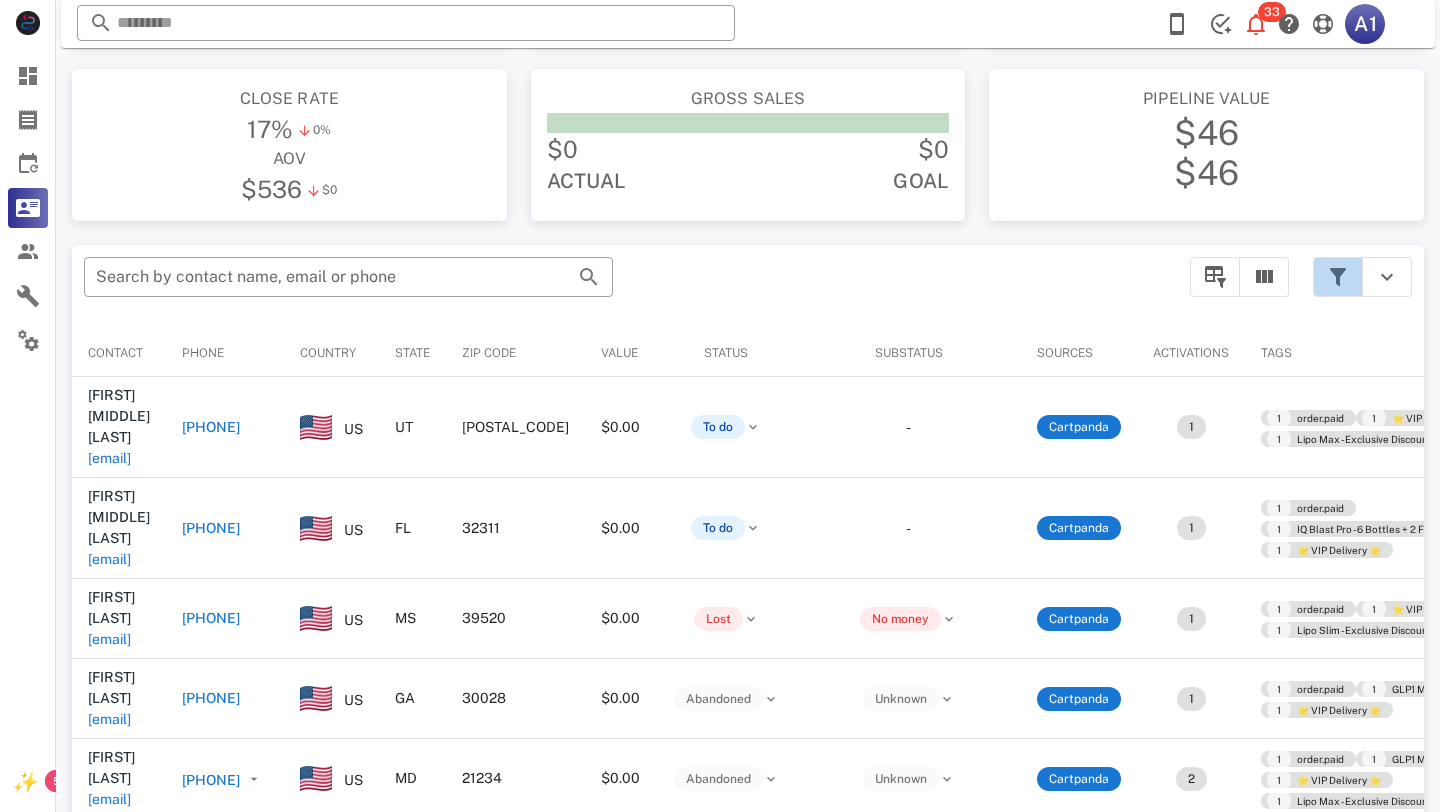 click at bounding box center (1338, 277) 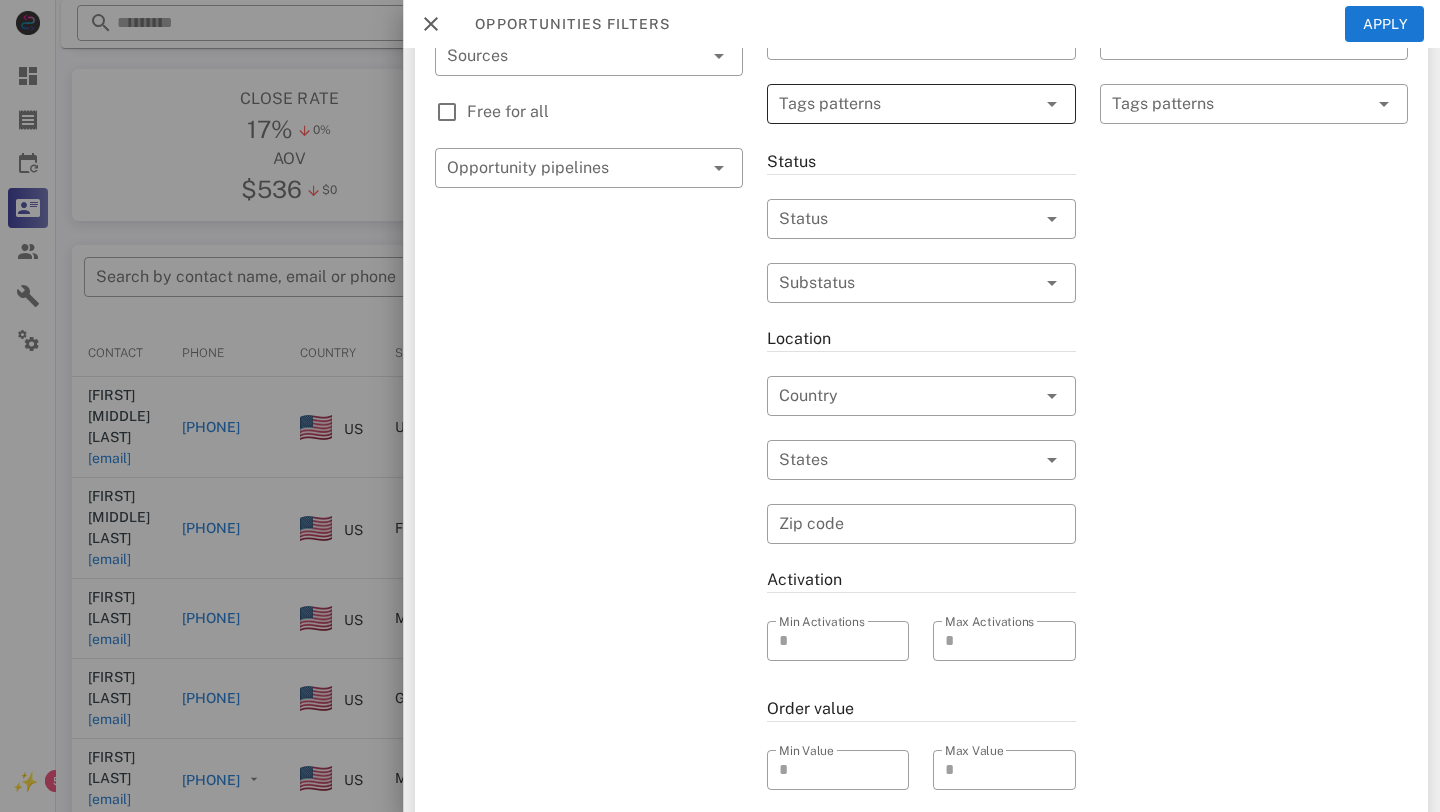 scroll, scrollTop: 0, scrollLeft: 0, axis: both 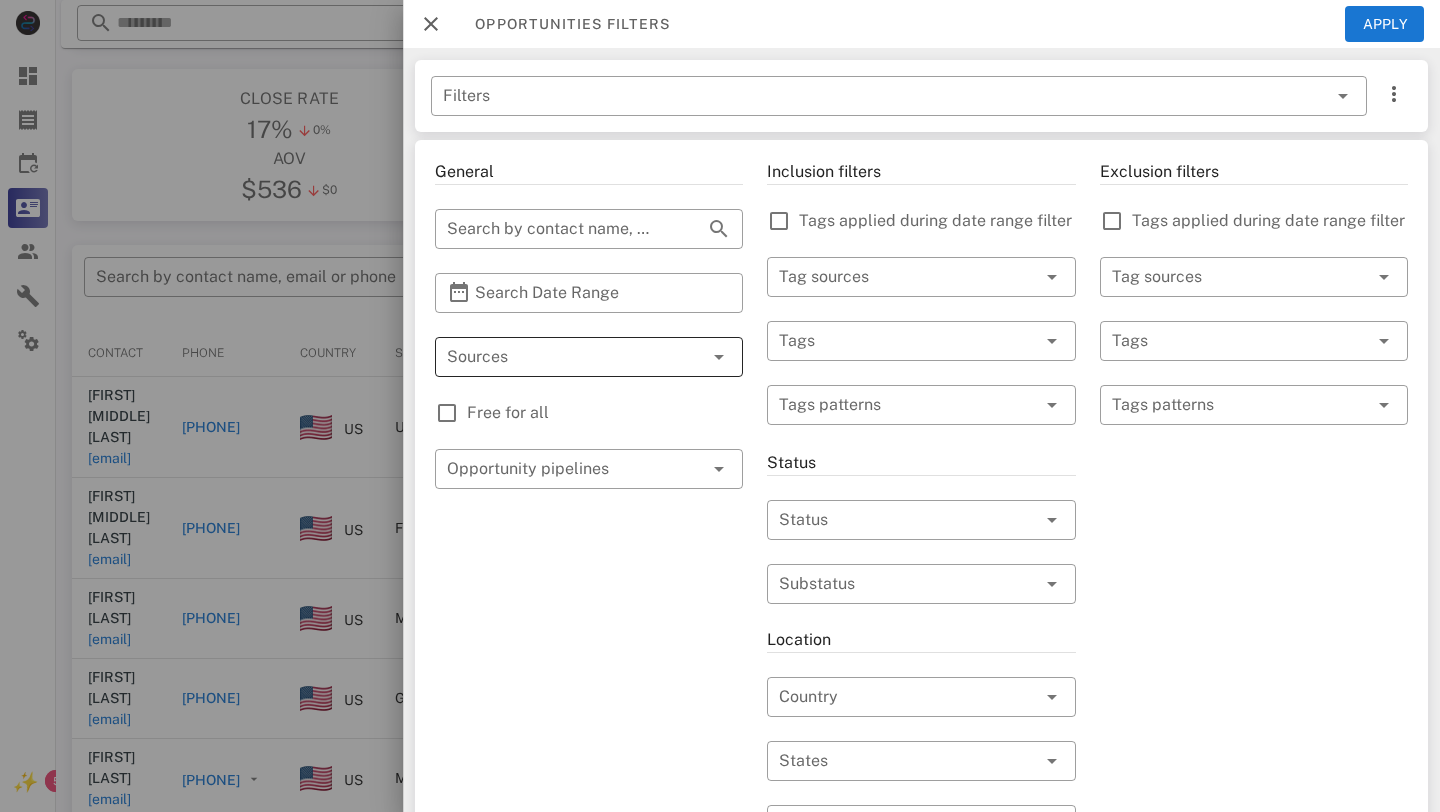 click at bounding box center (561, 357) 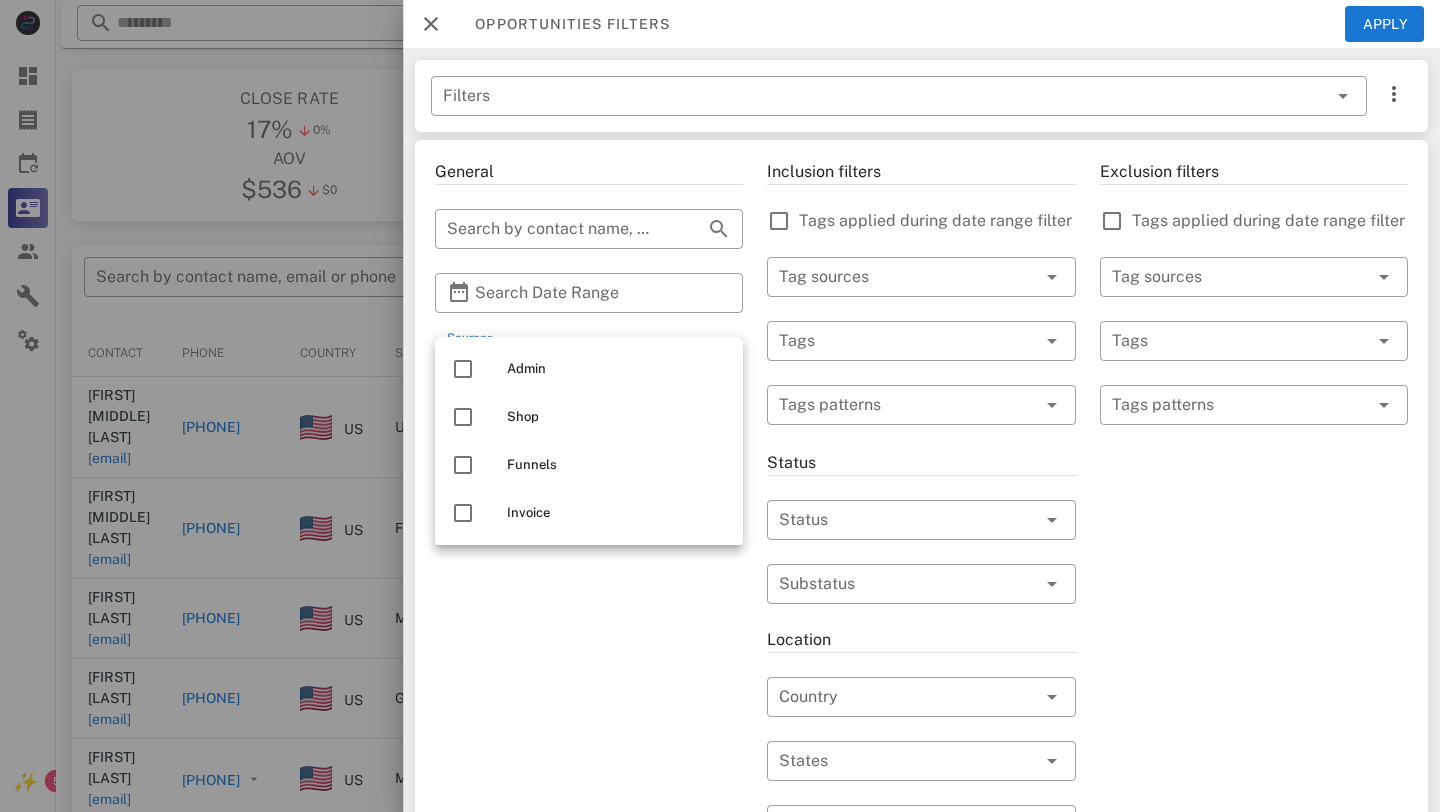 click on "General ​ Search by contact name, email or phone ​ Search Date Range ​ Sources Free for all ​ Opportunity pipelines" at bounding box center (589, 709) 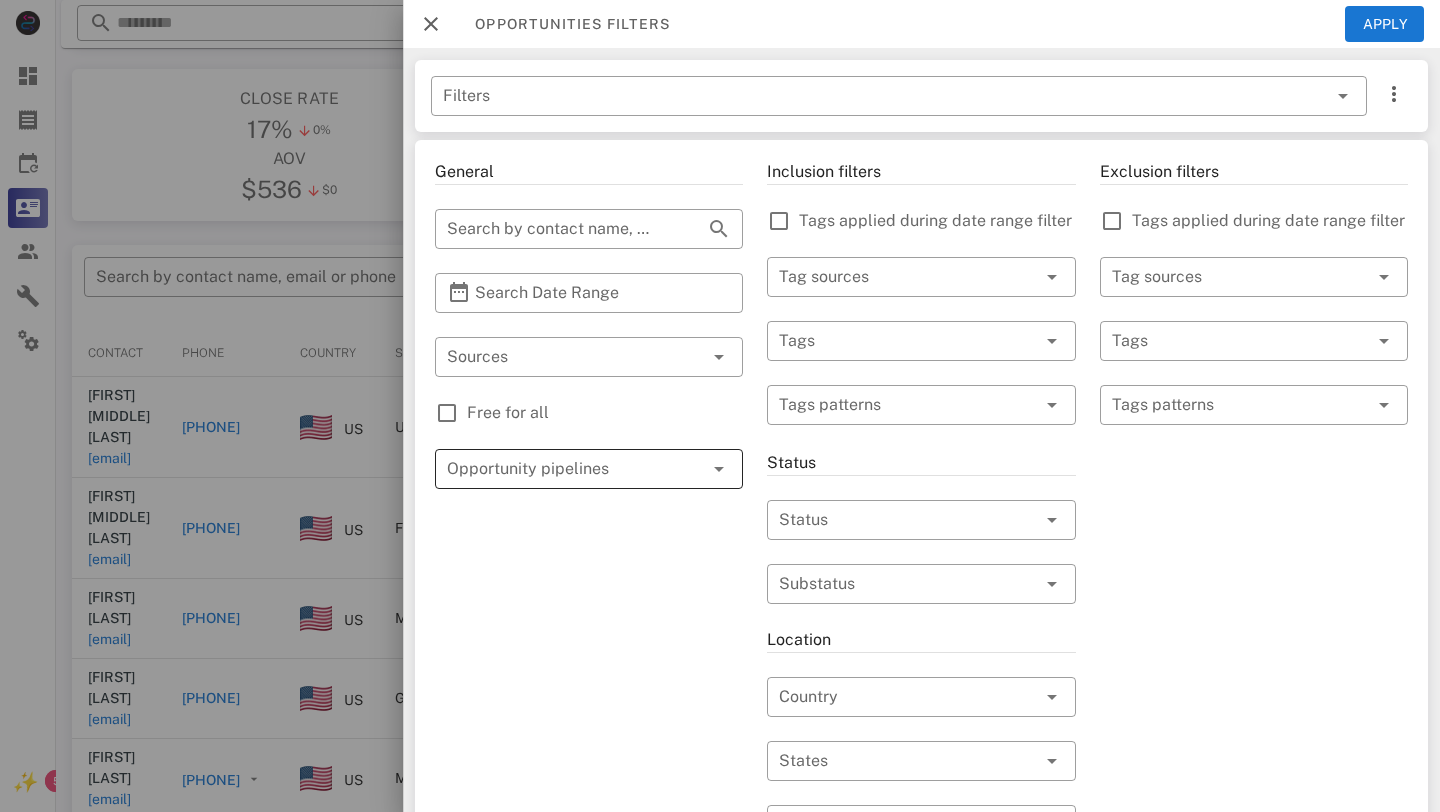 click at bounding box center (561, 469) 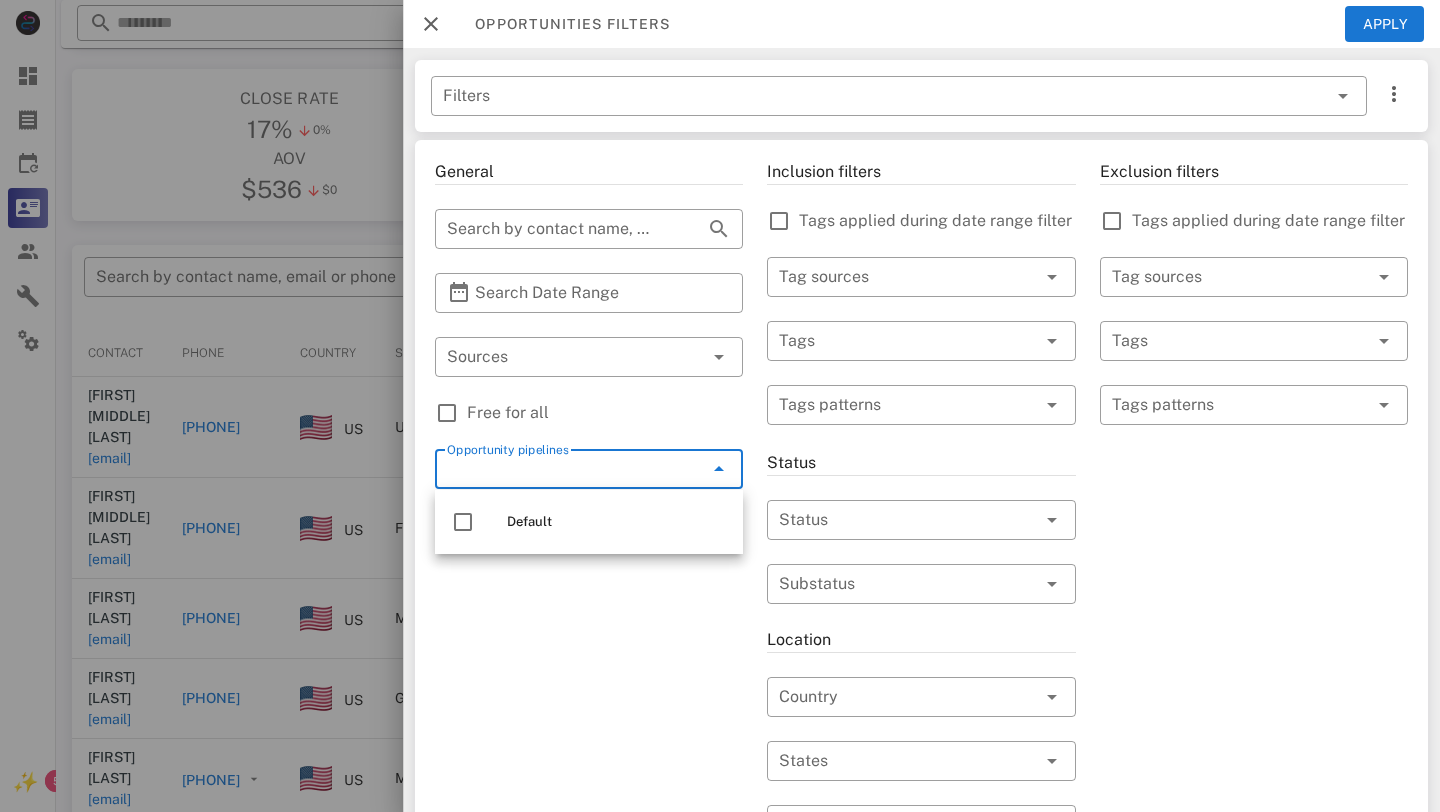 click on "General ​ Search by contact name, email or phone ​ Search Date Range ​ Sources Free for all ​ Opportunity pipelines" at bounding box center [589, 709] 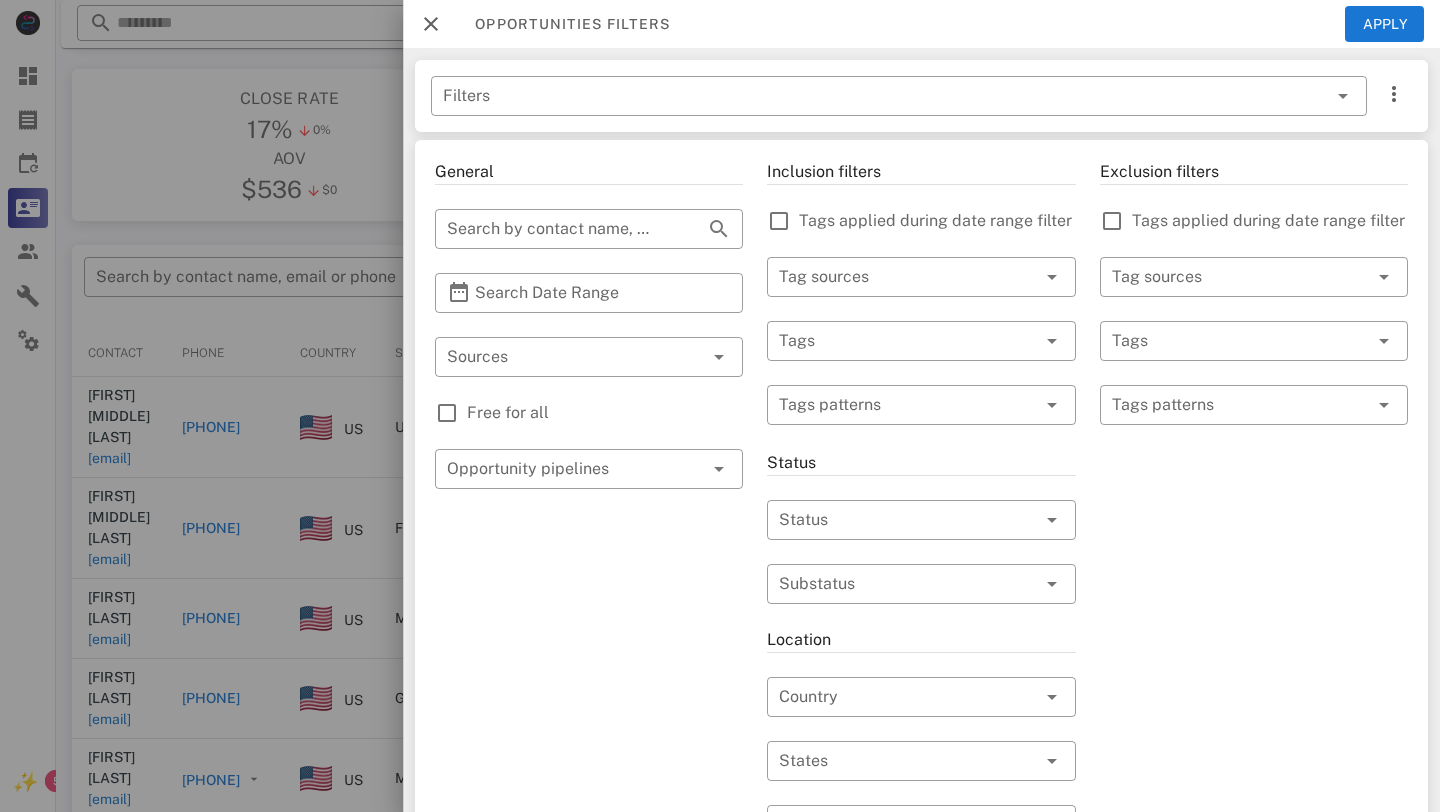 click on "Free for all" at bounding box center [605, 413] 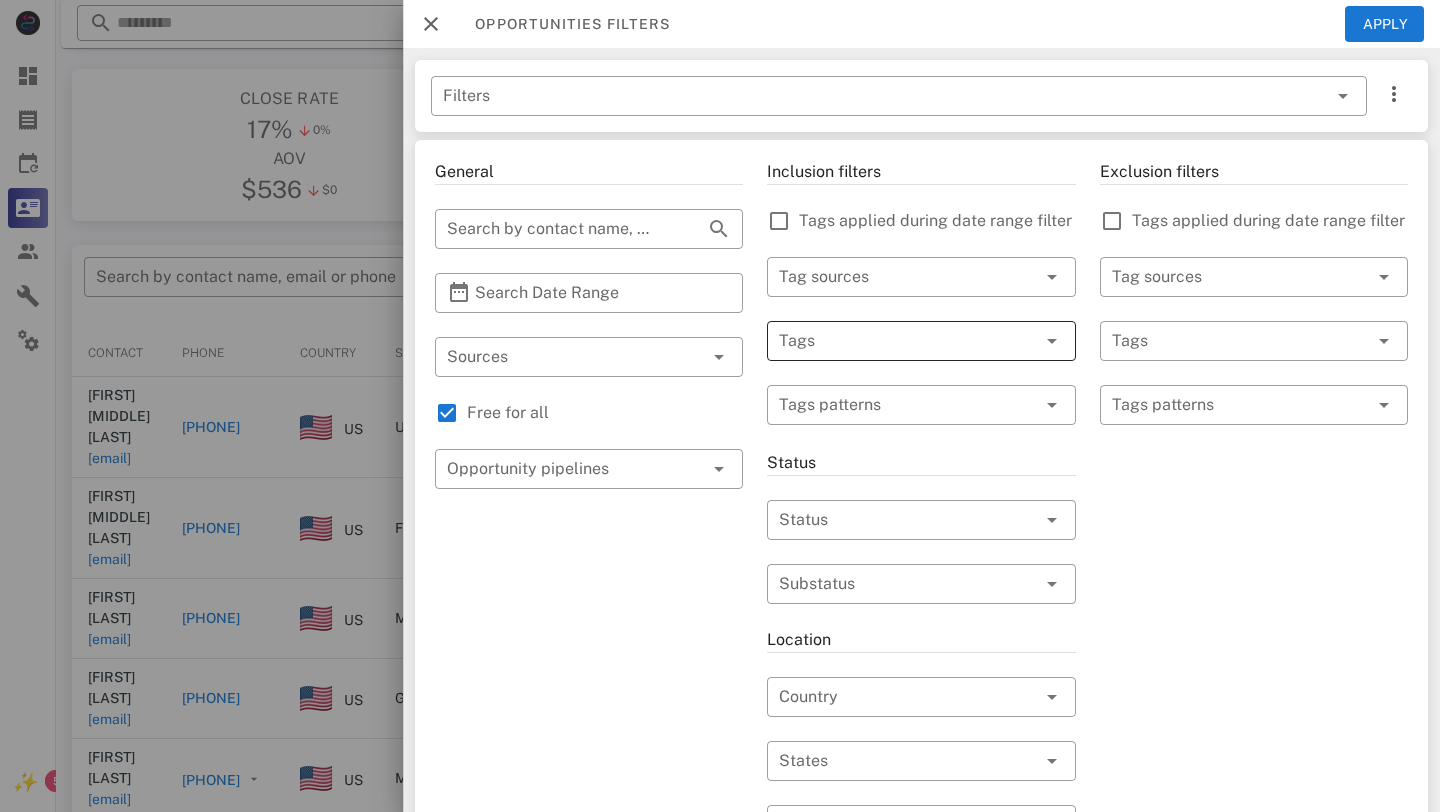 click at bounding box center (893, 341) 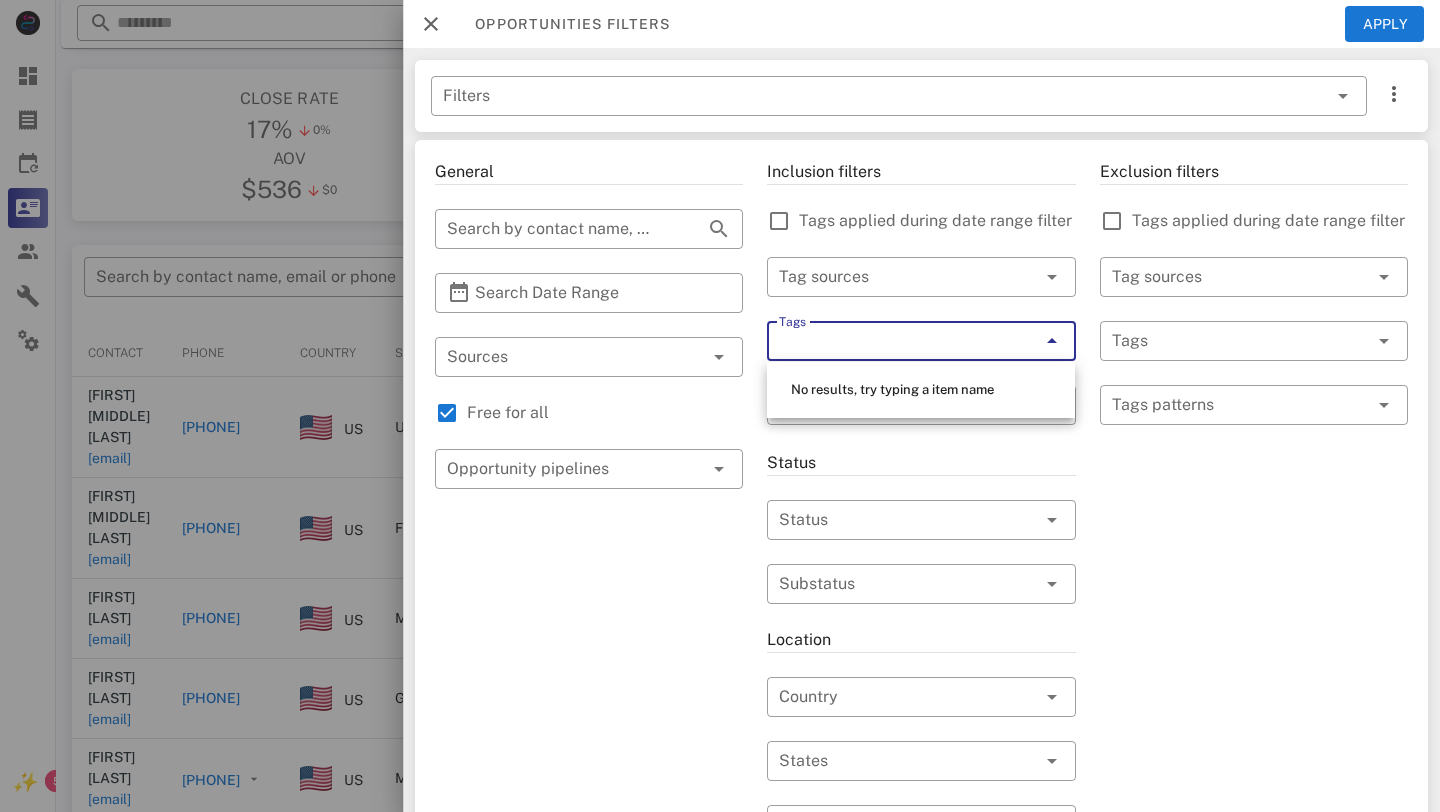 paste on "********" 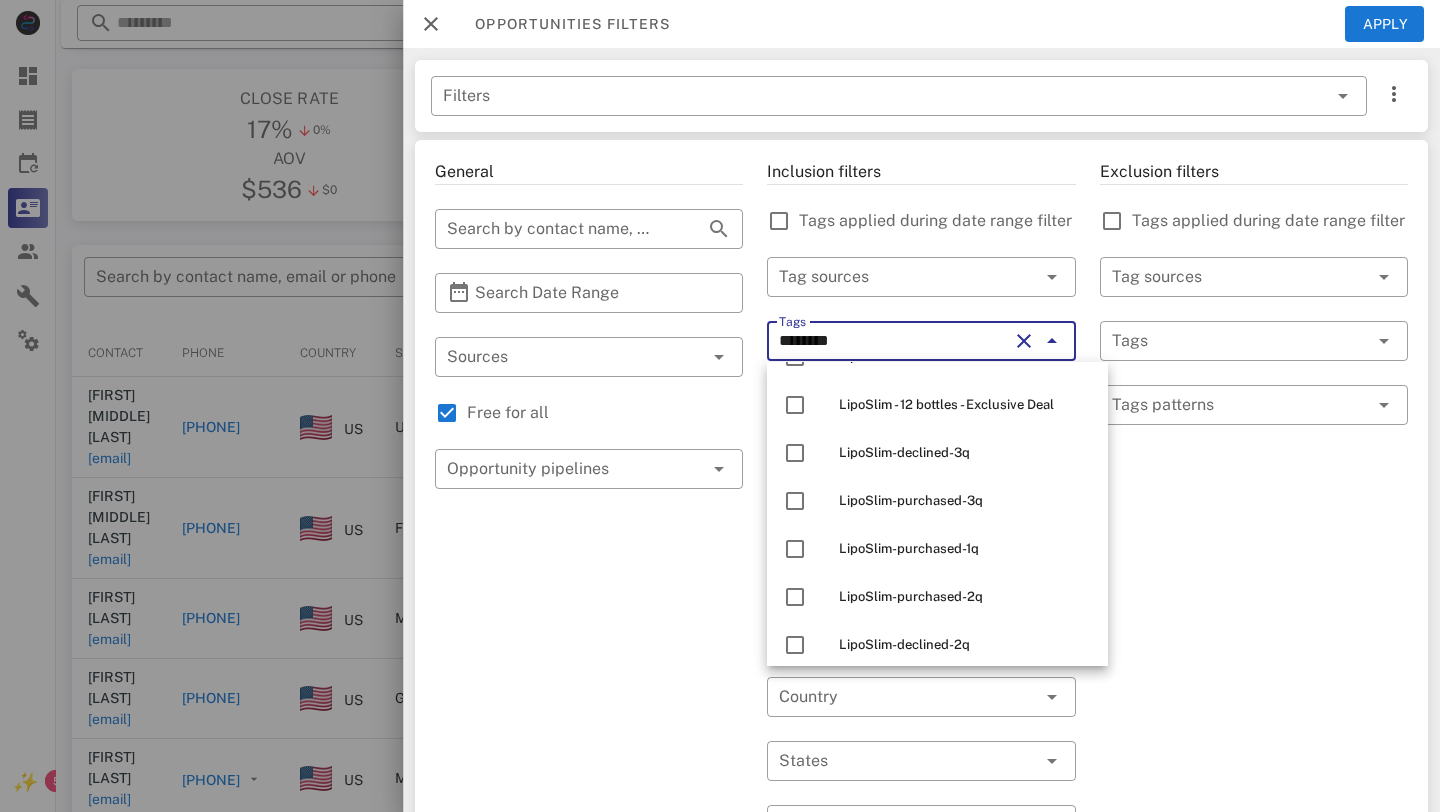 scroll, scrollTop: 0, scrollLeft: 0, axis: both 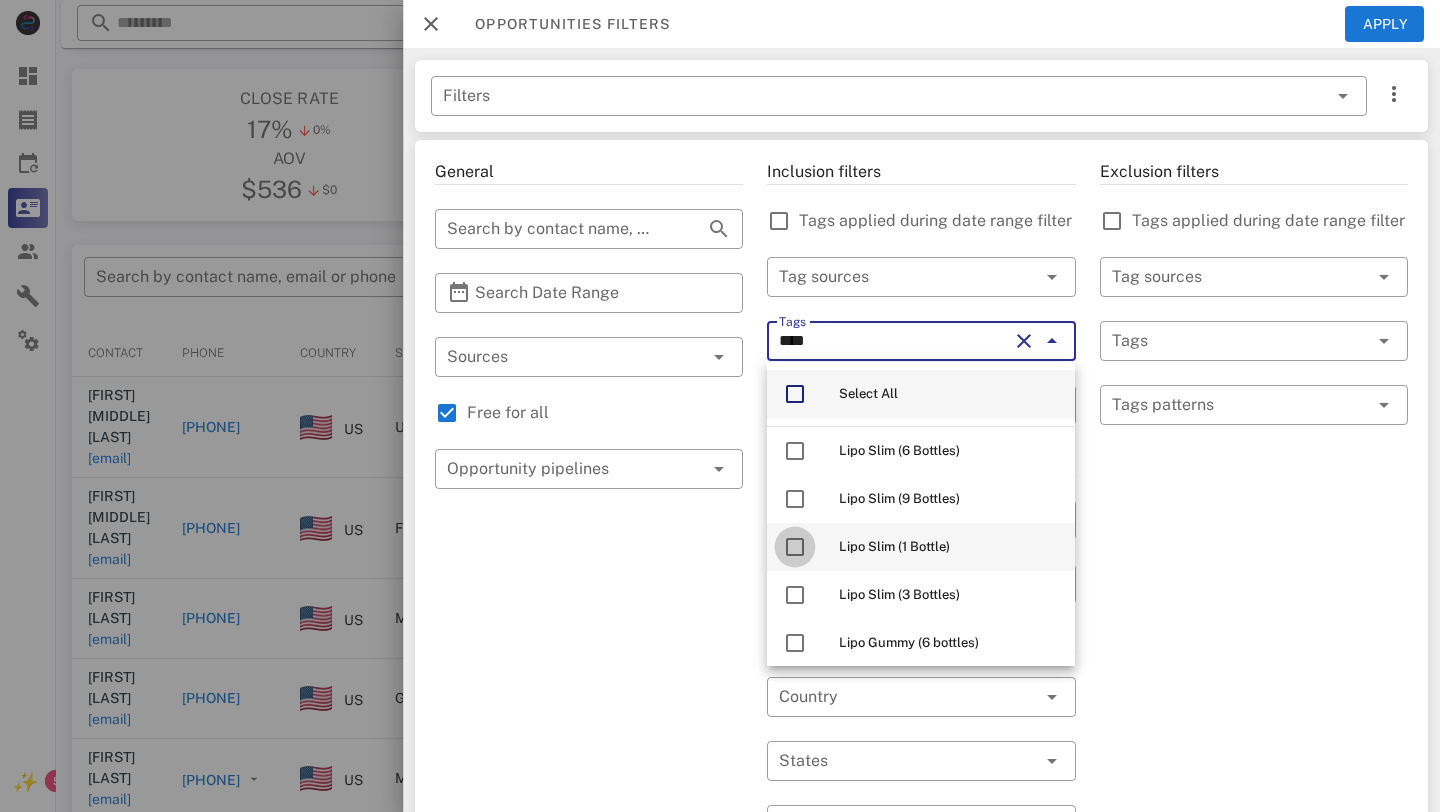 click at bounding box center [795, 547] 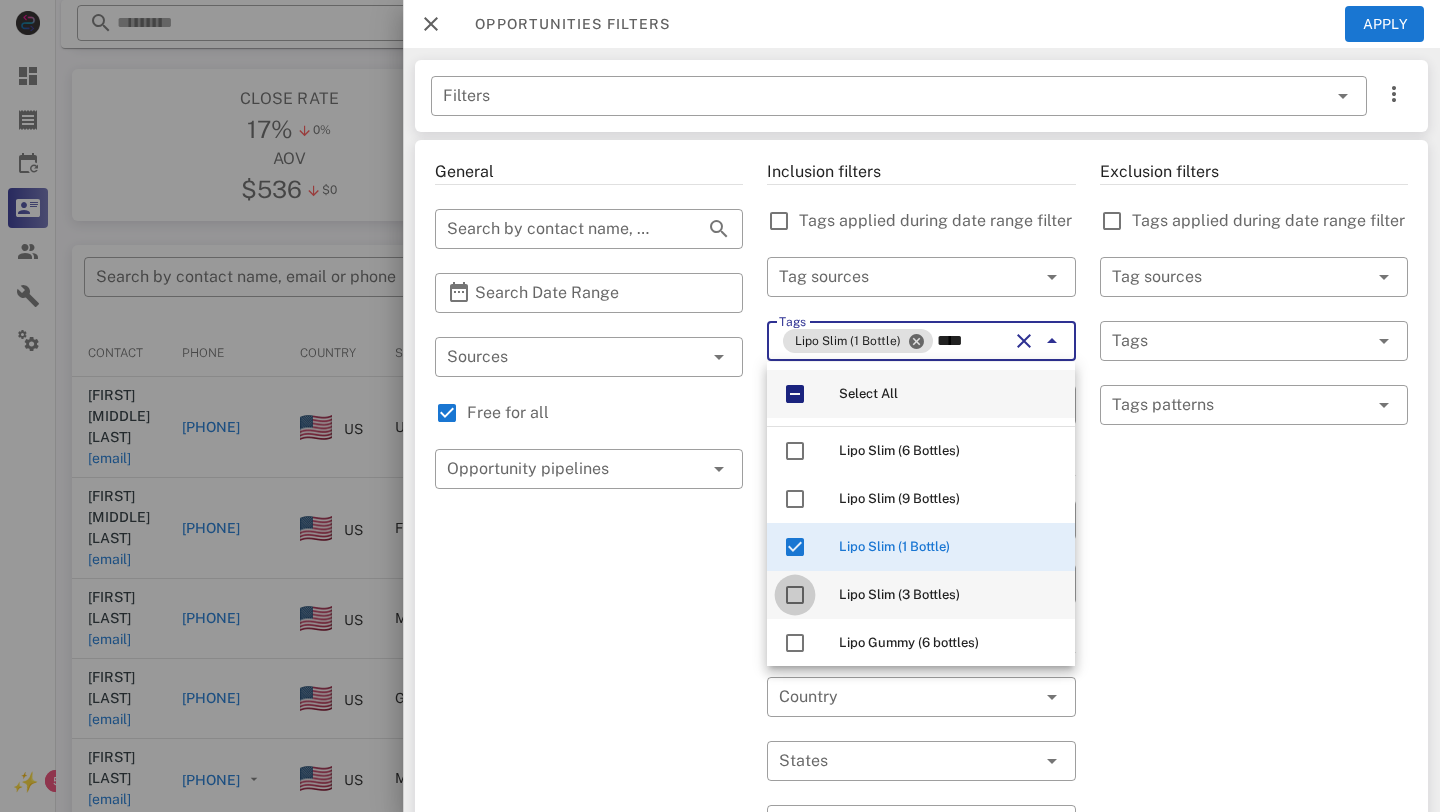 click at bounding box center (795, 595) 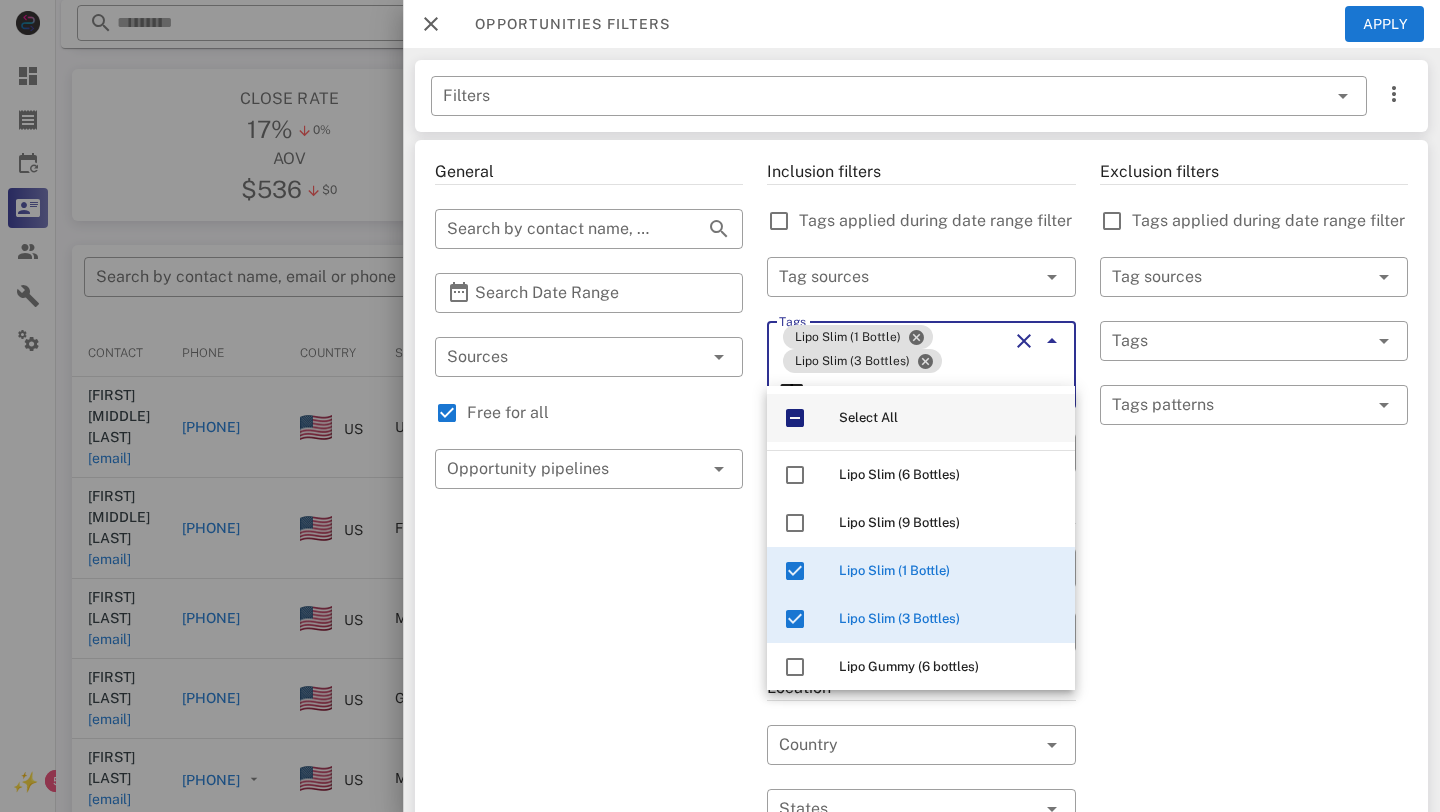 type on "****" 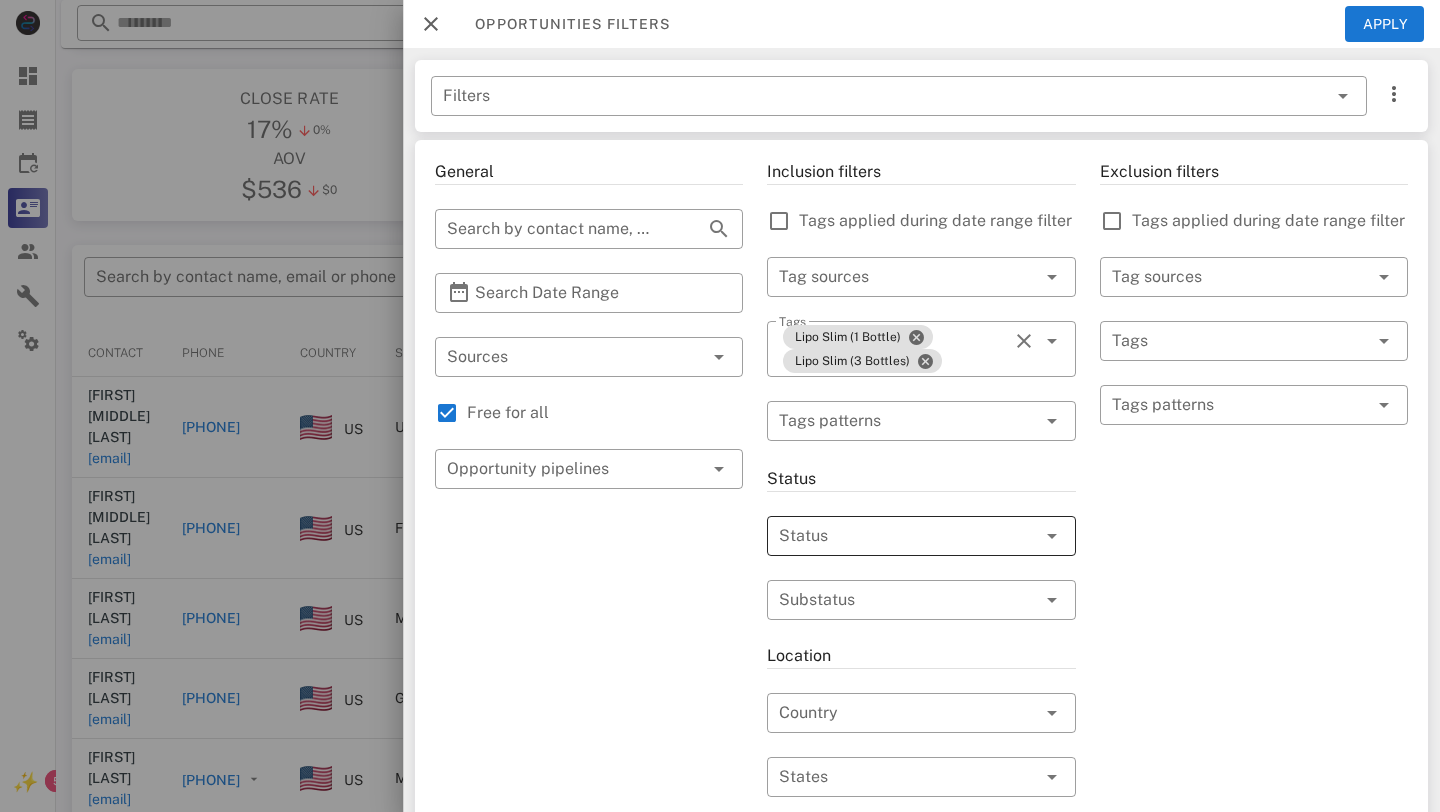 click at bounding box center [893, 536] 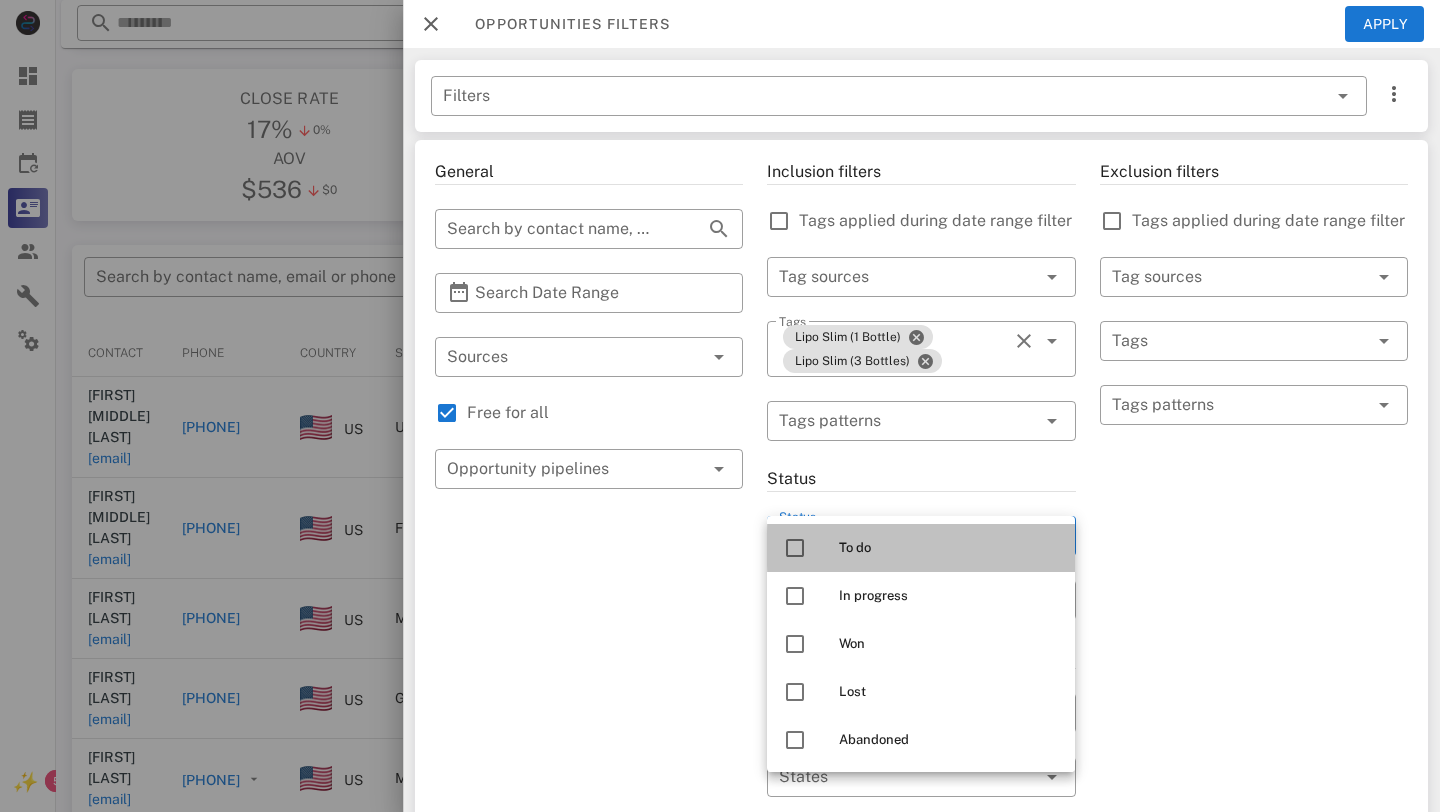 click on "To do" at bounding box center (921, 548) 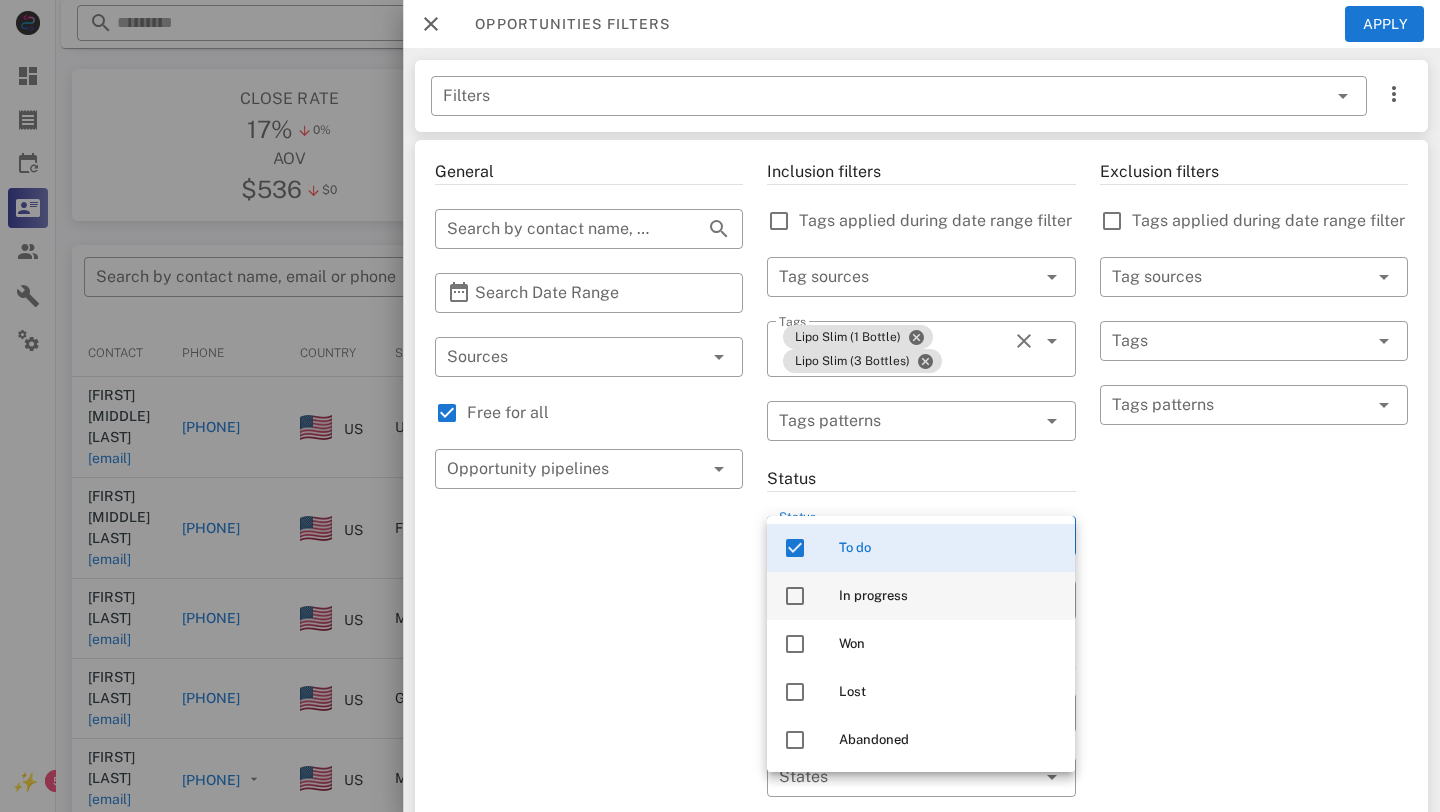 click on "In progress" at bounding box center [921, 596] 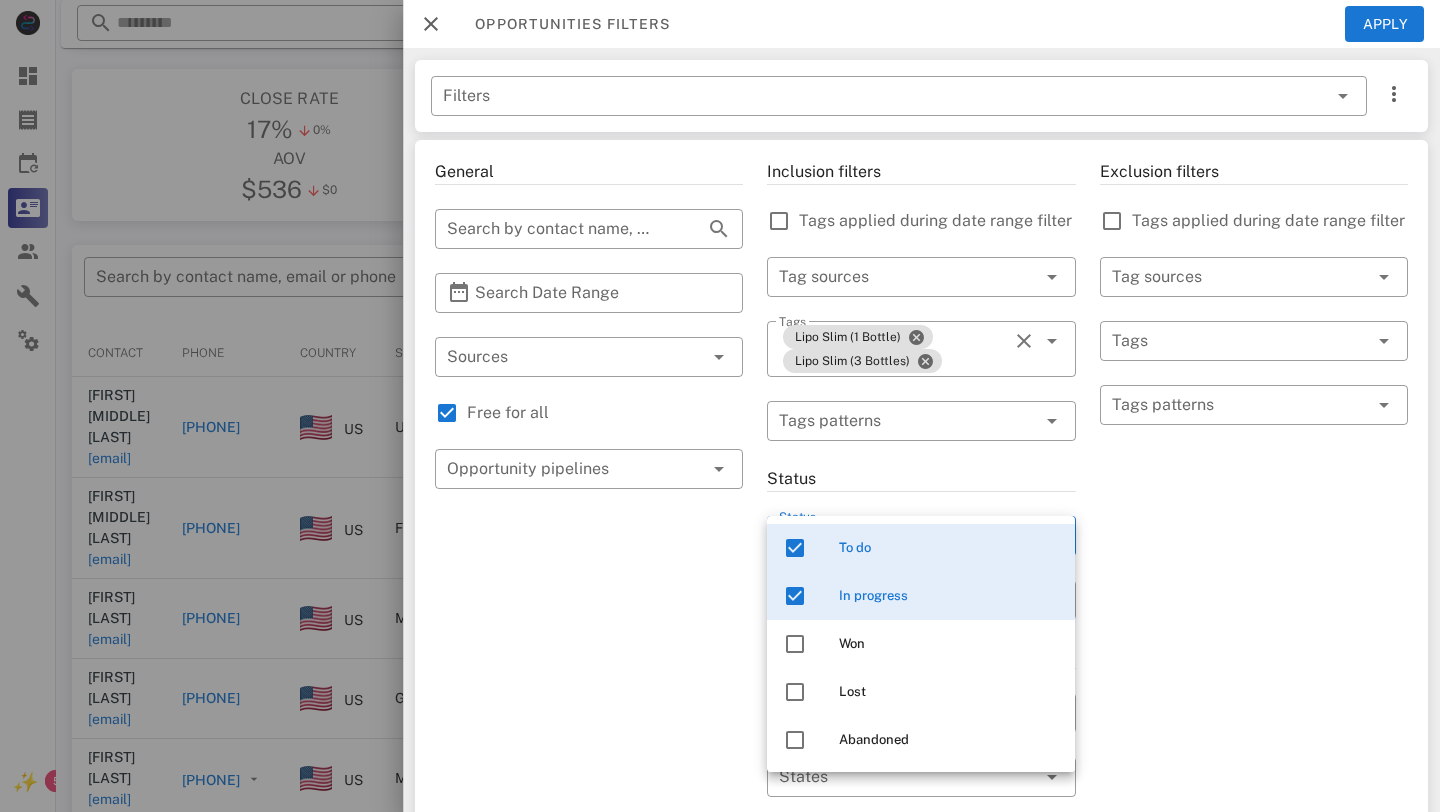 click on "Exclusion filters Tags applied during date range filter ​ Tag sources ​ Tags ​ Tags patterns" at bounding box center [1254, 717] 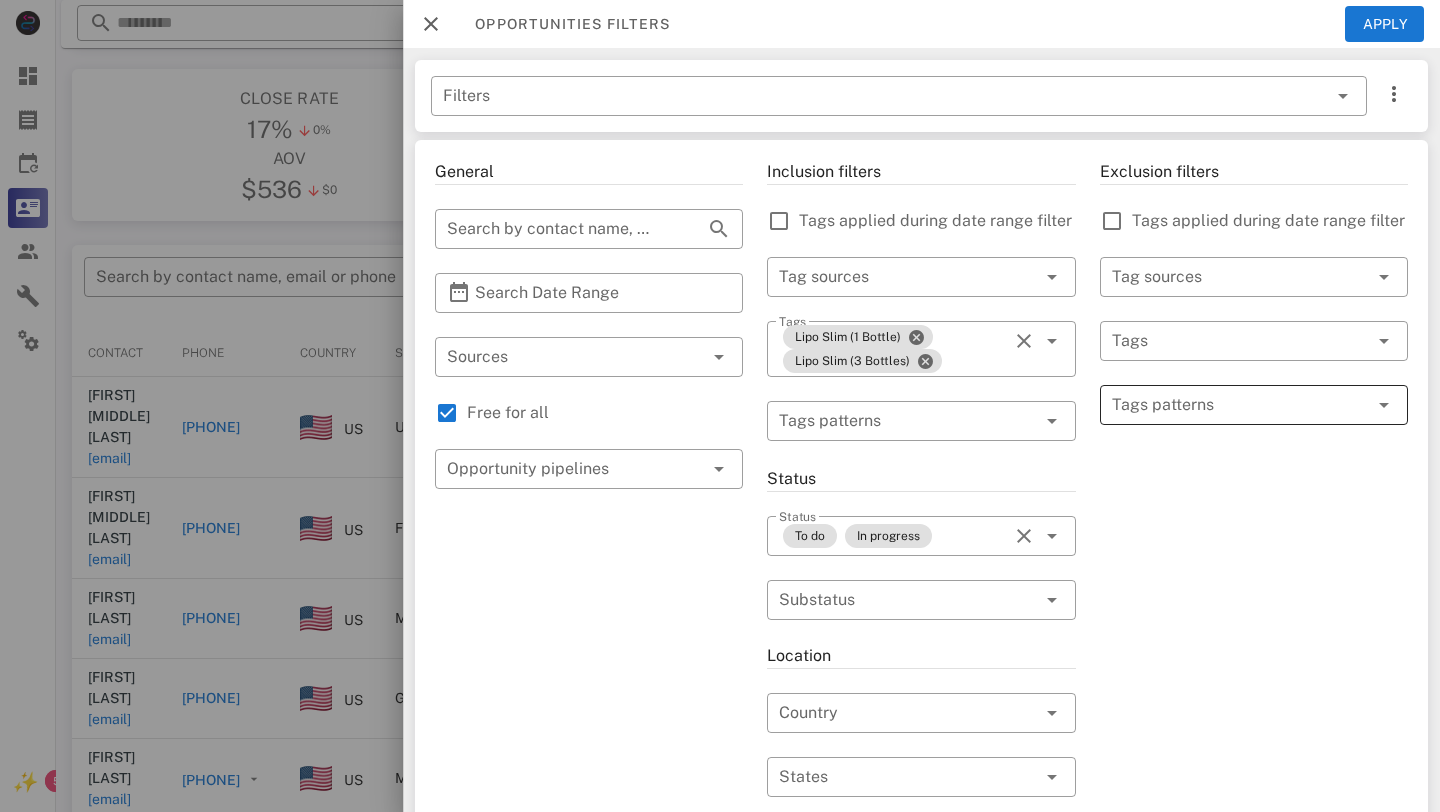 click on "Tags patterns" at bounding box center [1254, 405] 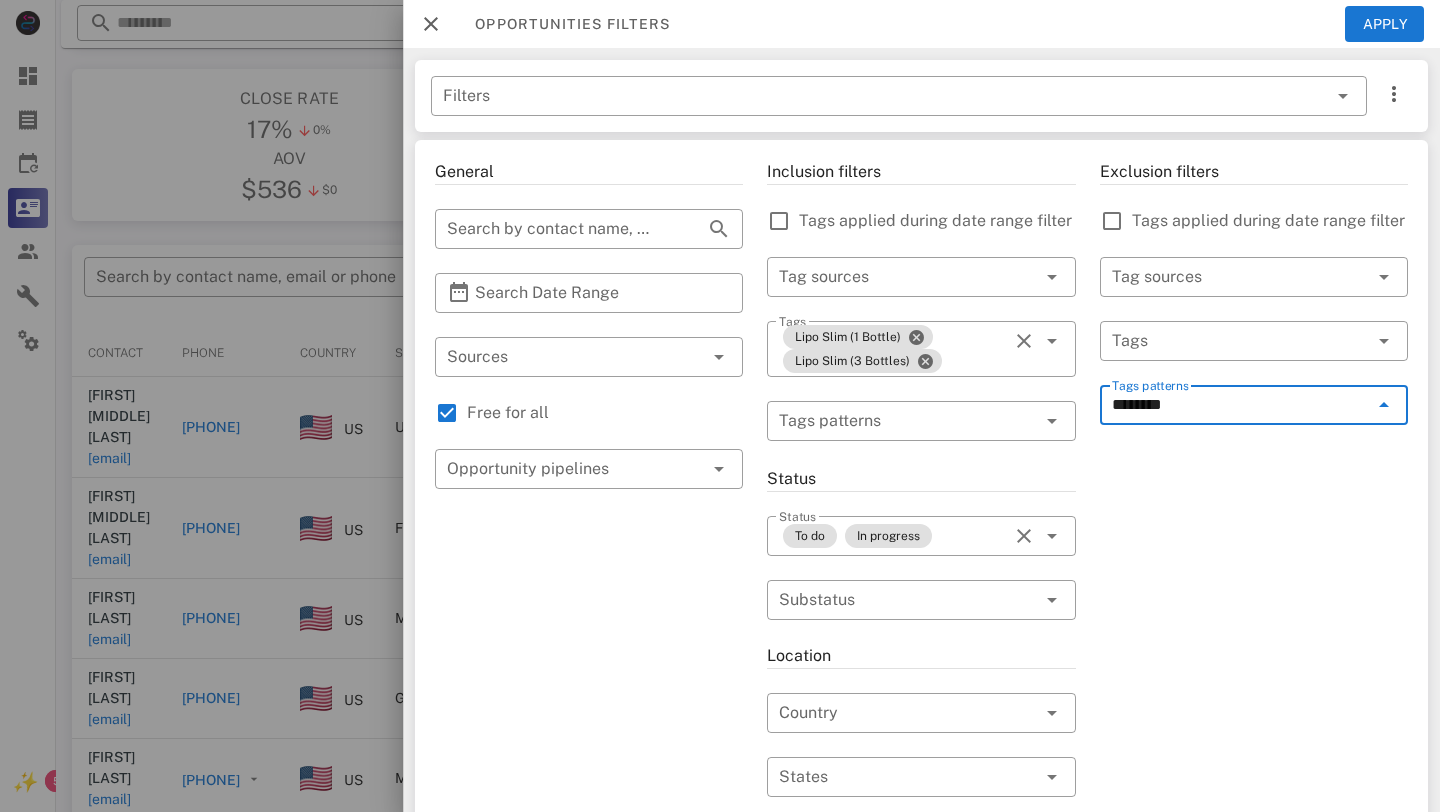 type on "*********" 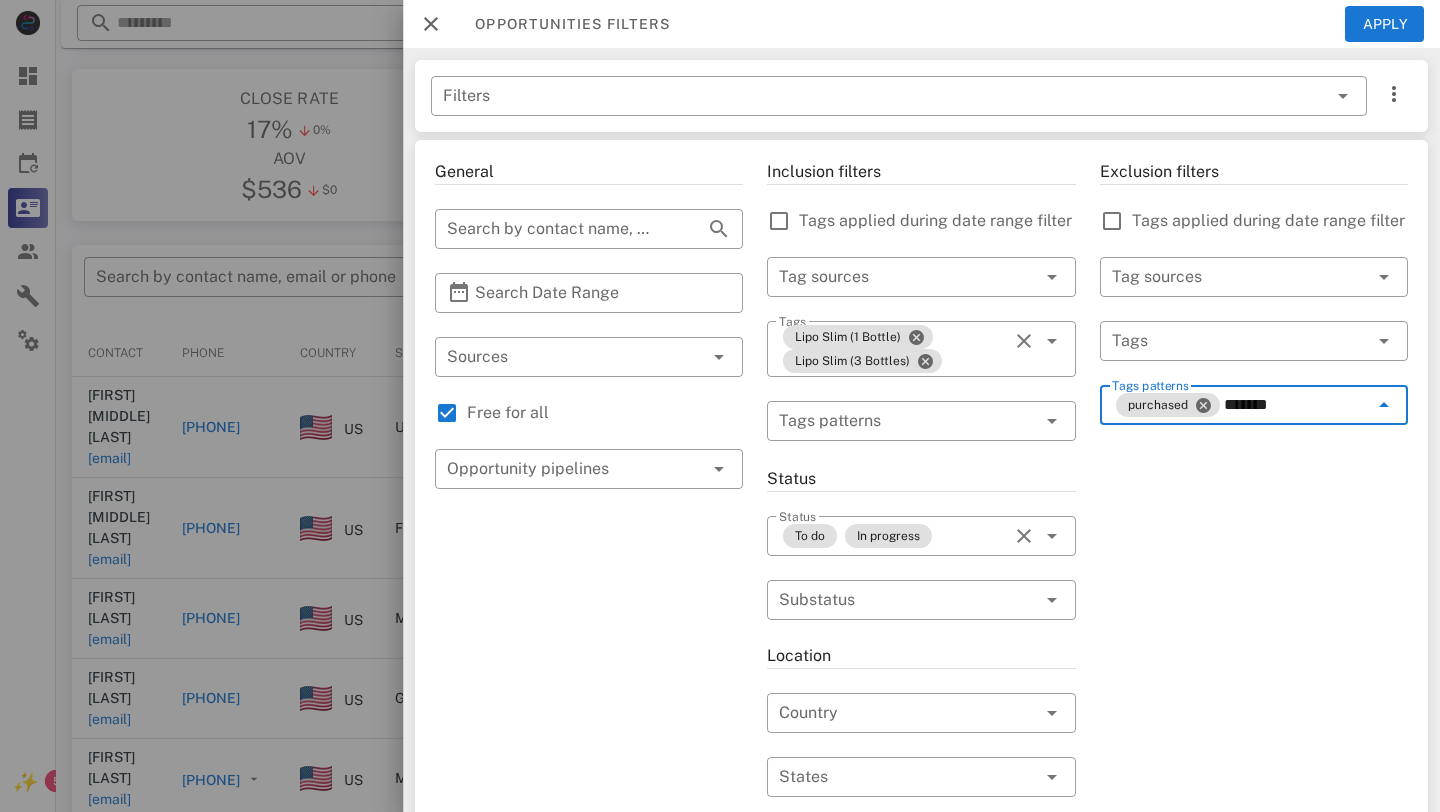 type on "********" 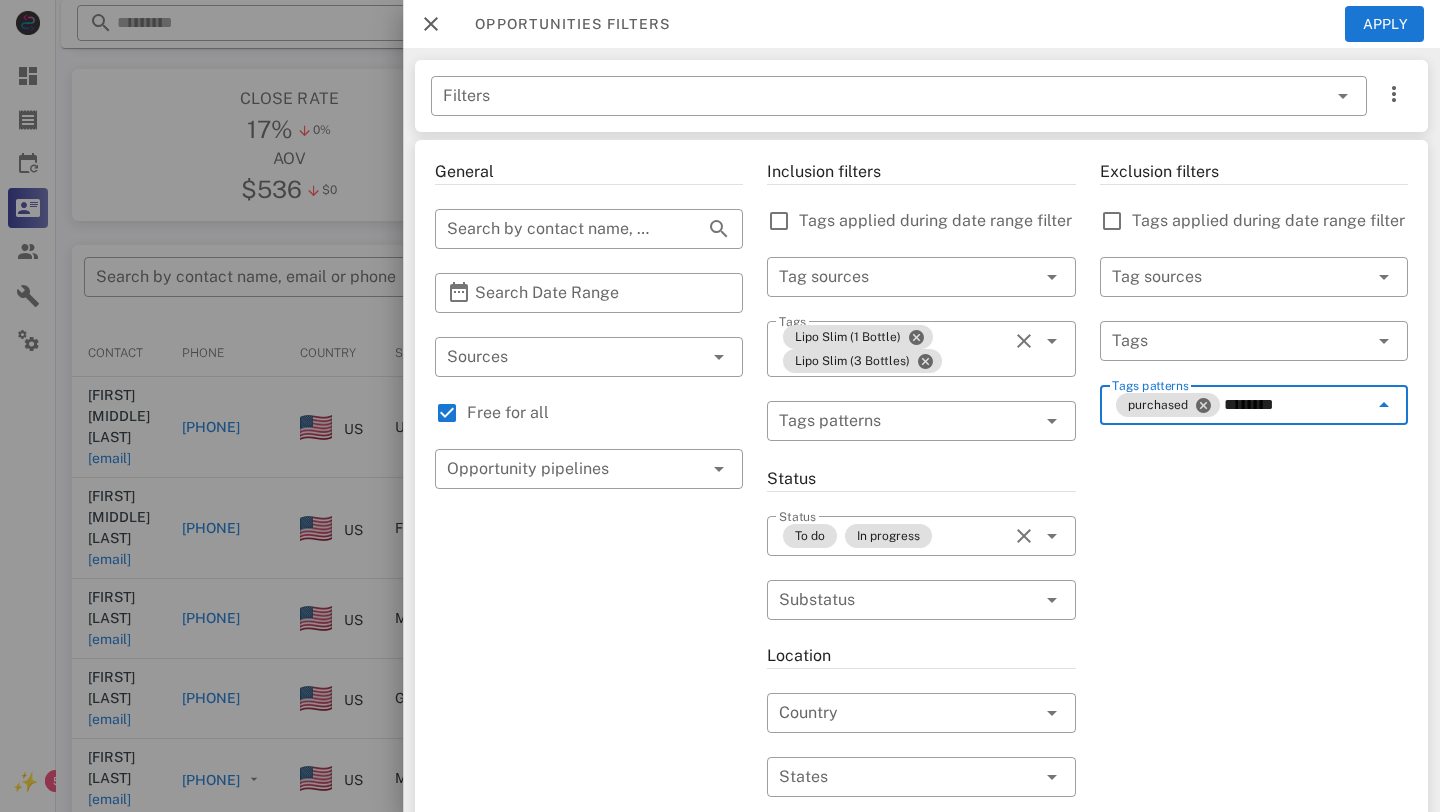 type 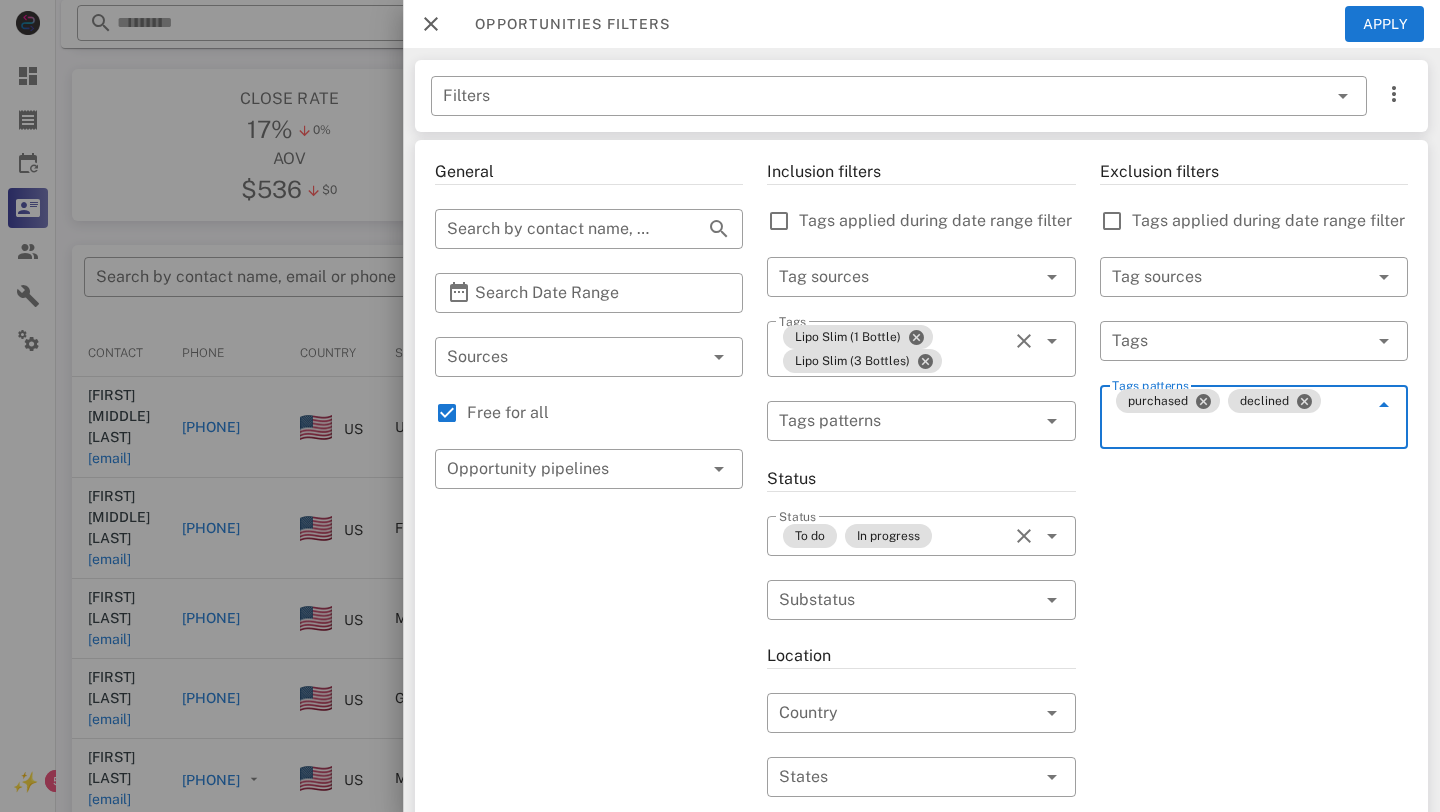 click at bounding box center [1394, 98] 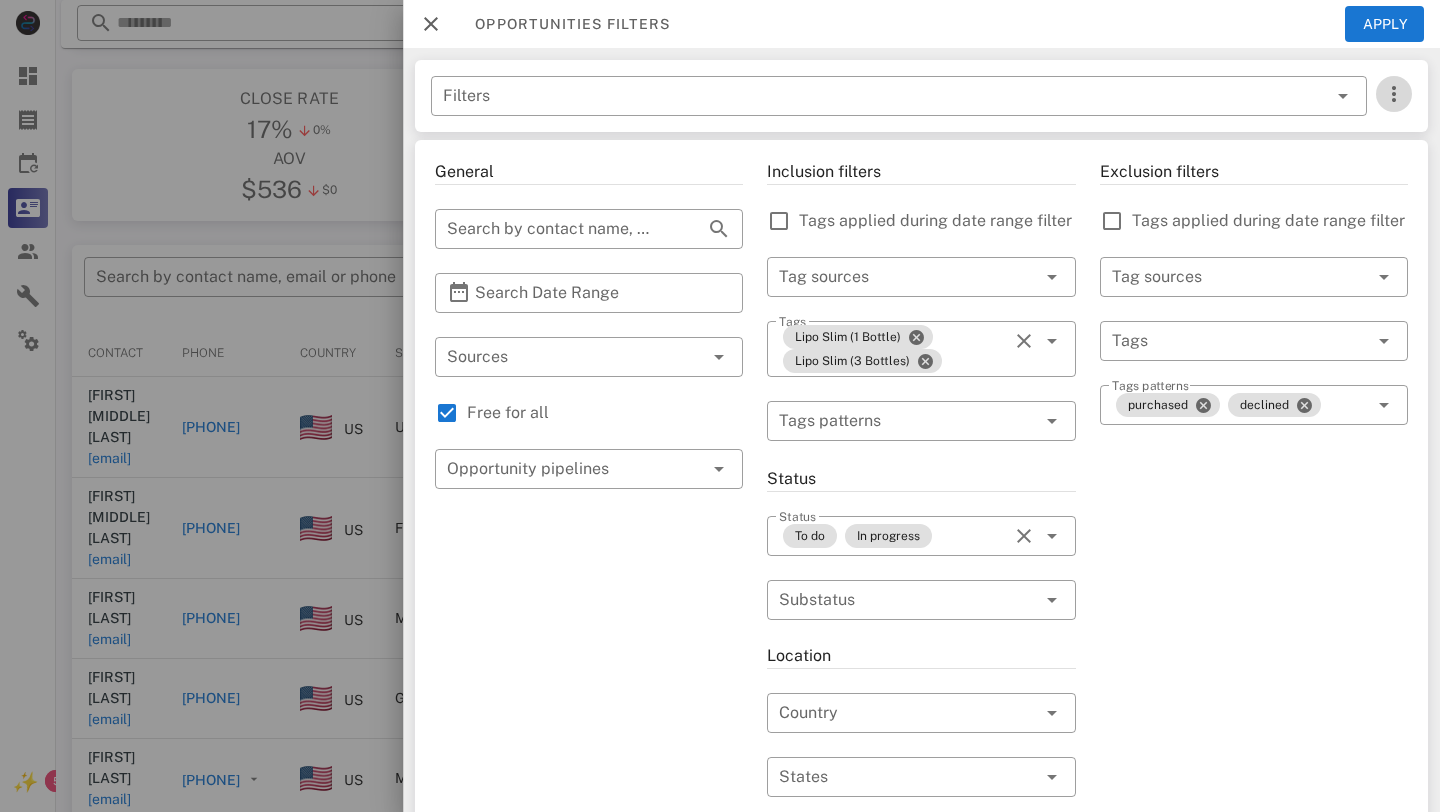 click at bounding box center (1394, 94) 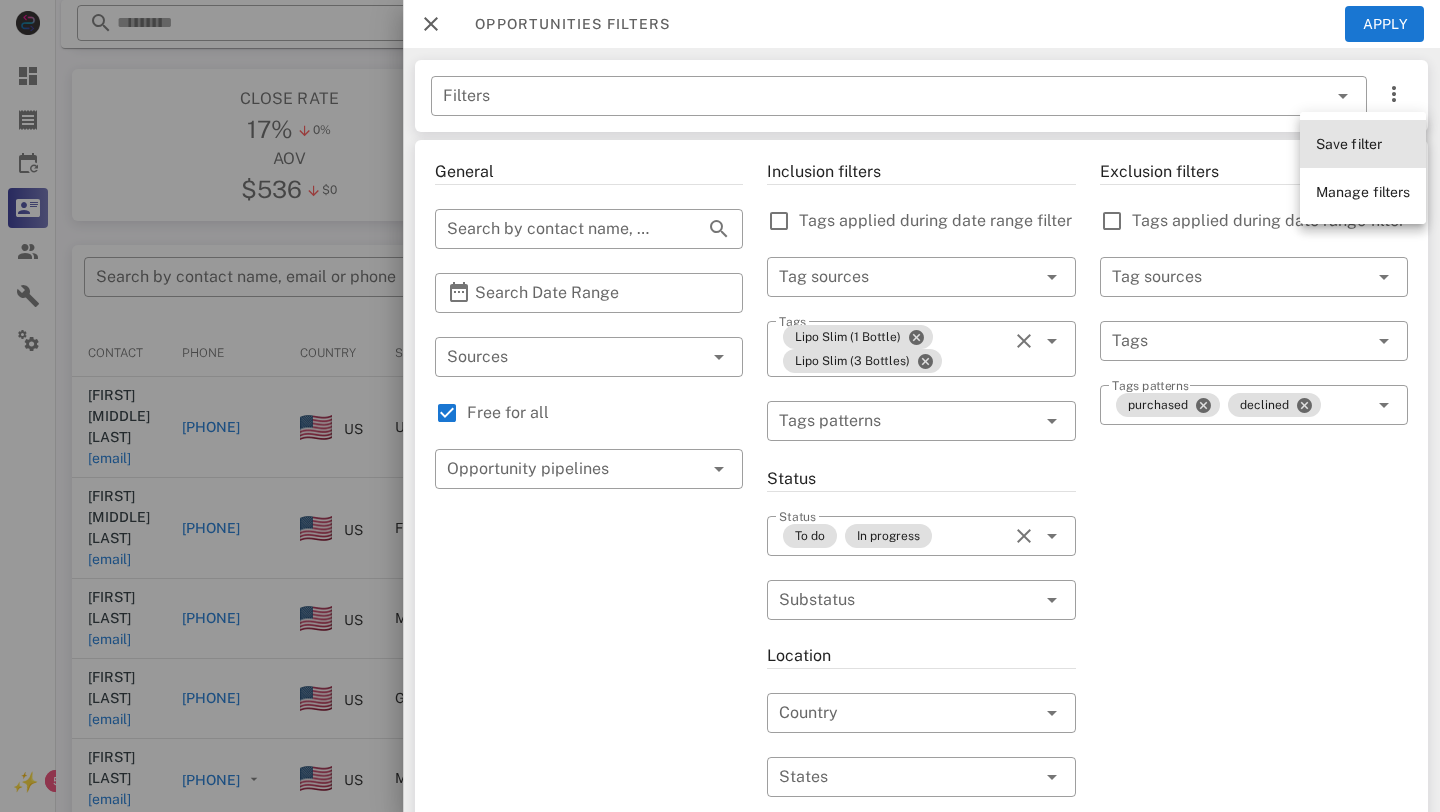 click on "Save filter" at bounding box center (1349, 144) 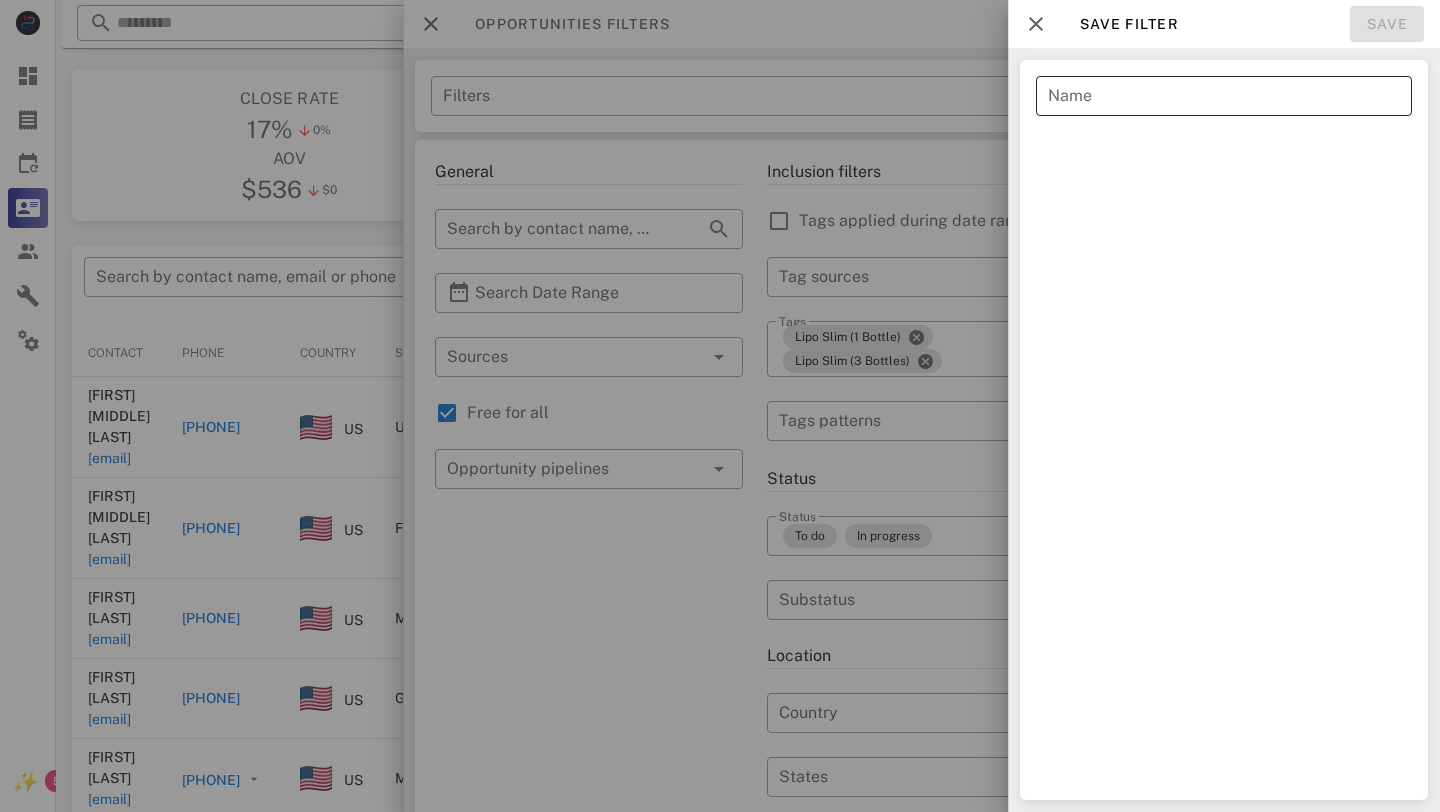 click on "Name" at bounding box center (1224, 96) 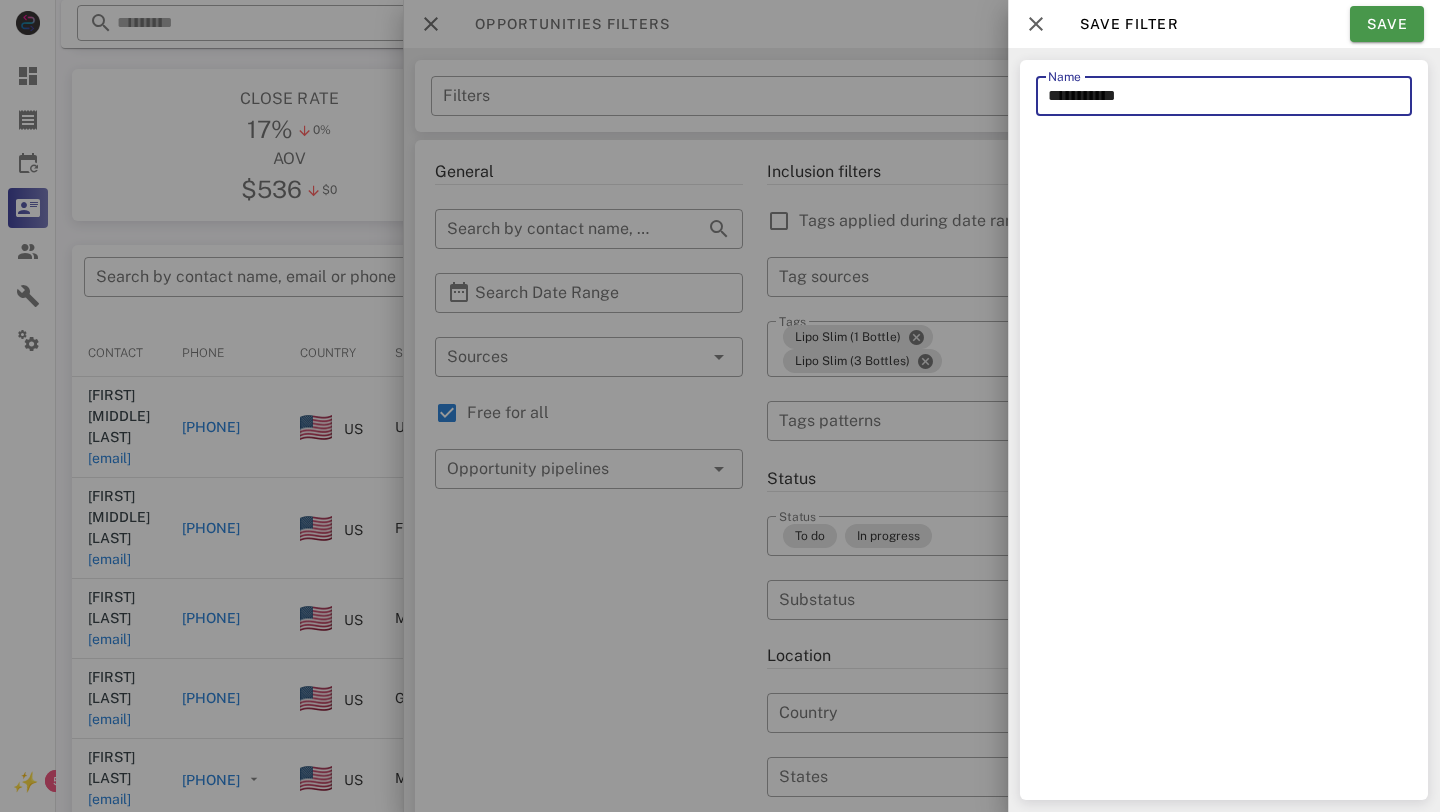 type on "**********" 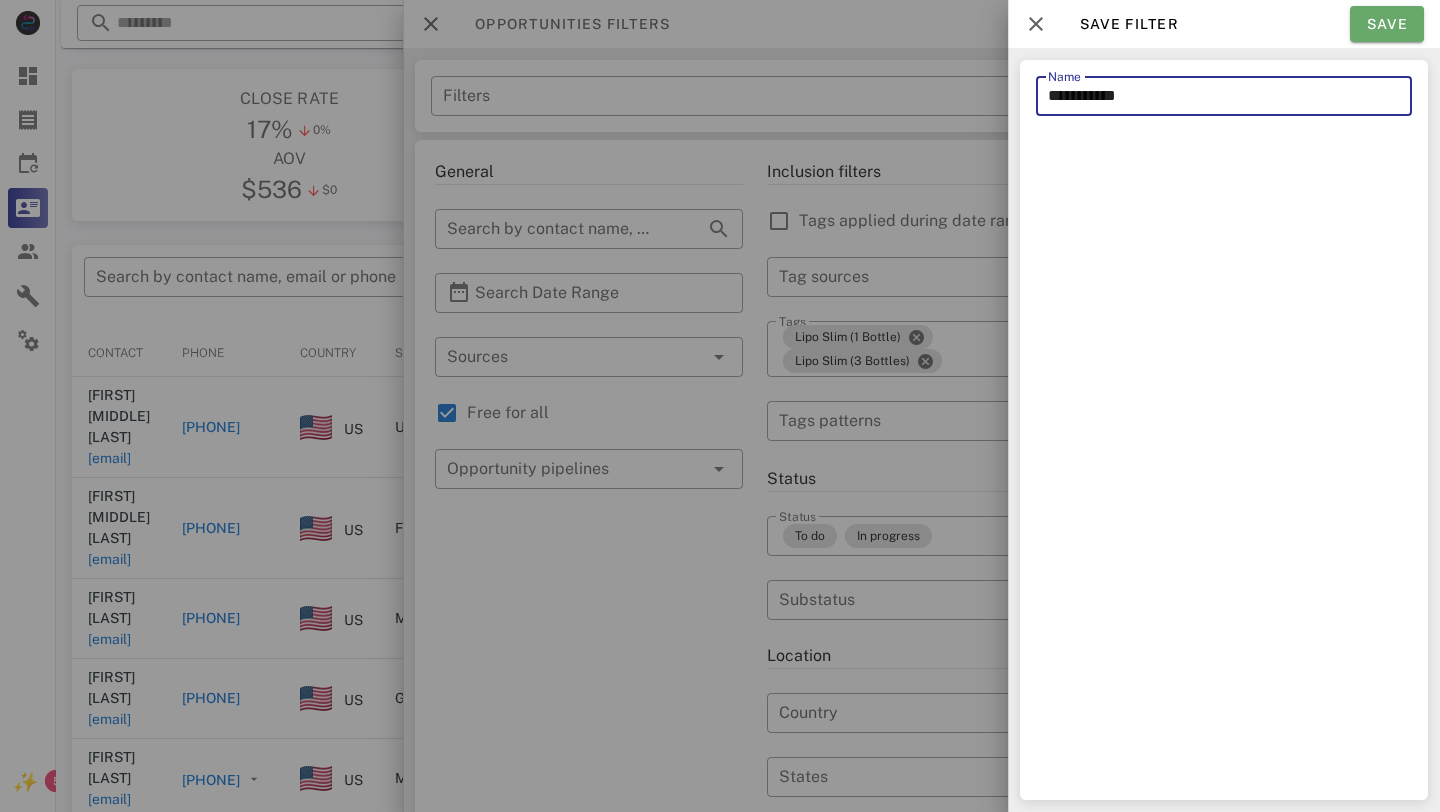 click on "Save" at bounding box center (1387, 24) 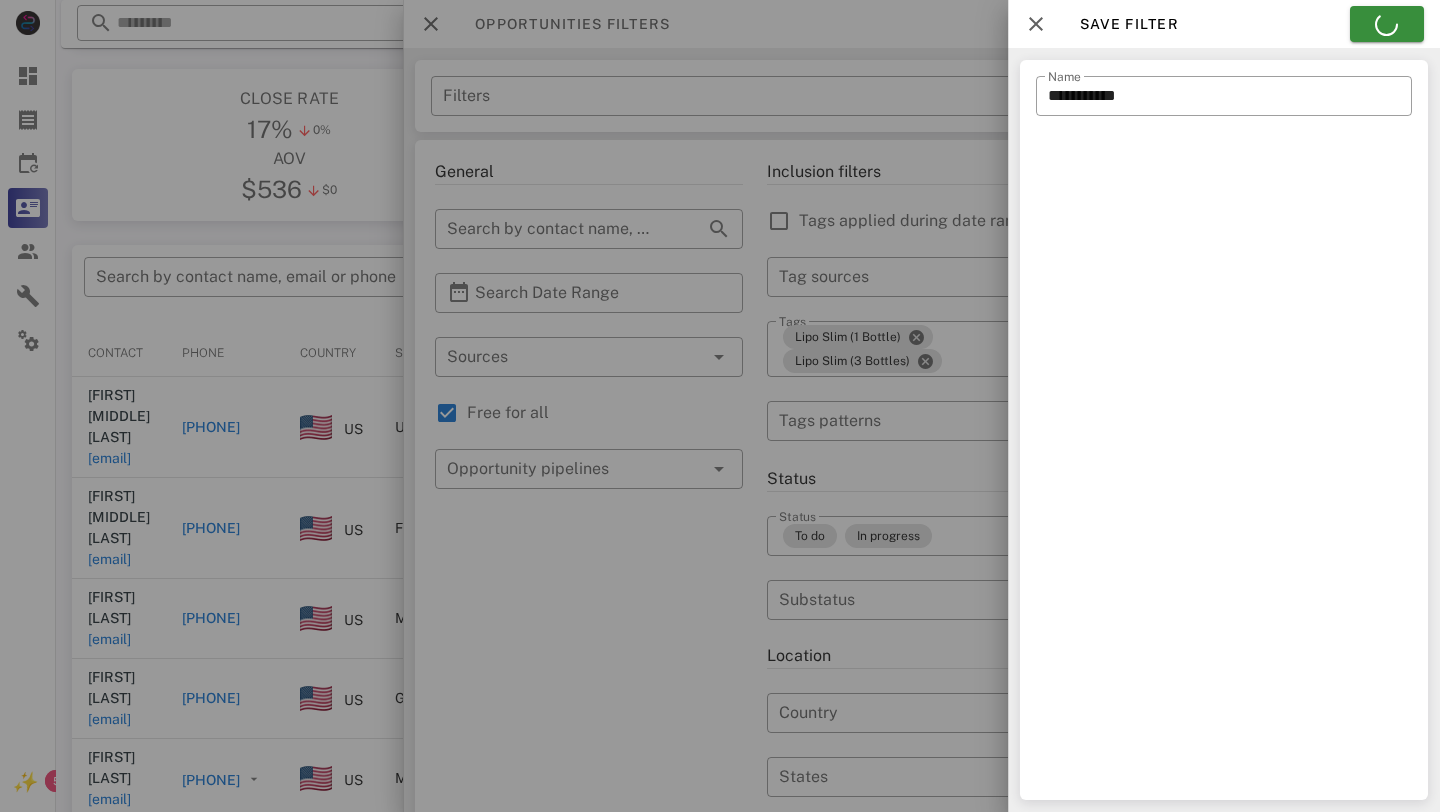 type on "**********" 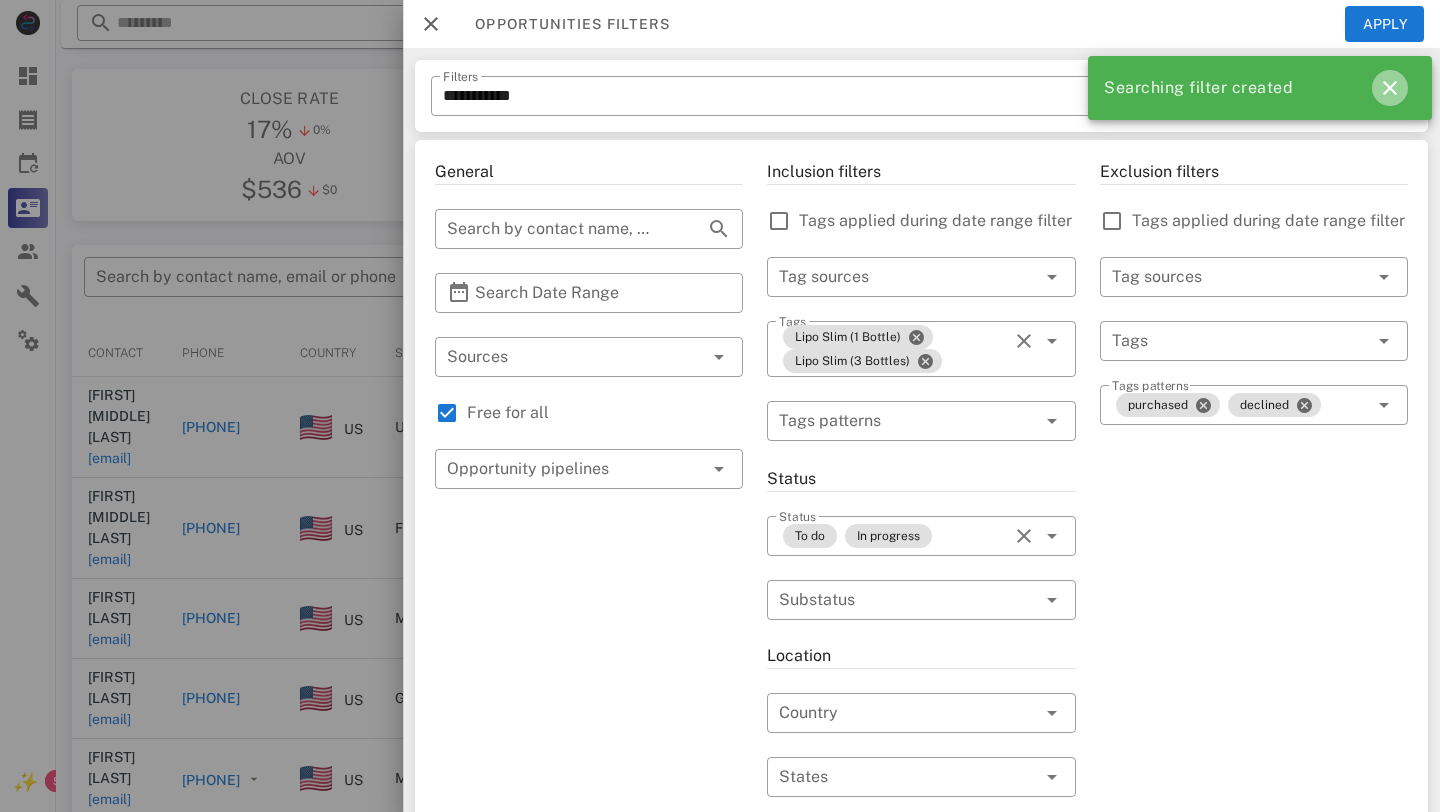 click at bounding box center [1390, 88] 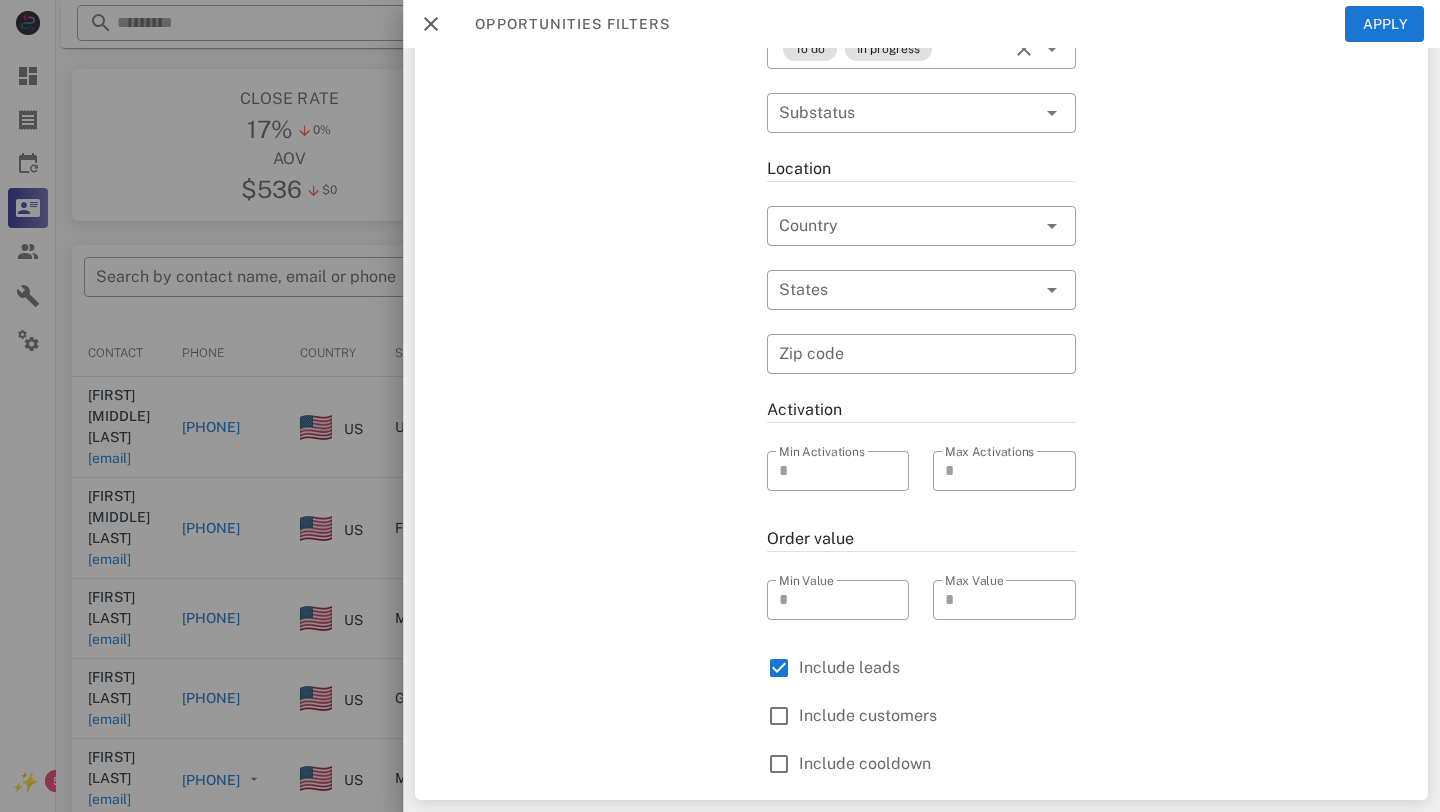 scroll, scrollTop: 0, scrollLeft: 0, axis: both 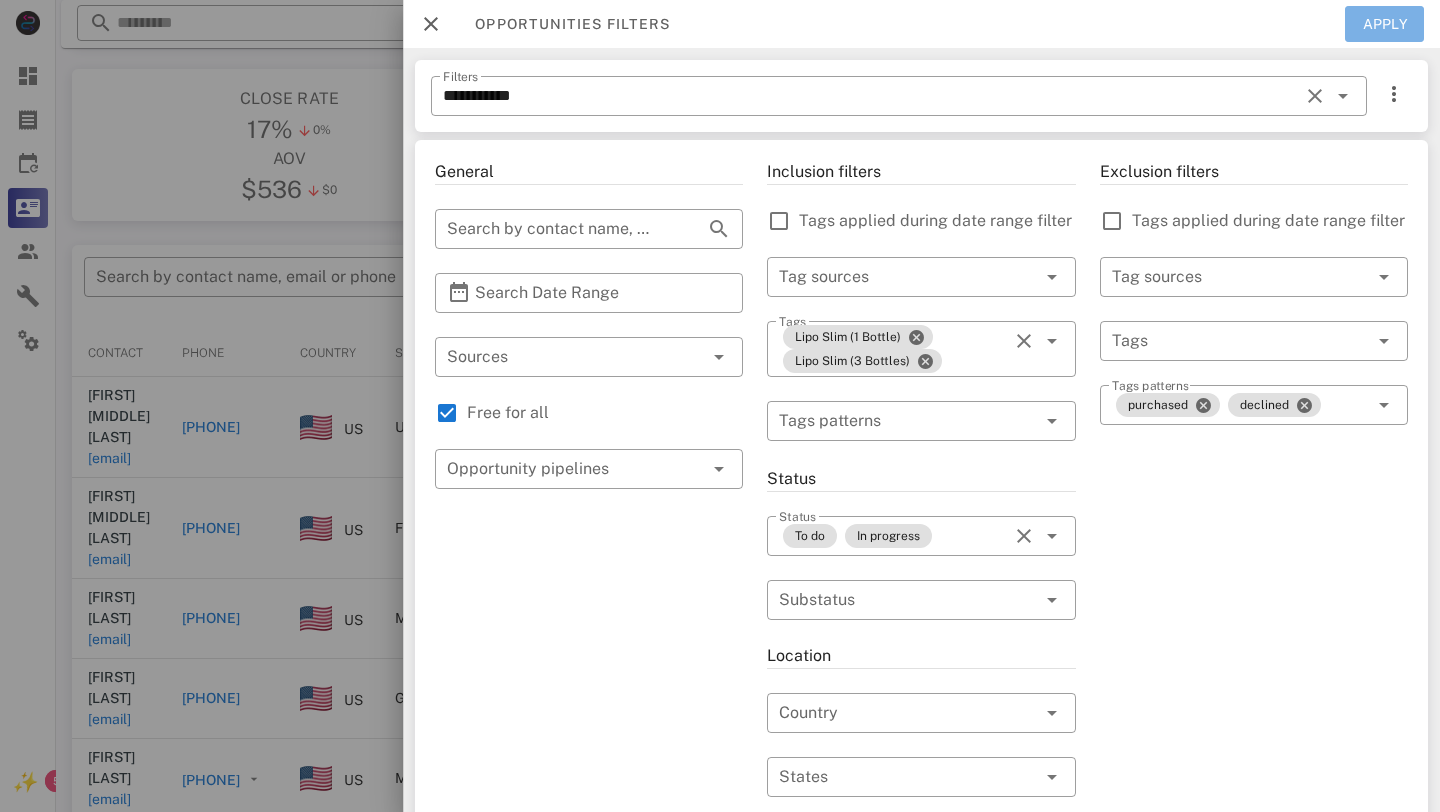 click on "Apply" at bounding box center [1385, 24] 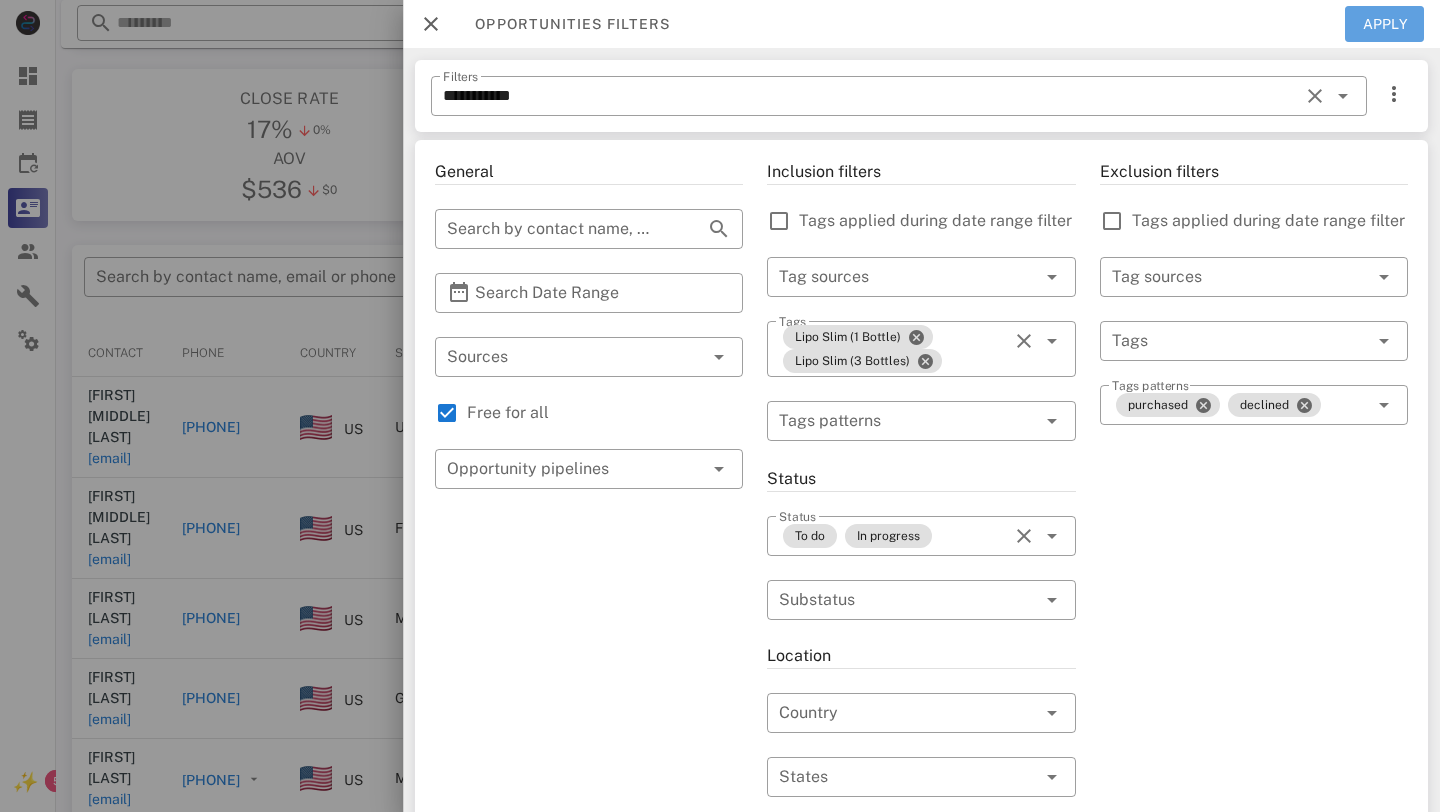 scroll, scrollTop: 189, scrollLeft: 0, axis: vertical 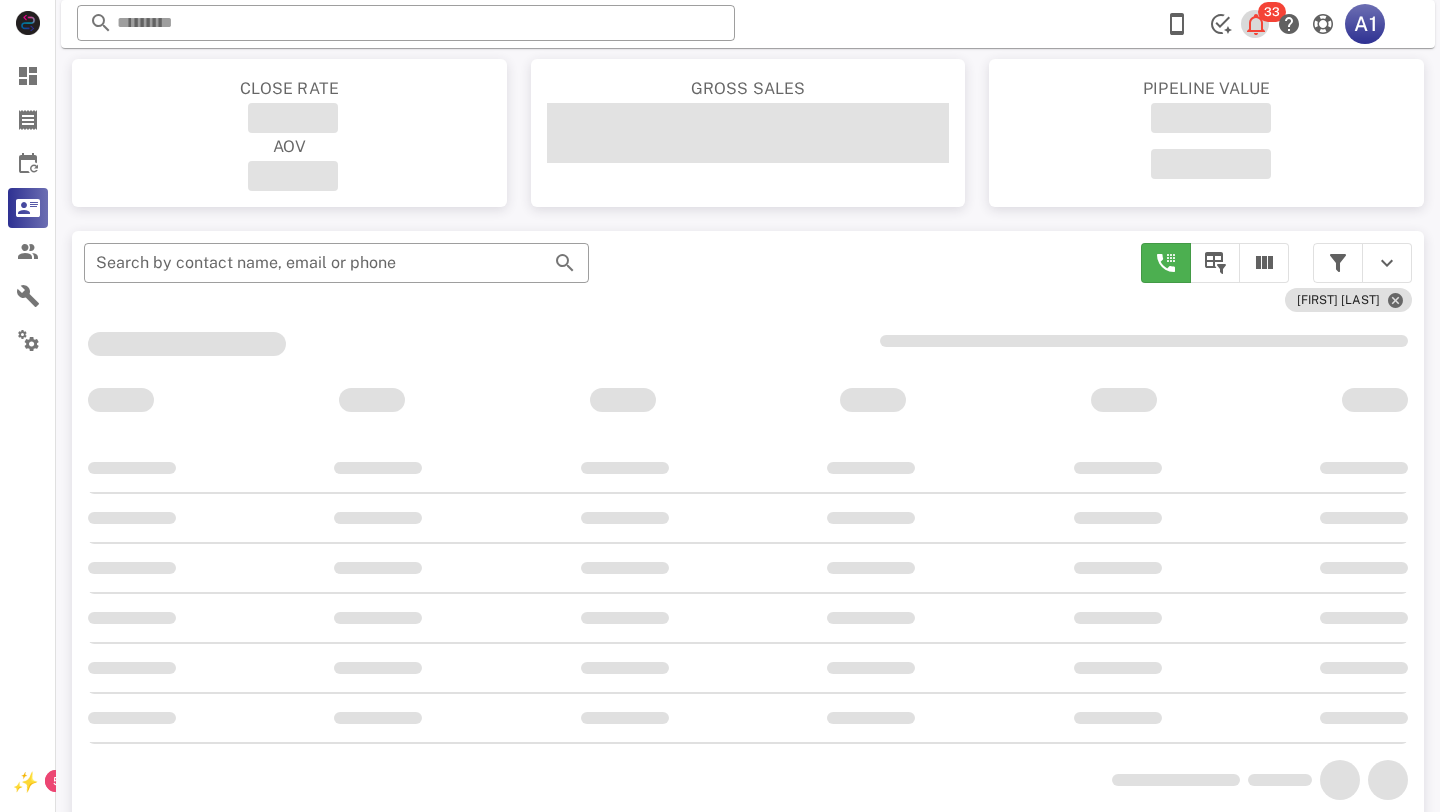 click at bounding box center [1256, 24] 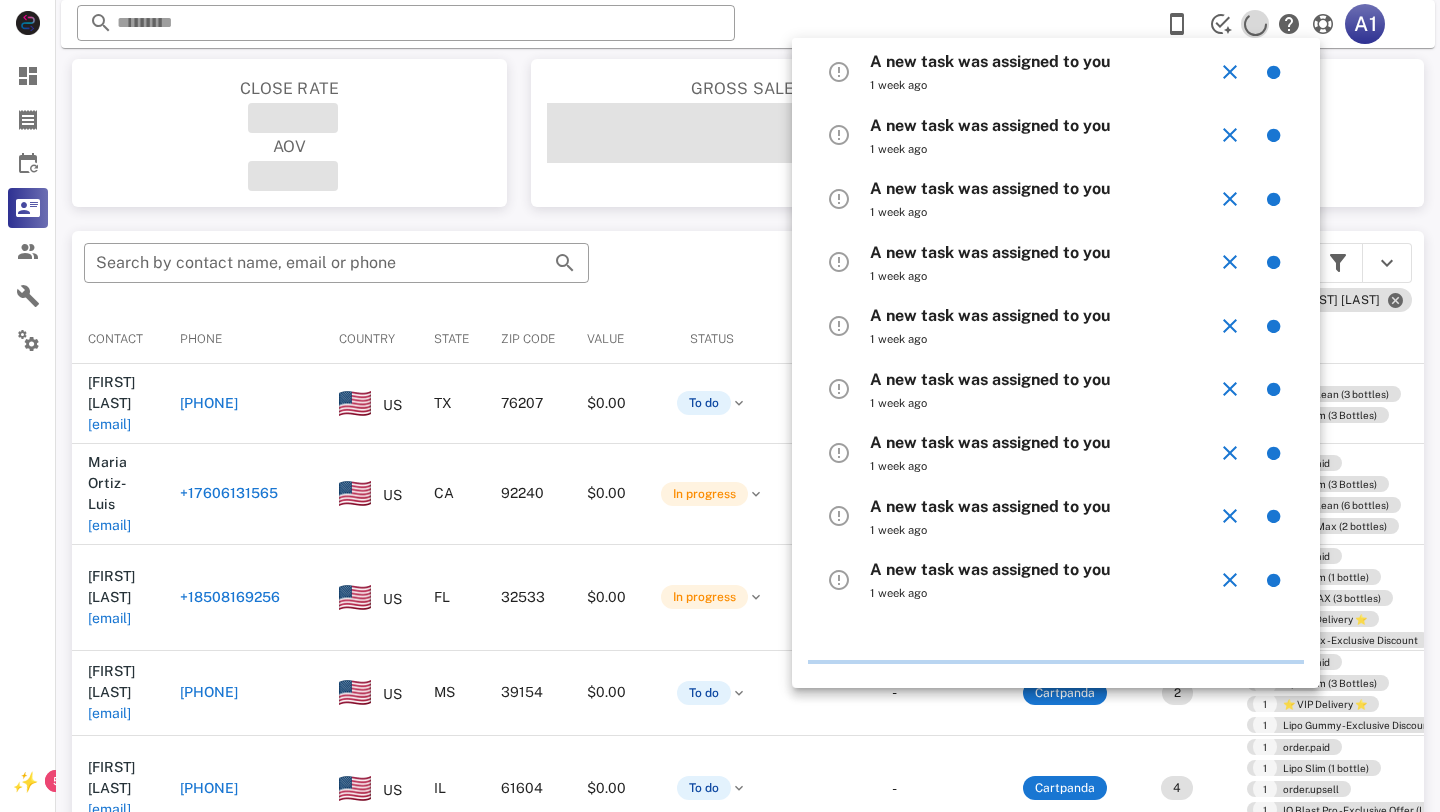 scroll, scrollTop: 0, scrollLeft: 0, axis: both 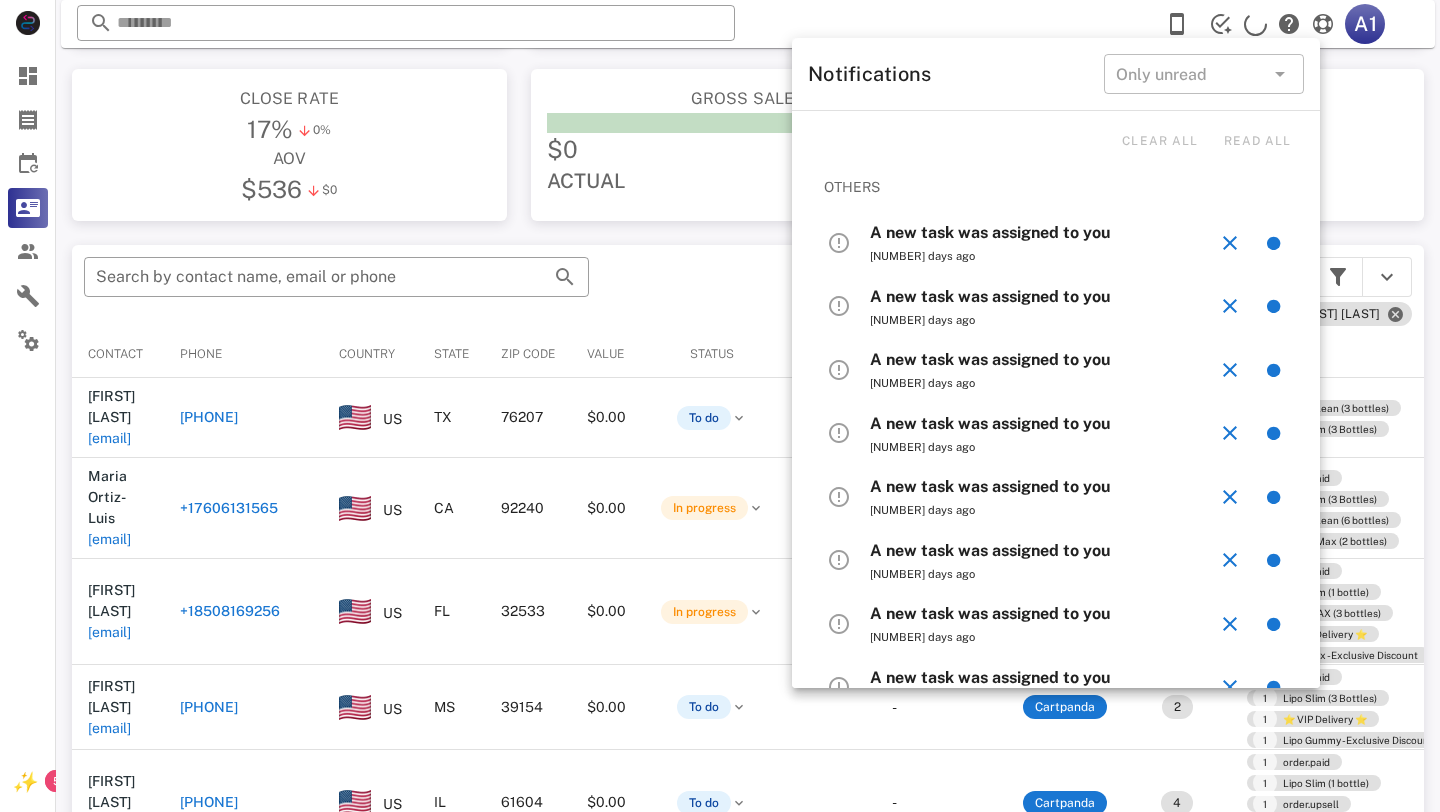 click on "Pipeline value $[NUMBER] $[NUMBER]" at bounding box center [1206, 139] 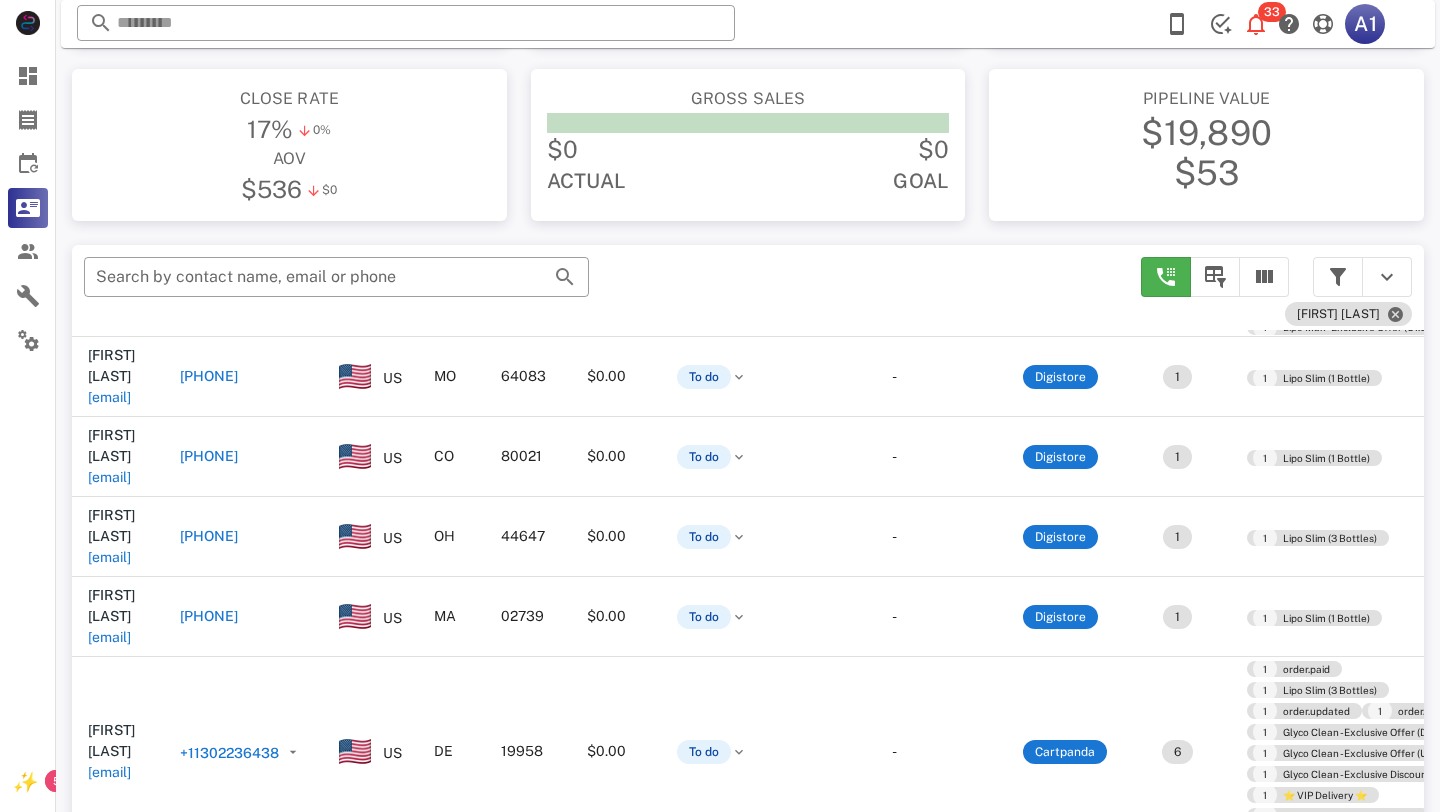 scroll, scrollTop: 0, scrollLeft: 0, axis: both 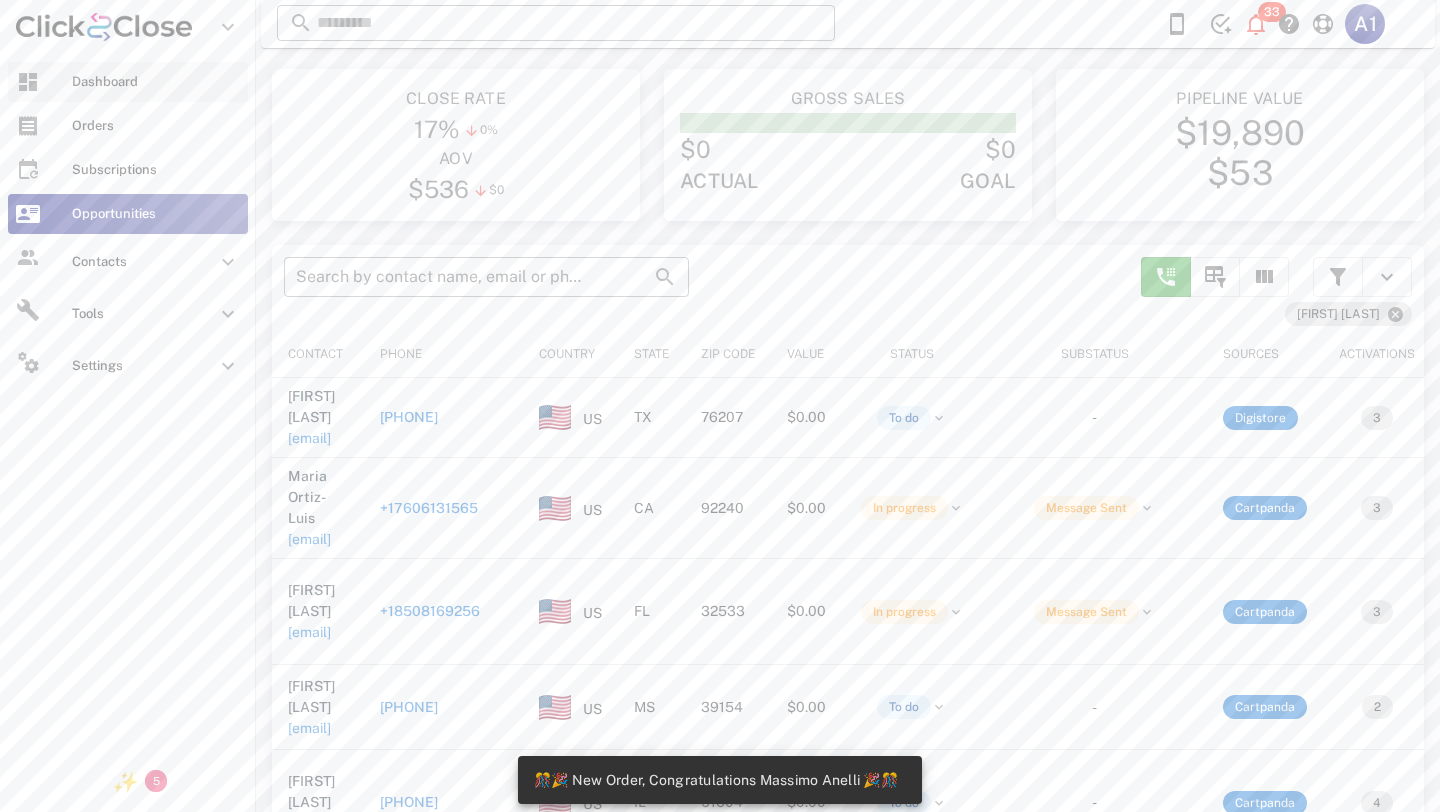 click on "Dashboard" at bounding box center (128, 82) 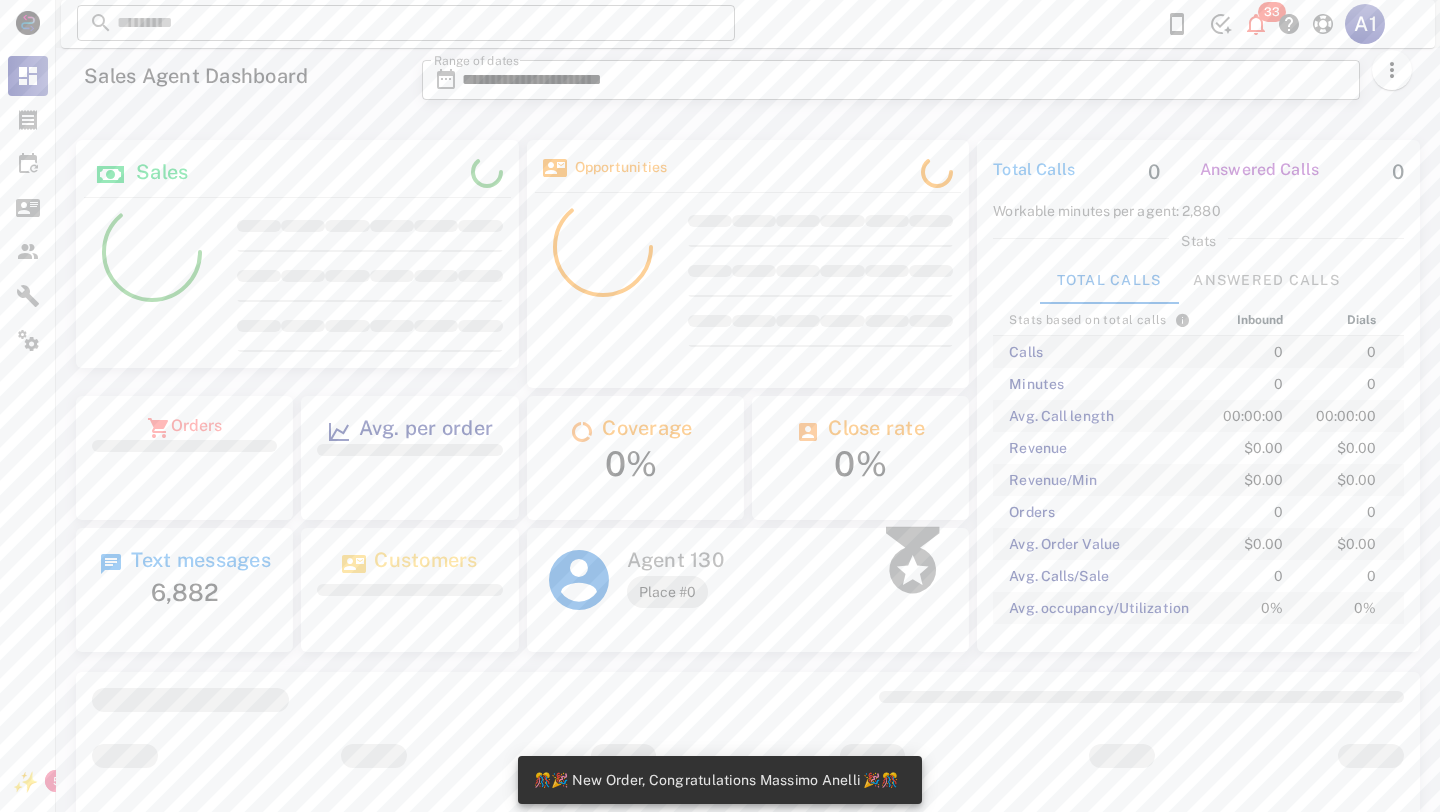 scroll, scrollTop: 390, scrollLeft: 0, axis: vertical 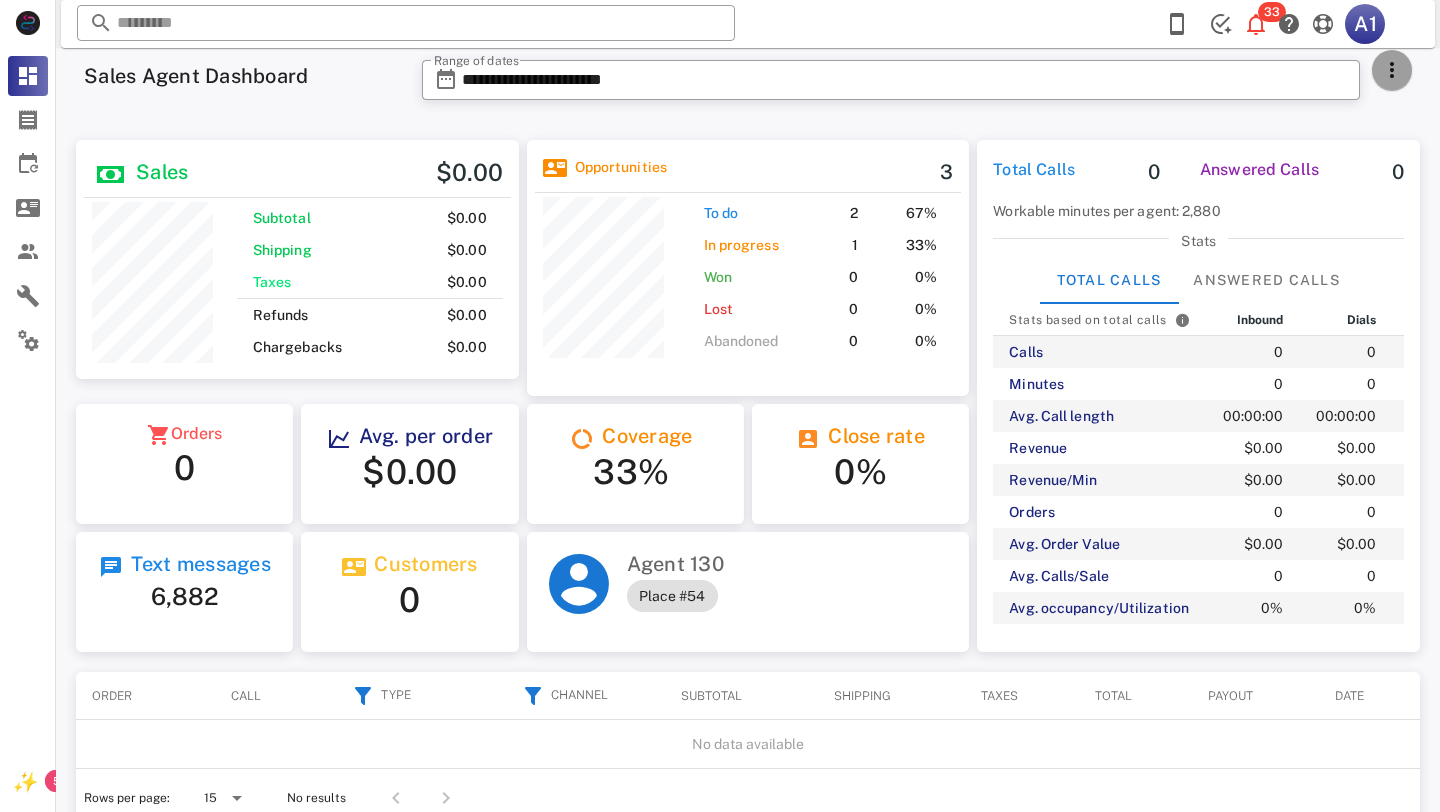 click at bounding box center [1392, 70] 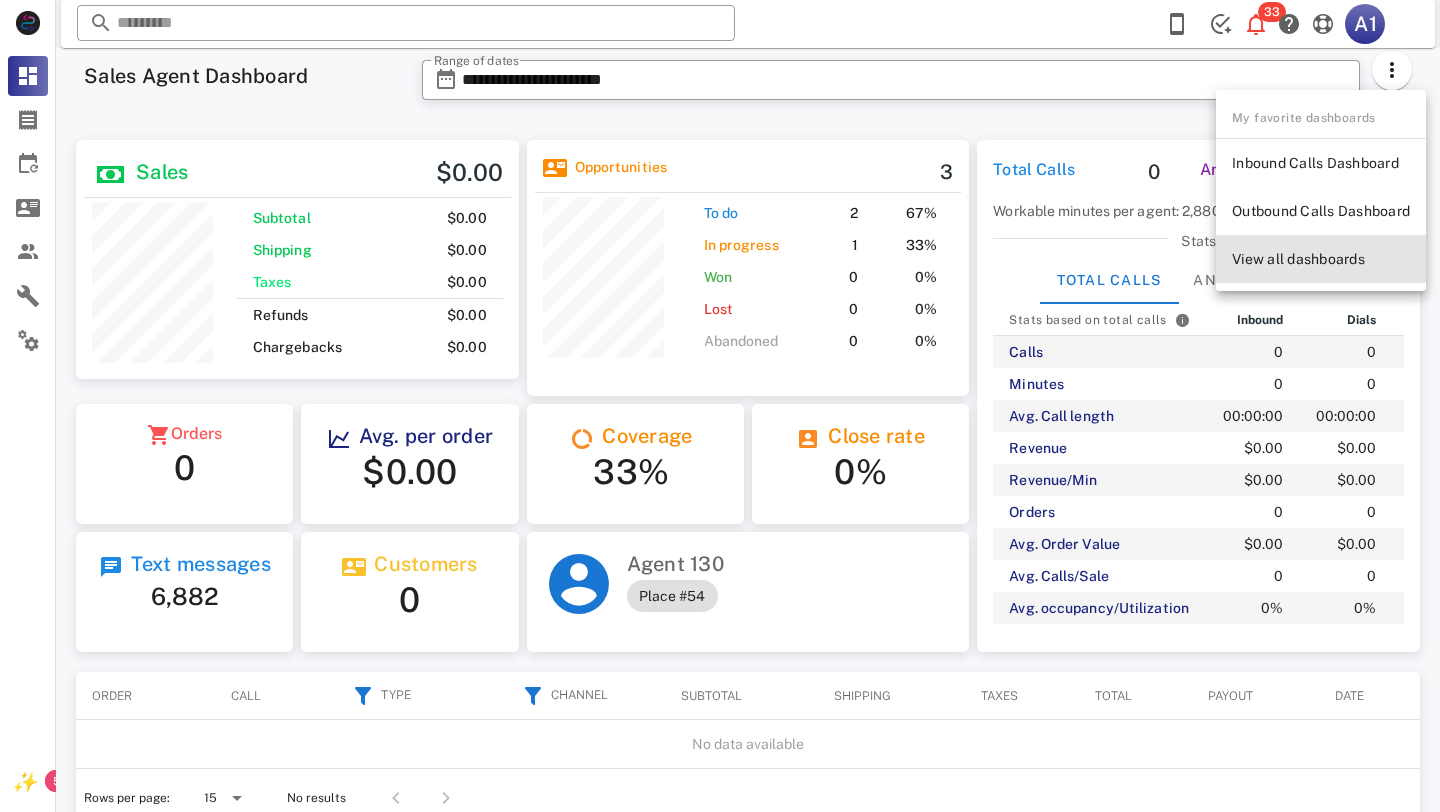 click on "View all dashboards" at bounding box center [1321, 259] 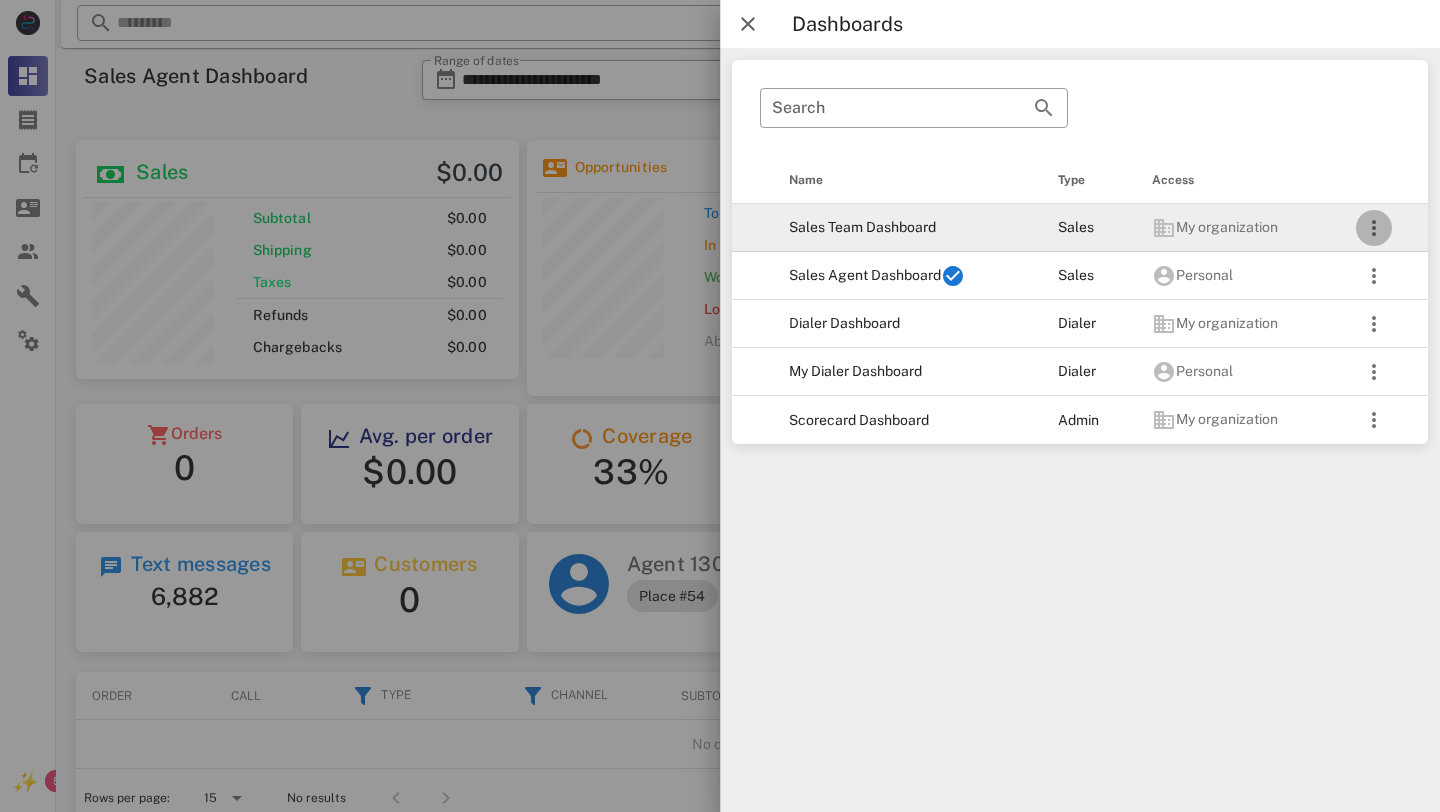 click at bounding box center [1374, 228] 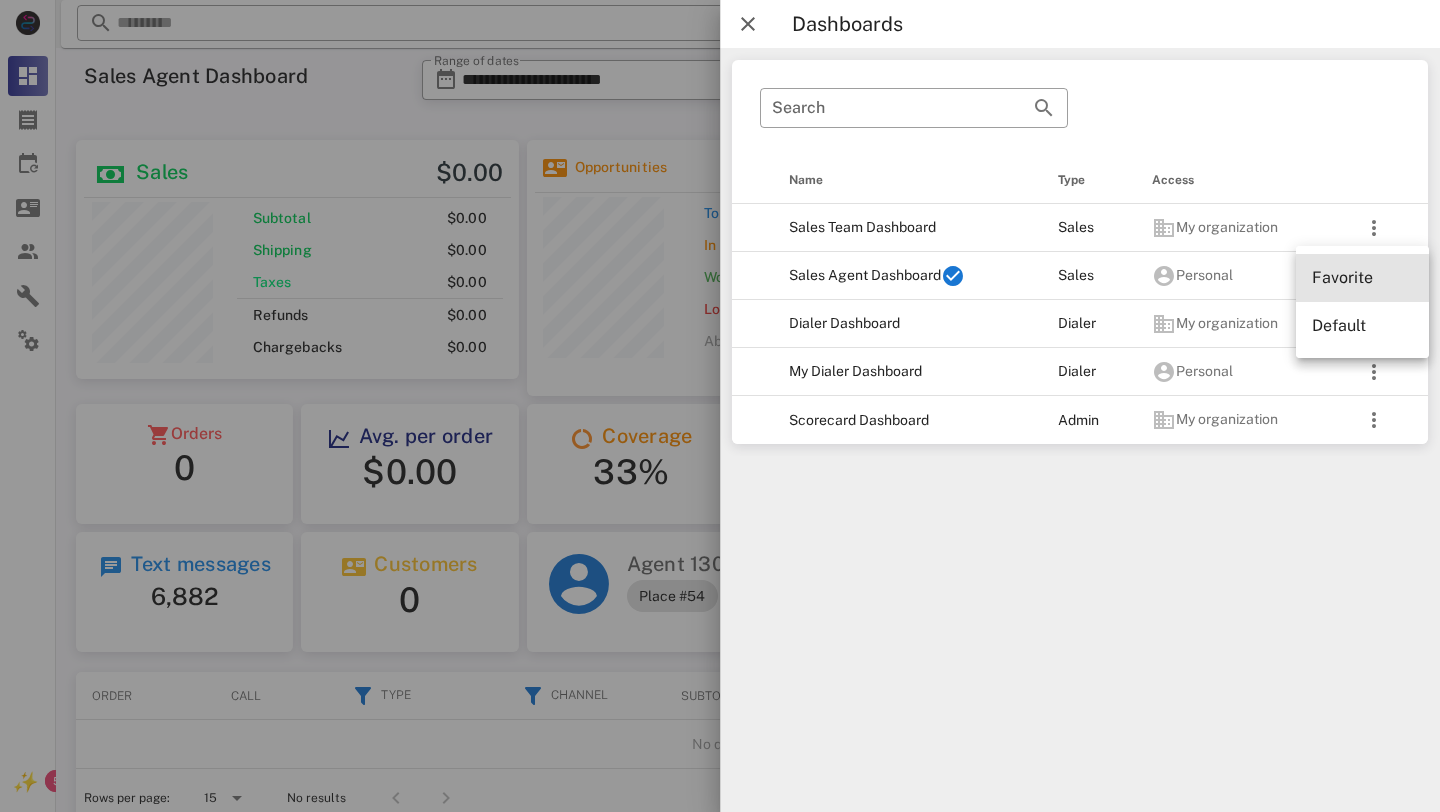 click on "Favorite" at bounding box center [1362, 278] 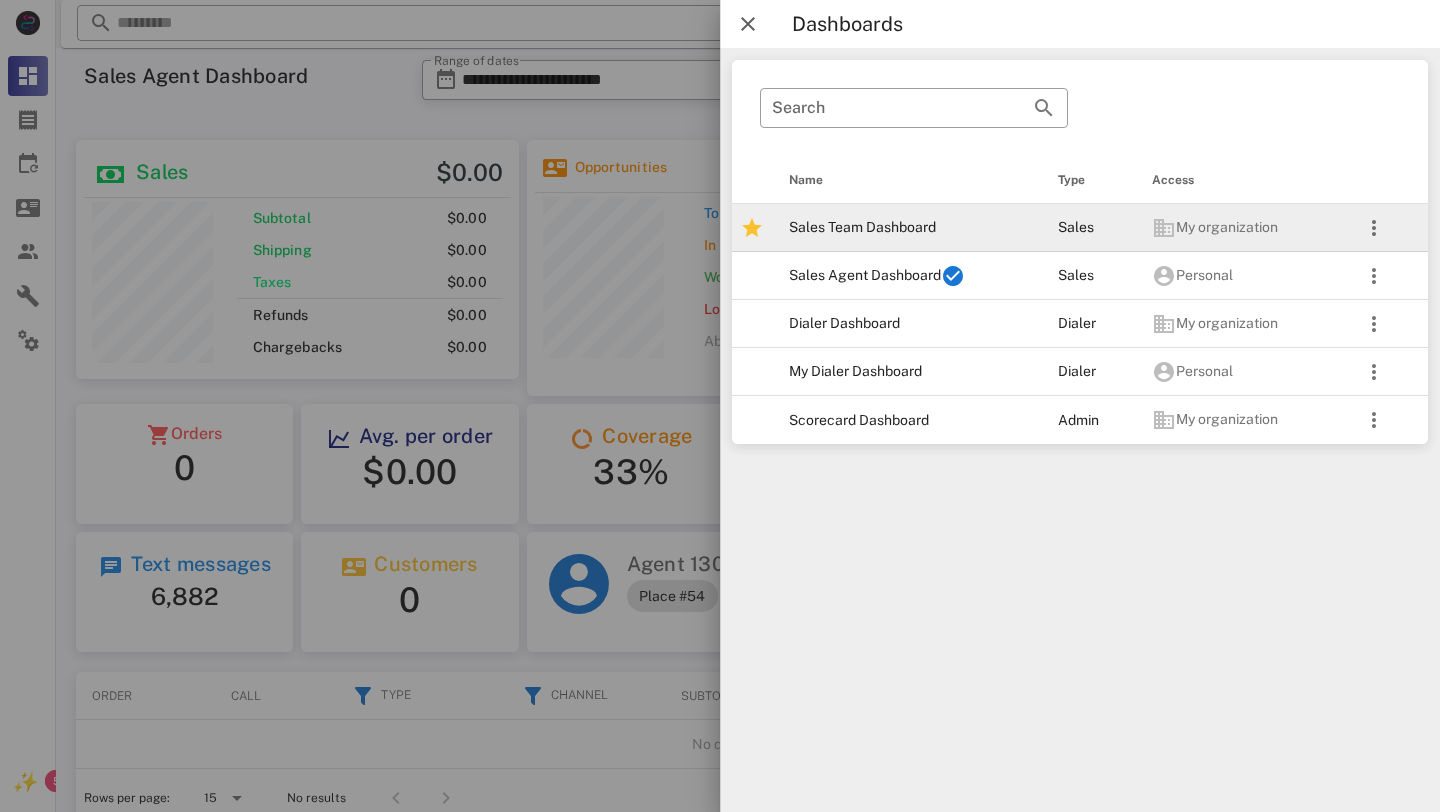 click on "Sales Team Dashboard" at bounding box center [907, 228] 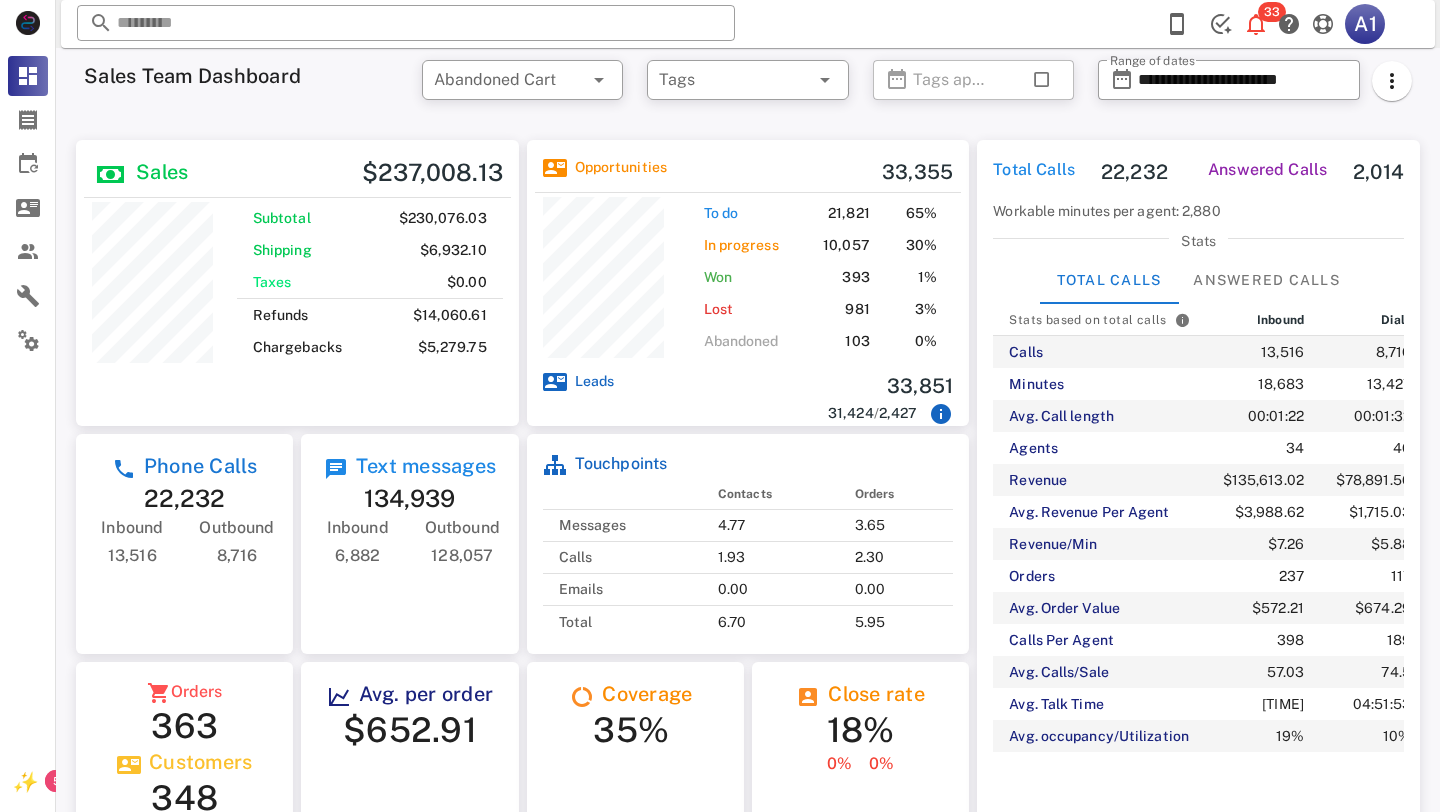 scroll, scrollTop: 999714, scrollLeft: 999557, axis: both 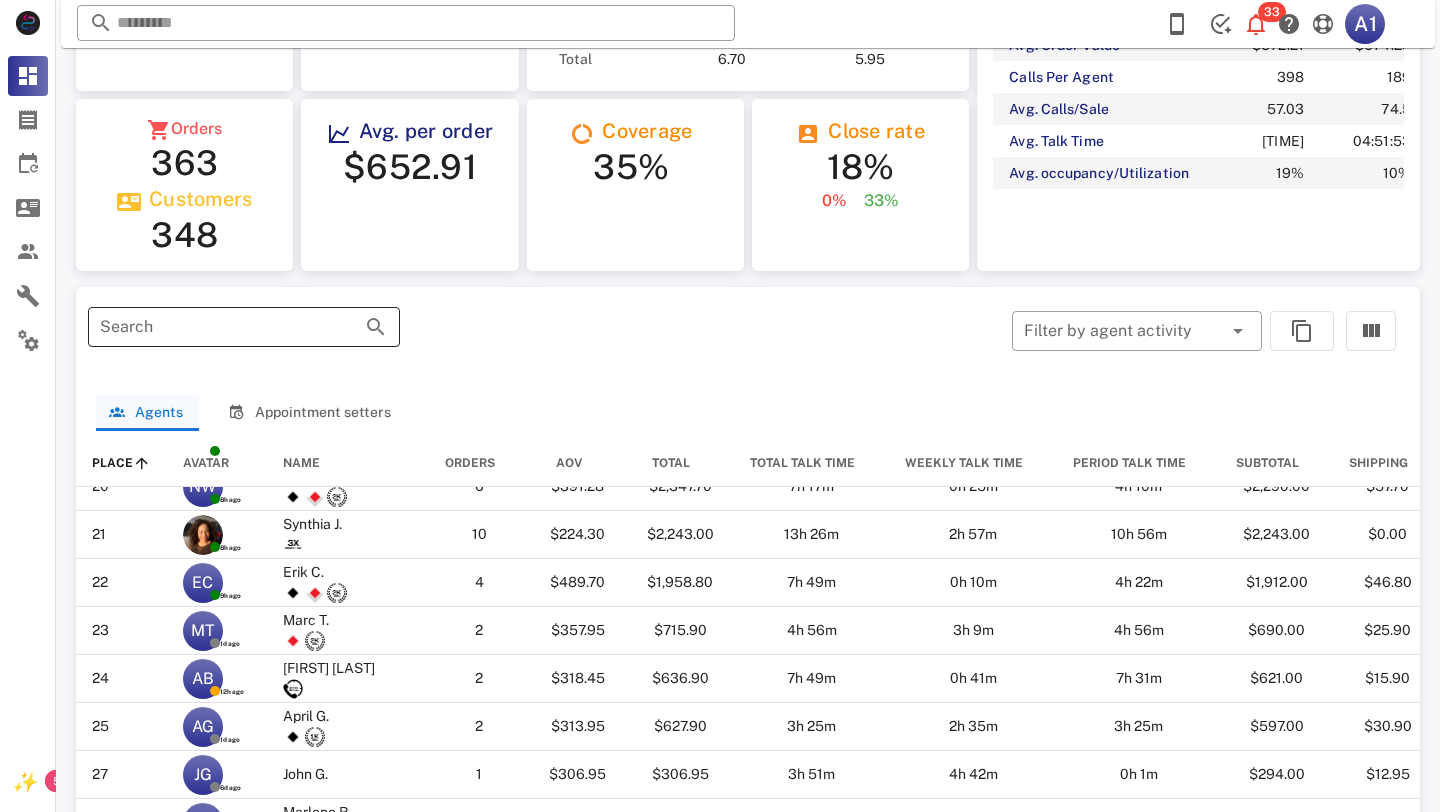 click on "Search" at bounding box center (216, 327) 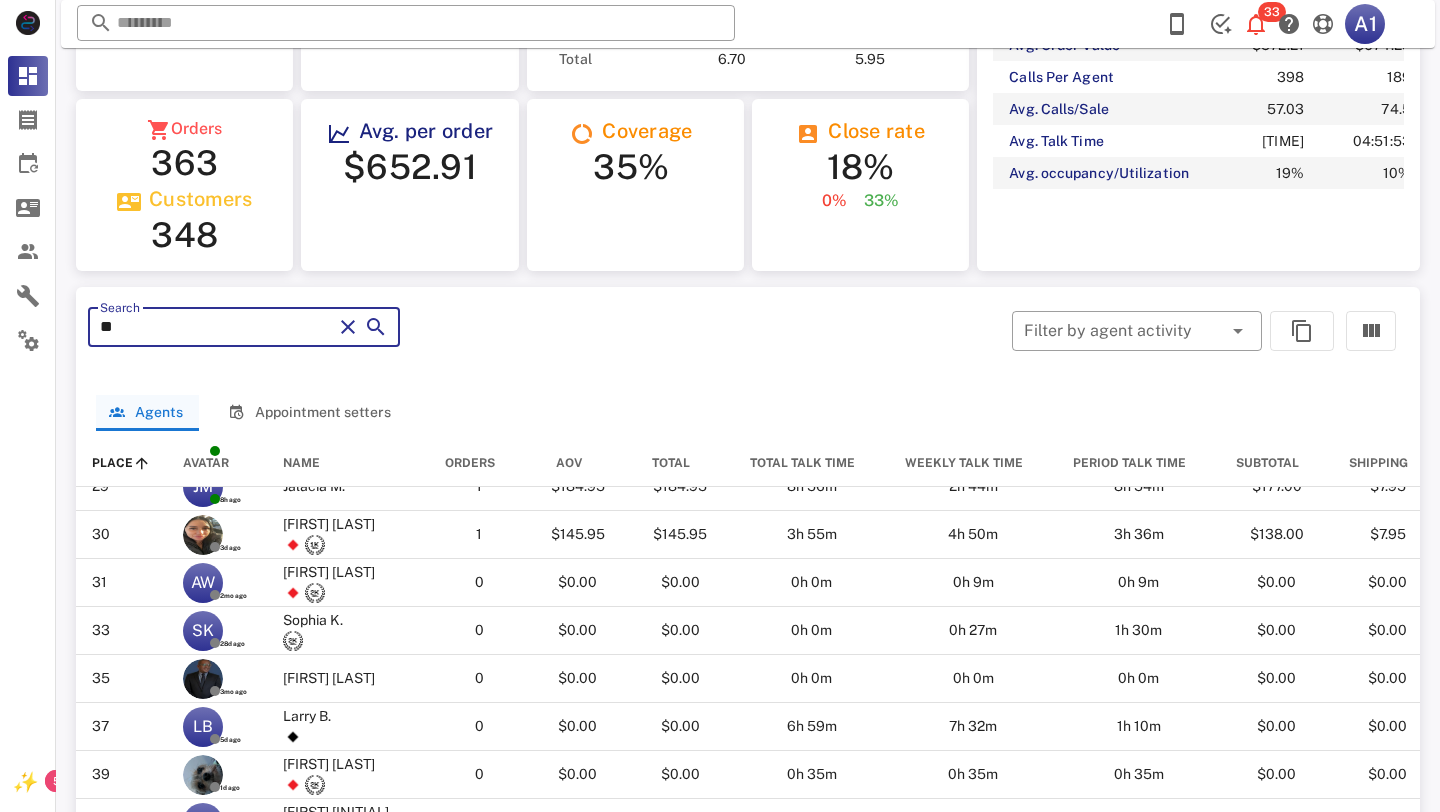 scroll, scrollTop: 0, scrollLeft: 0, axis: both 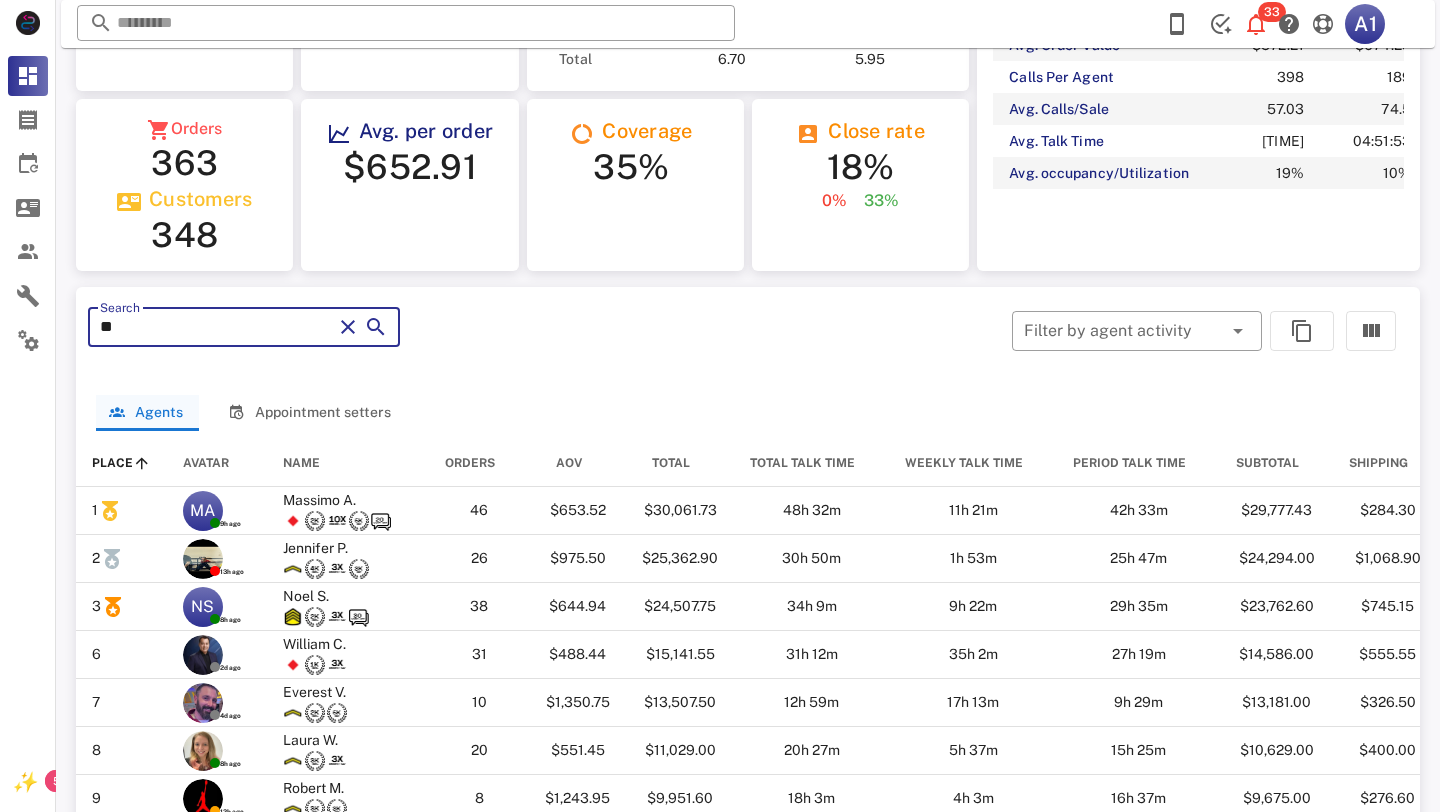 type on "***" 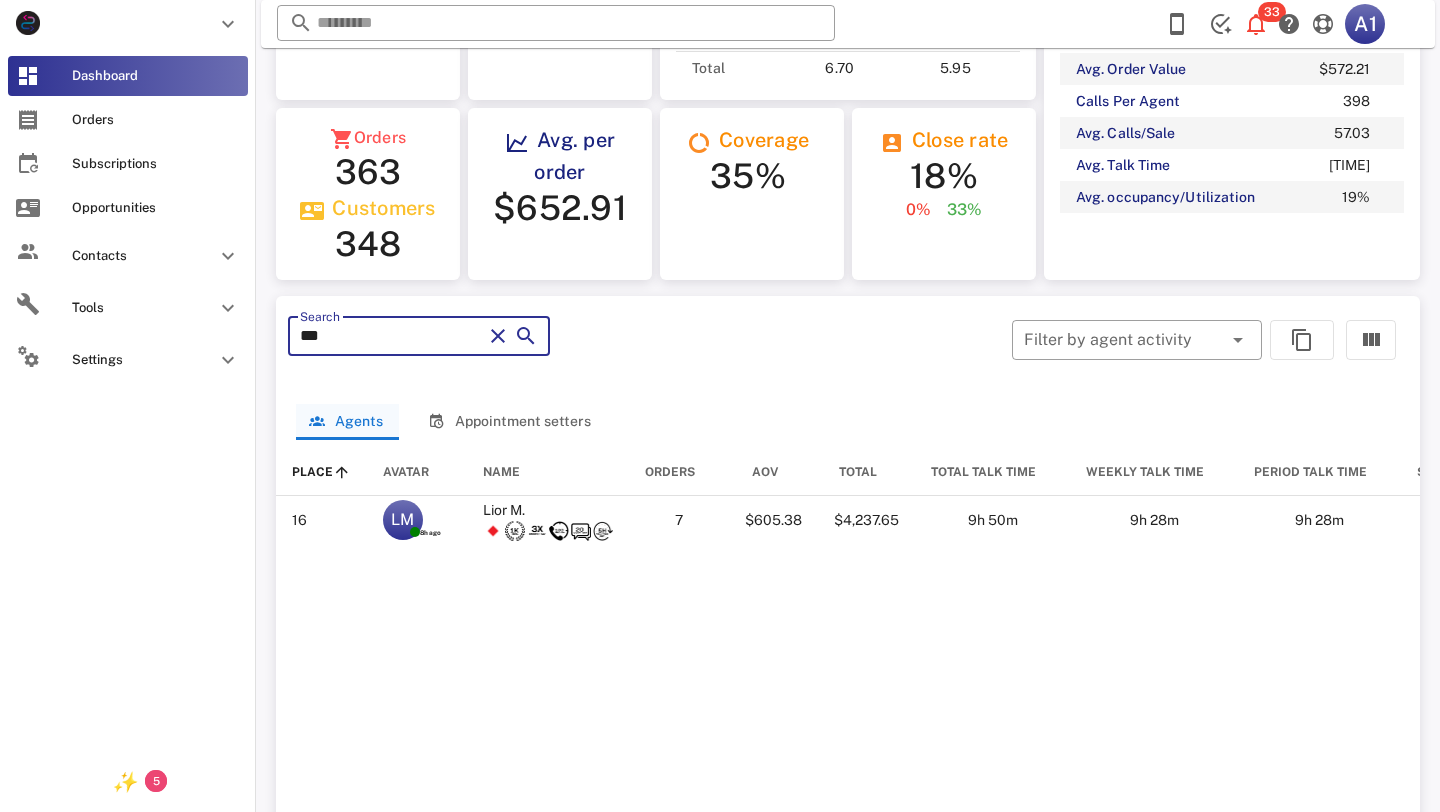 scroll, scrollTop: 286, scrollLeft: 399, axis: both 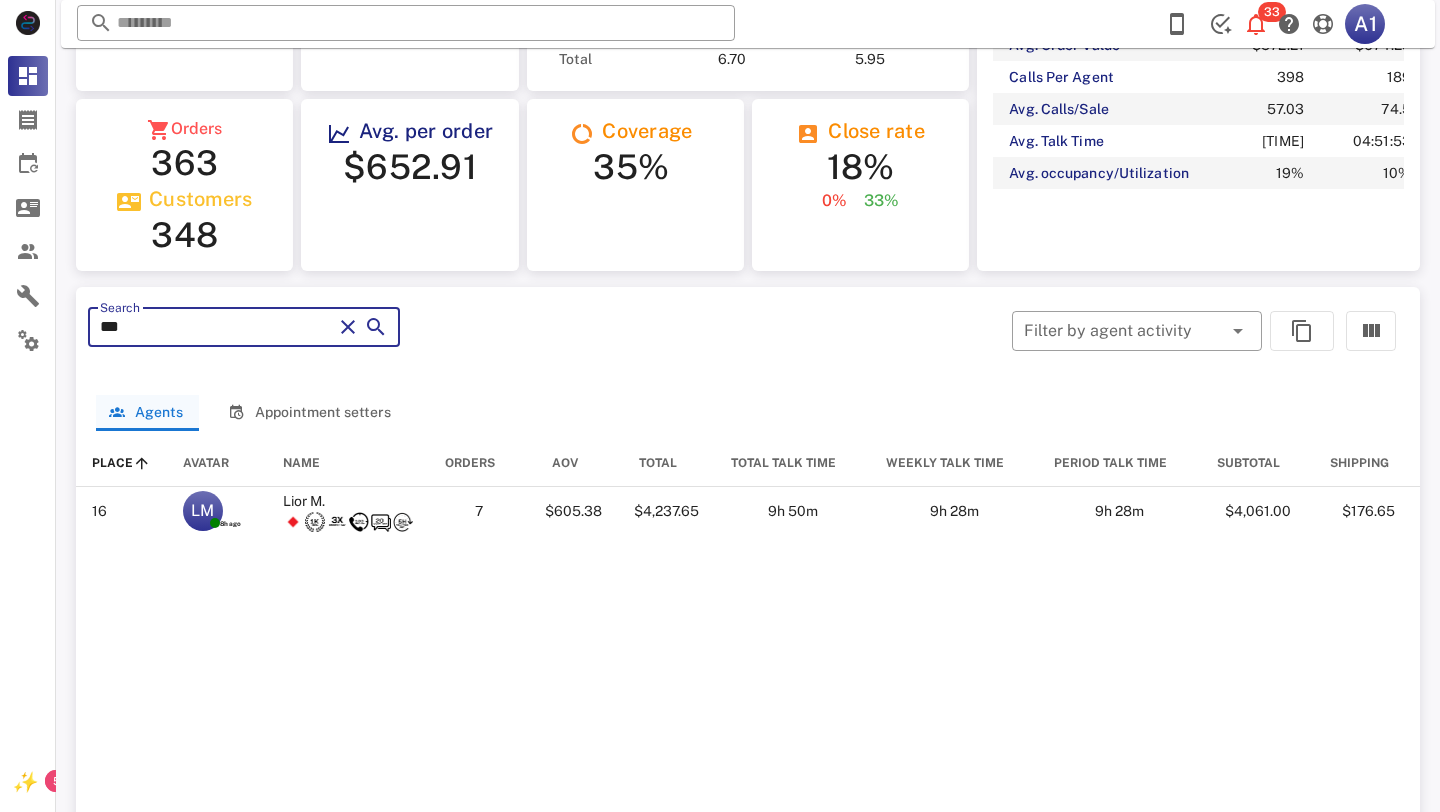 click at bounding box center [348, 327] 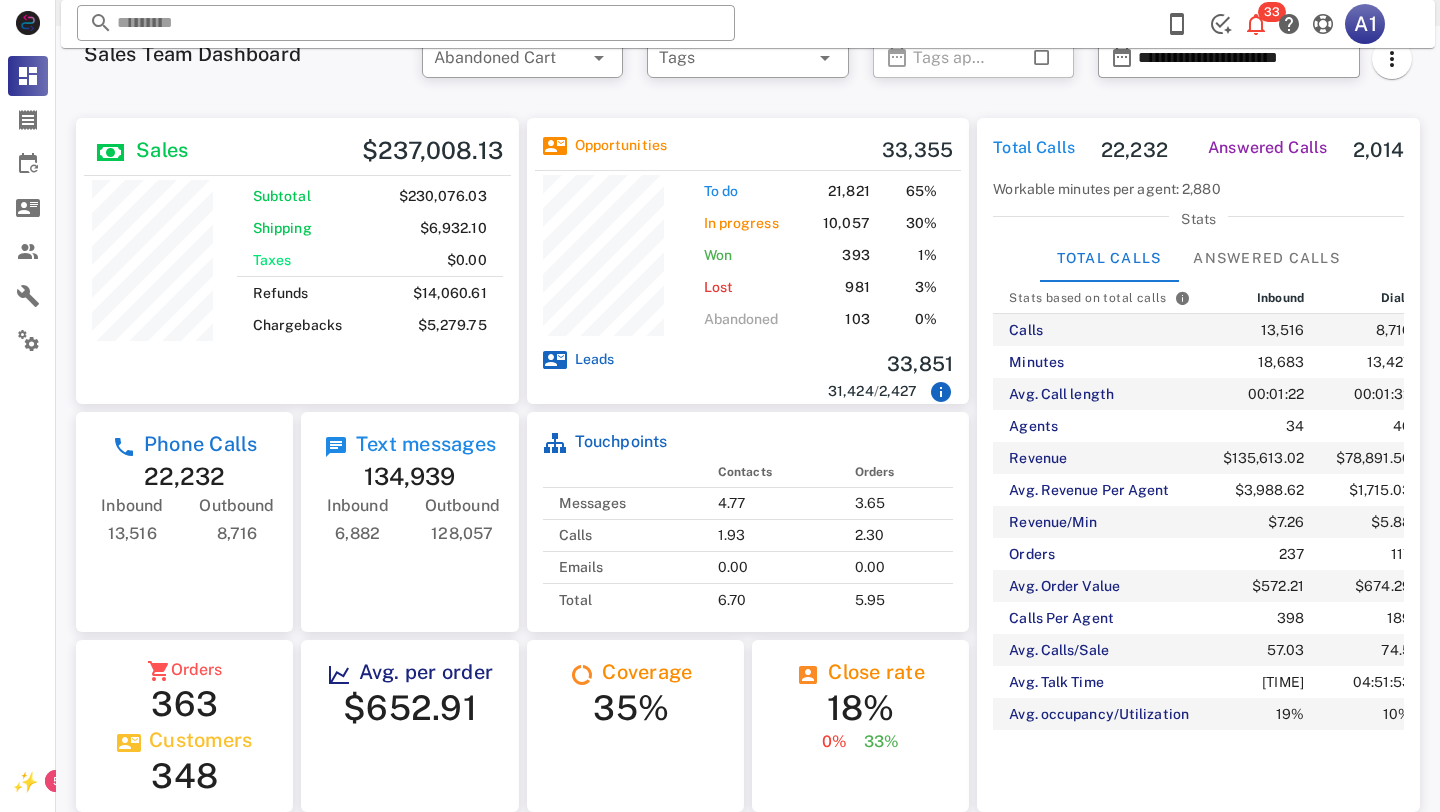 scroll, scrollTop: 0, scrollLeft: 0, axis: both 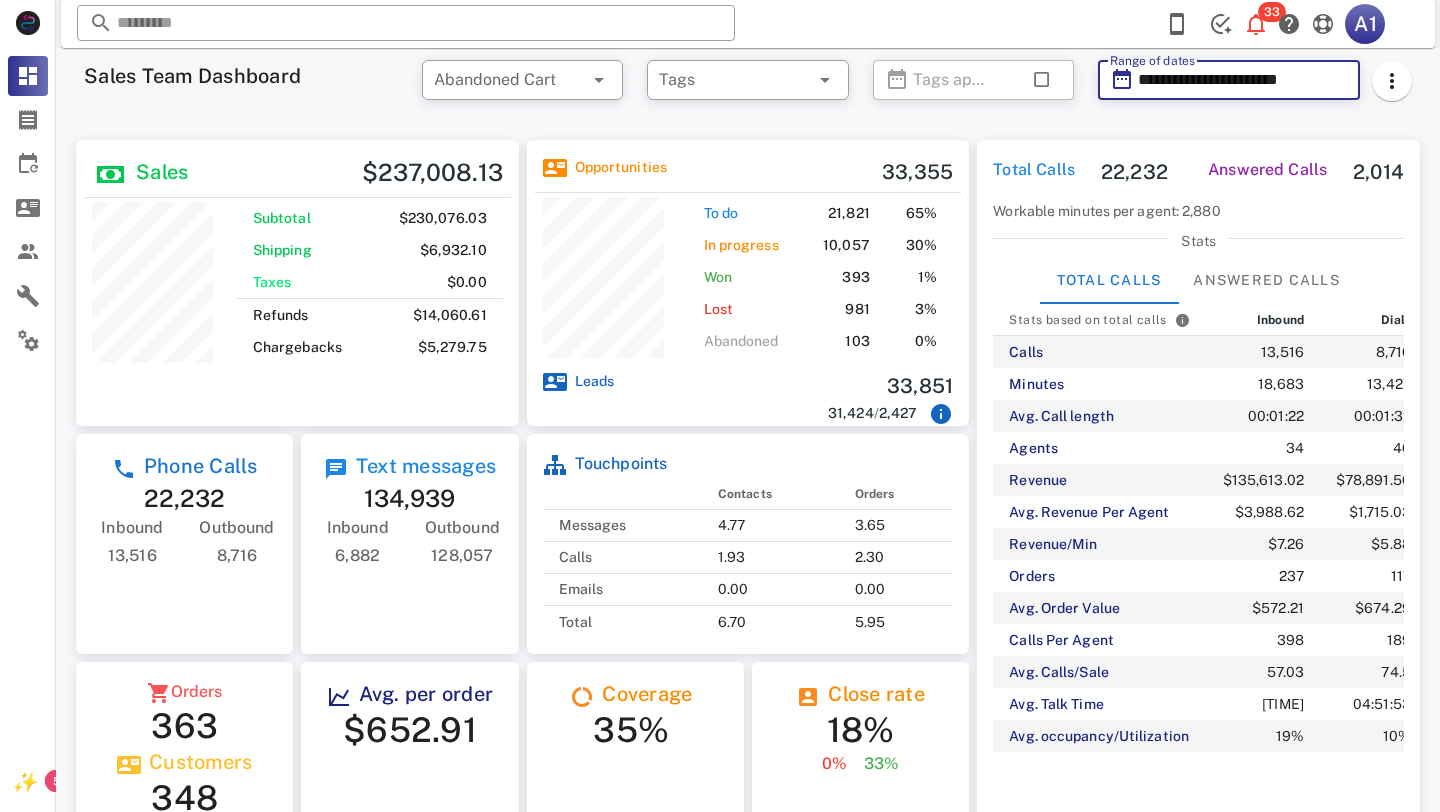 click on "**********" at bounding box center [1243, 80] 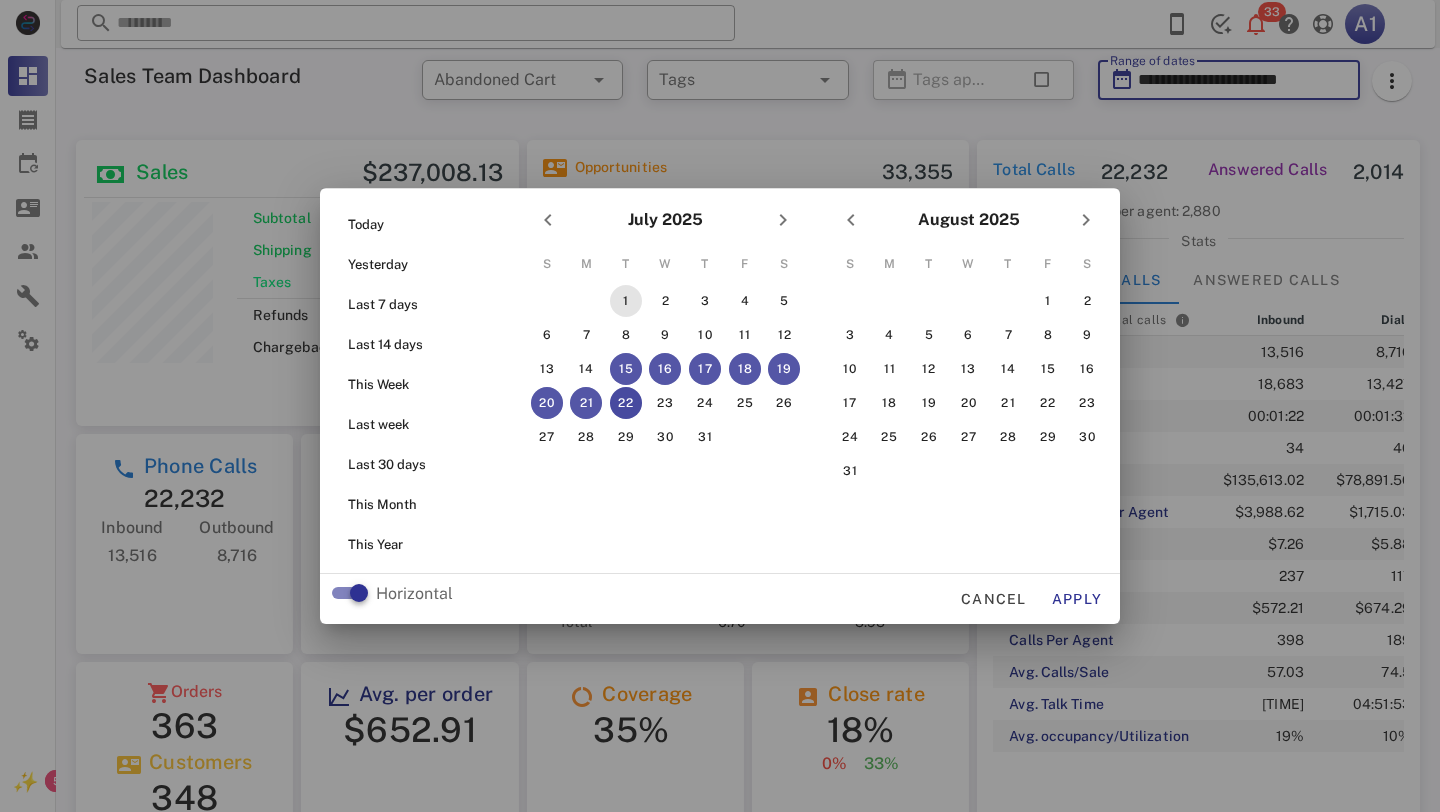 click on "1" at bounding box center (626, 301) 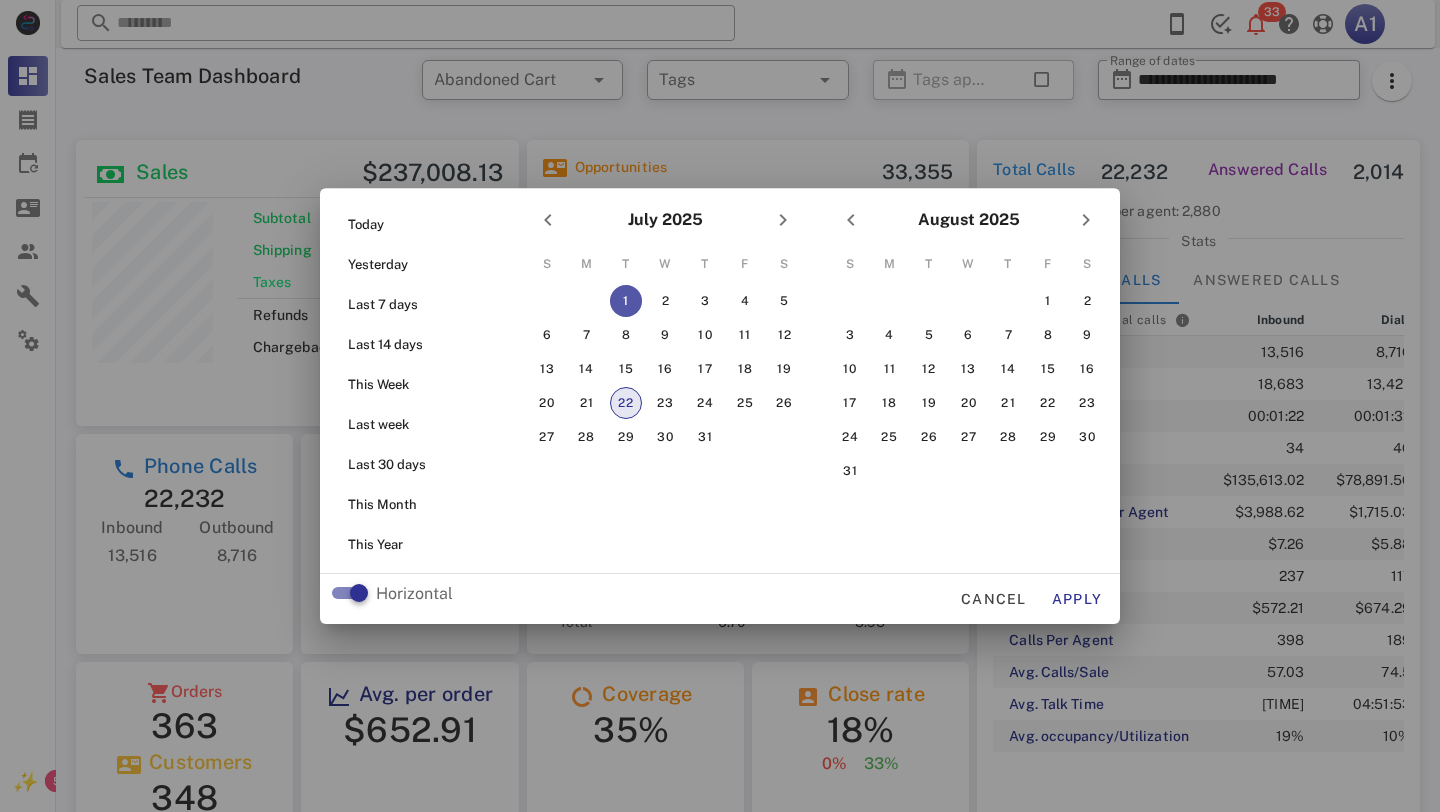 click on "22" at bounding box center [626, 403] 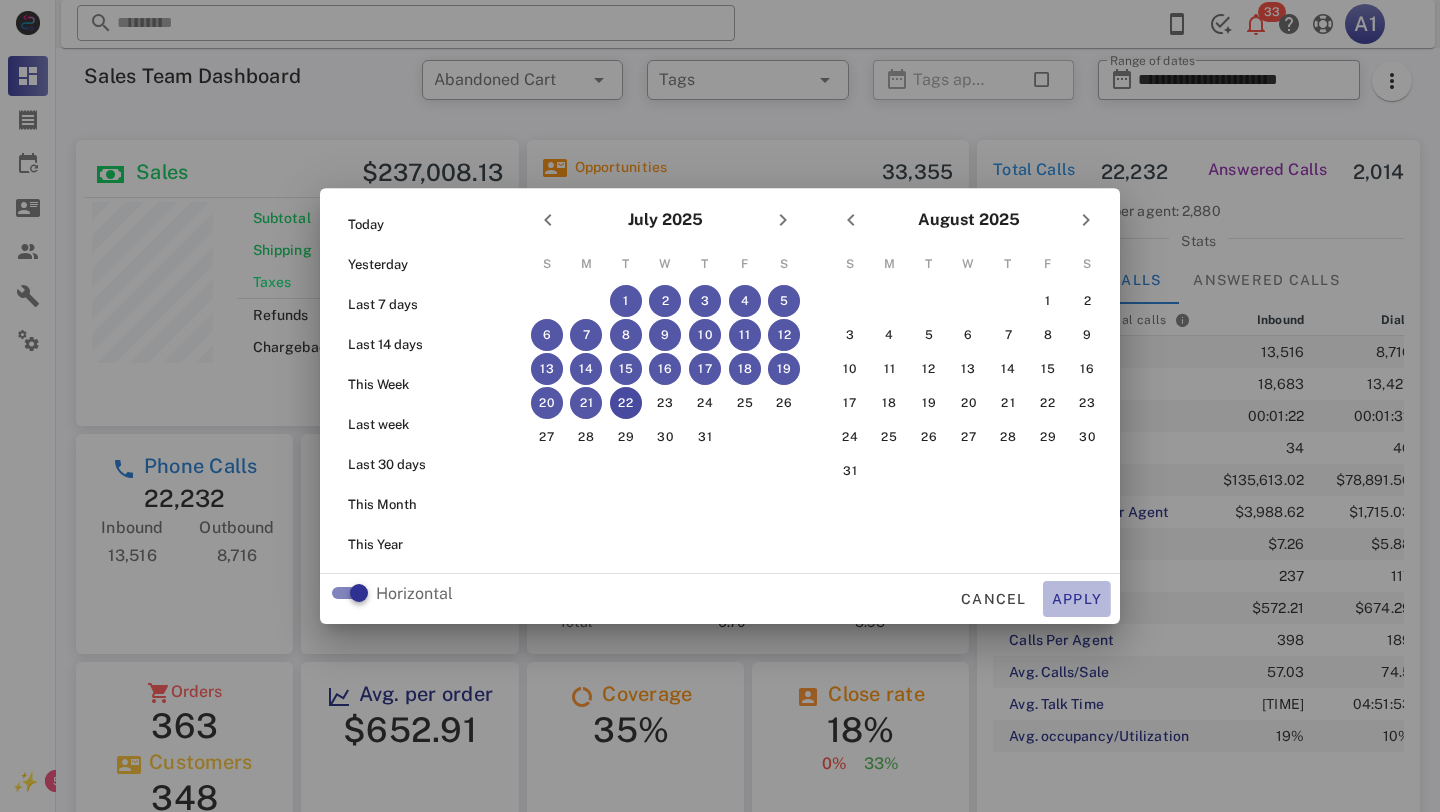 click on "Apply" at bounding box center (1077, 599) 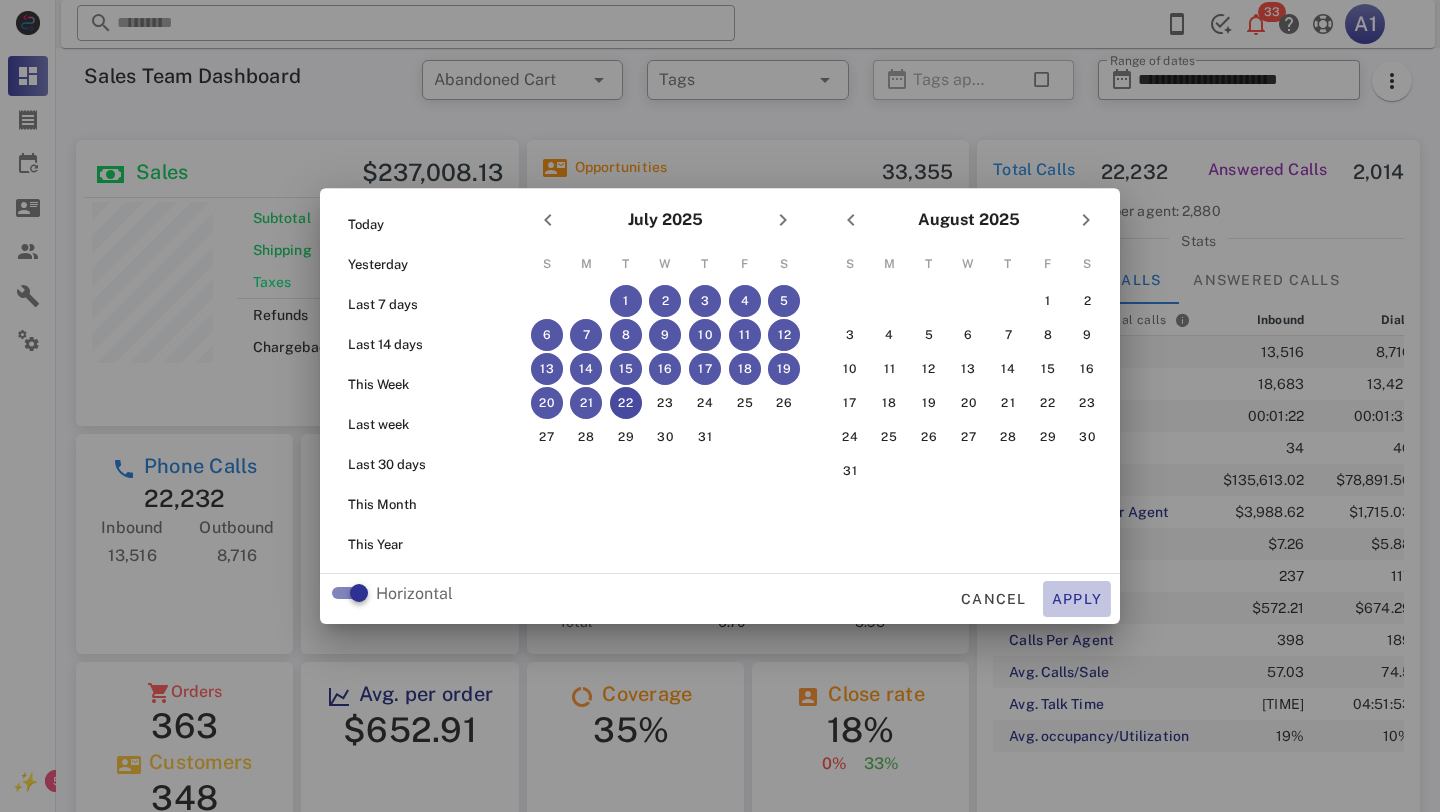 type on "**********" 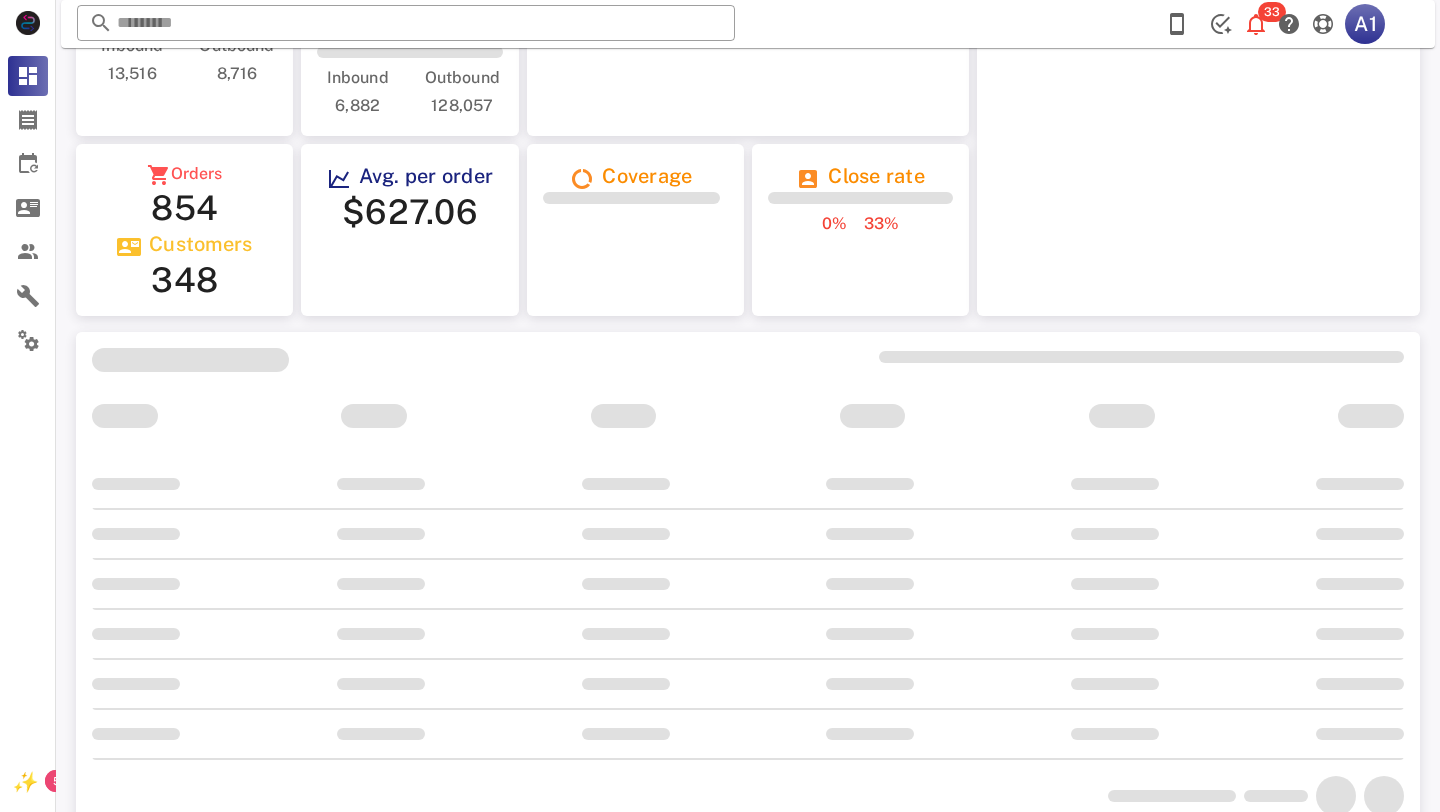 scroll, scrollTop: 433, scrollLeft: 0, axis: vertical 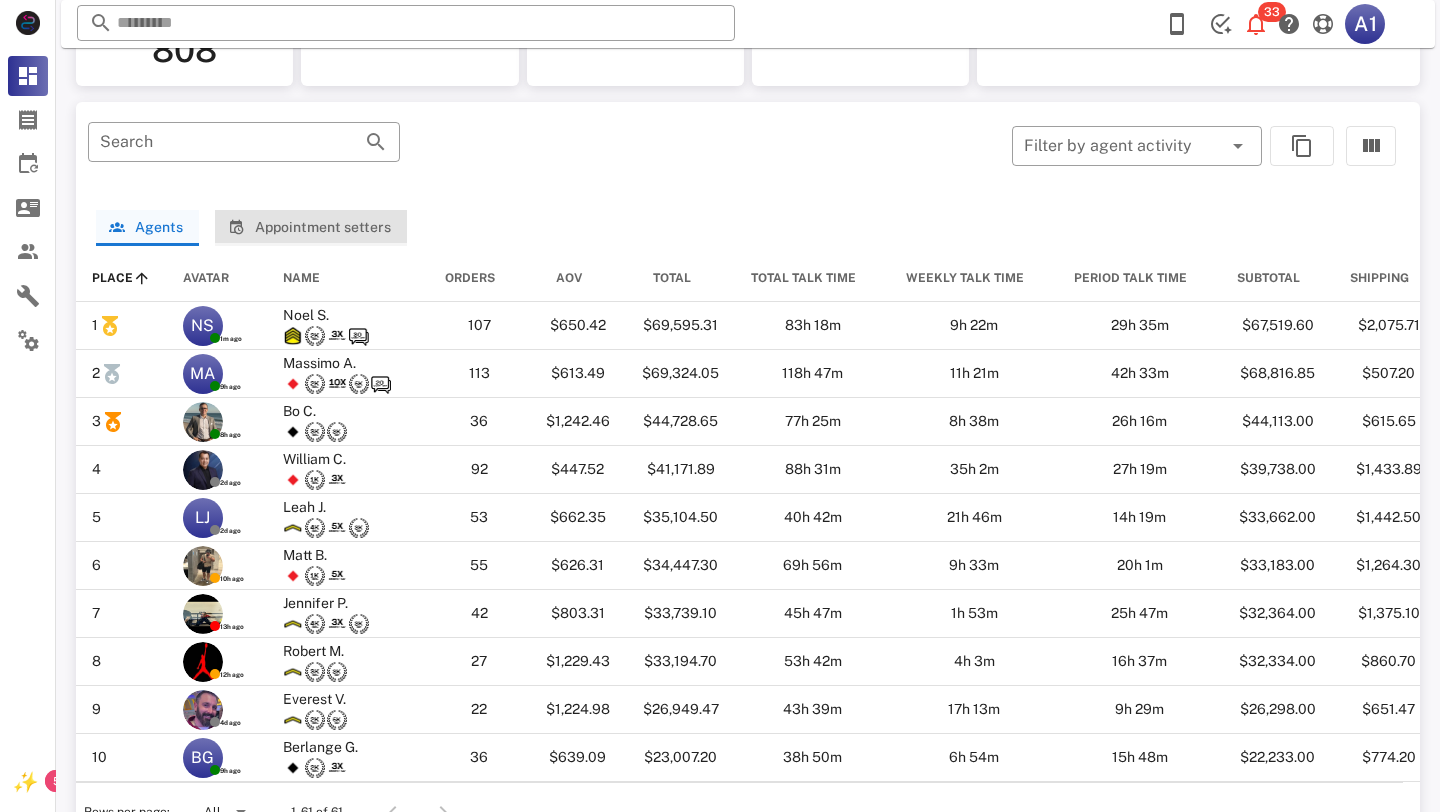 click on "Appointment setters" at bounding box center [310, 227] 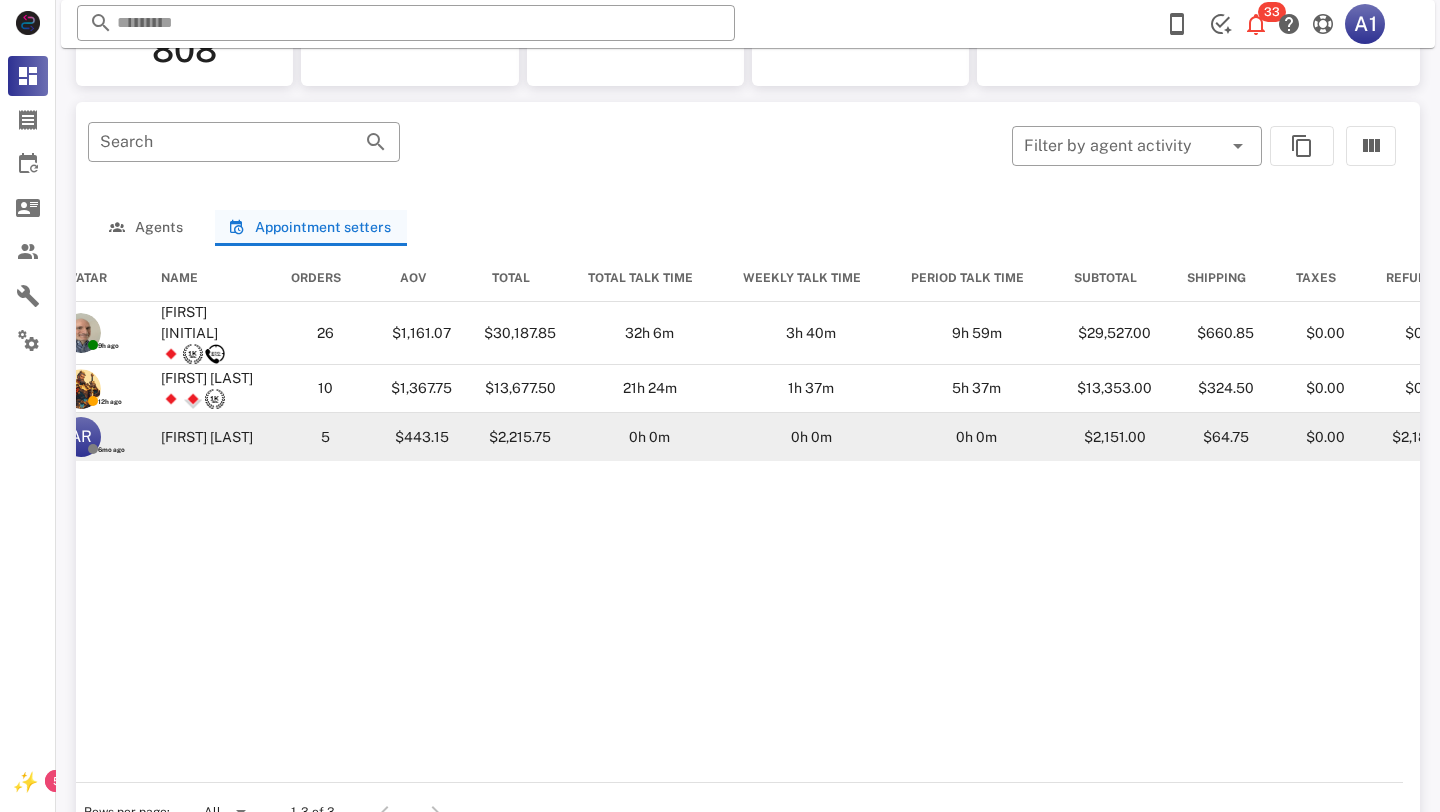 scroll, scrollTop: 0, scrollLeft: 0, axis: both 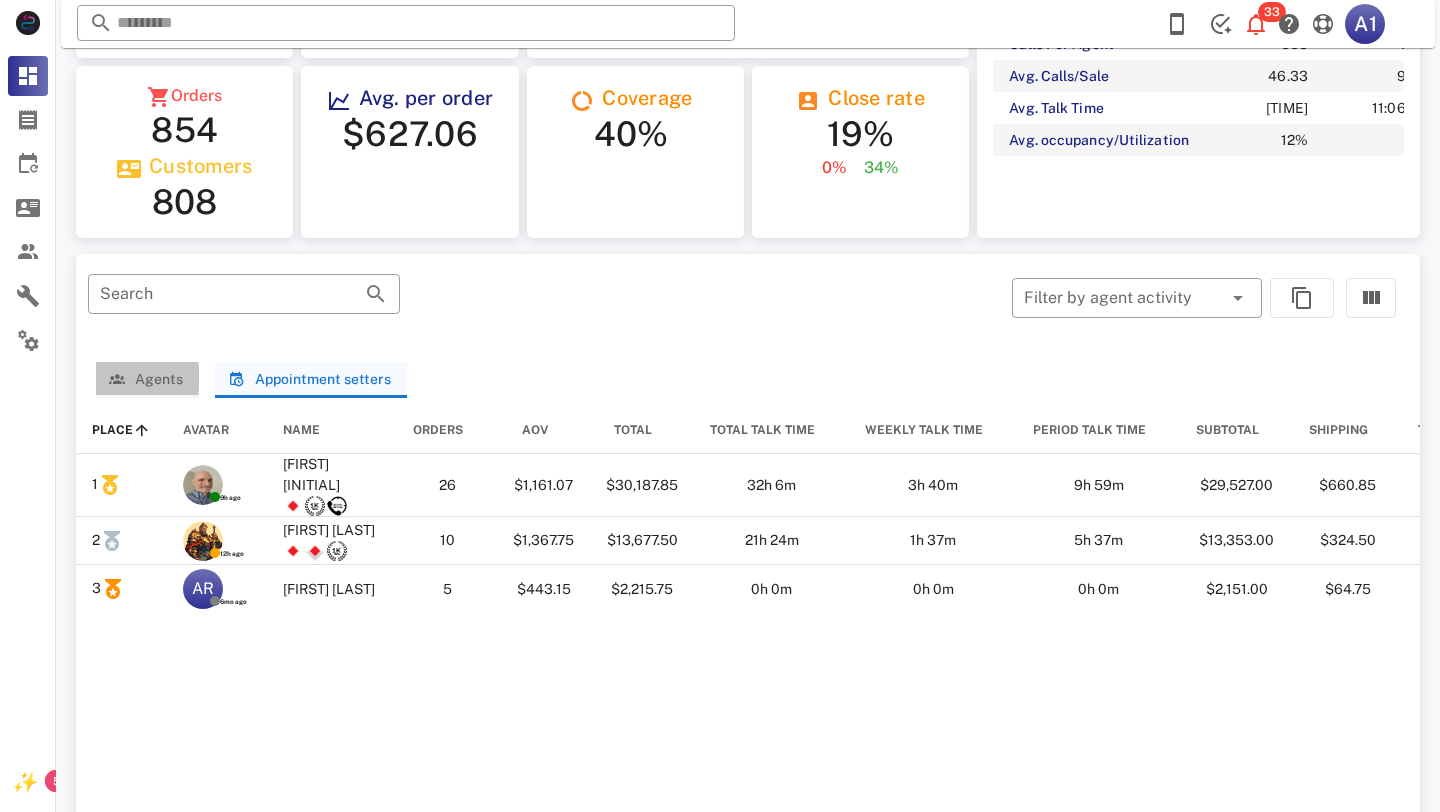 click on "Agents" at bounding box center [147, 380] 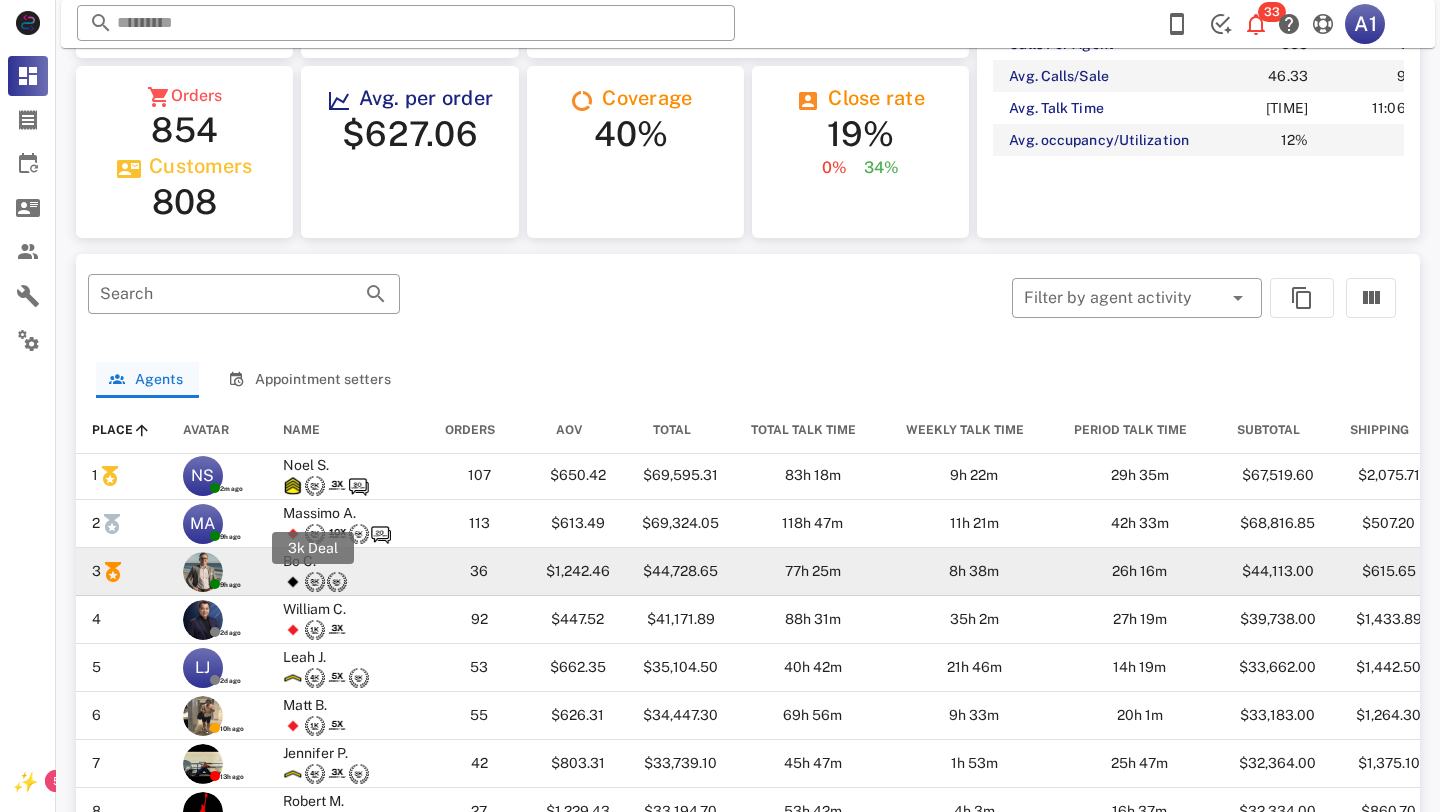 scroll, scrollTop: 0, scrollLeft: 0, axis: both 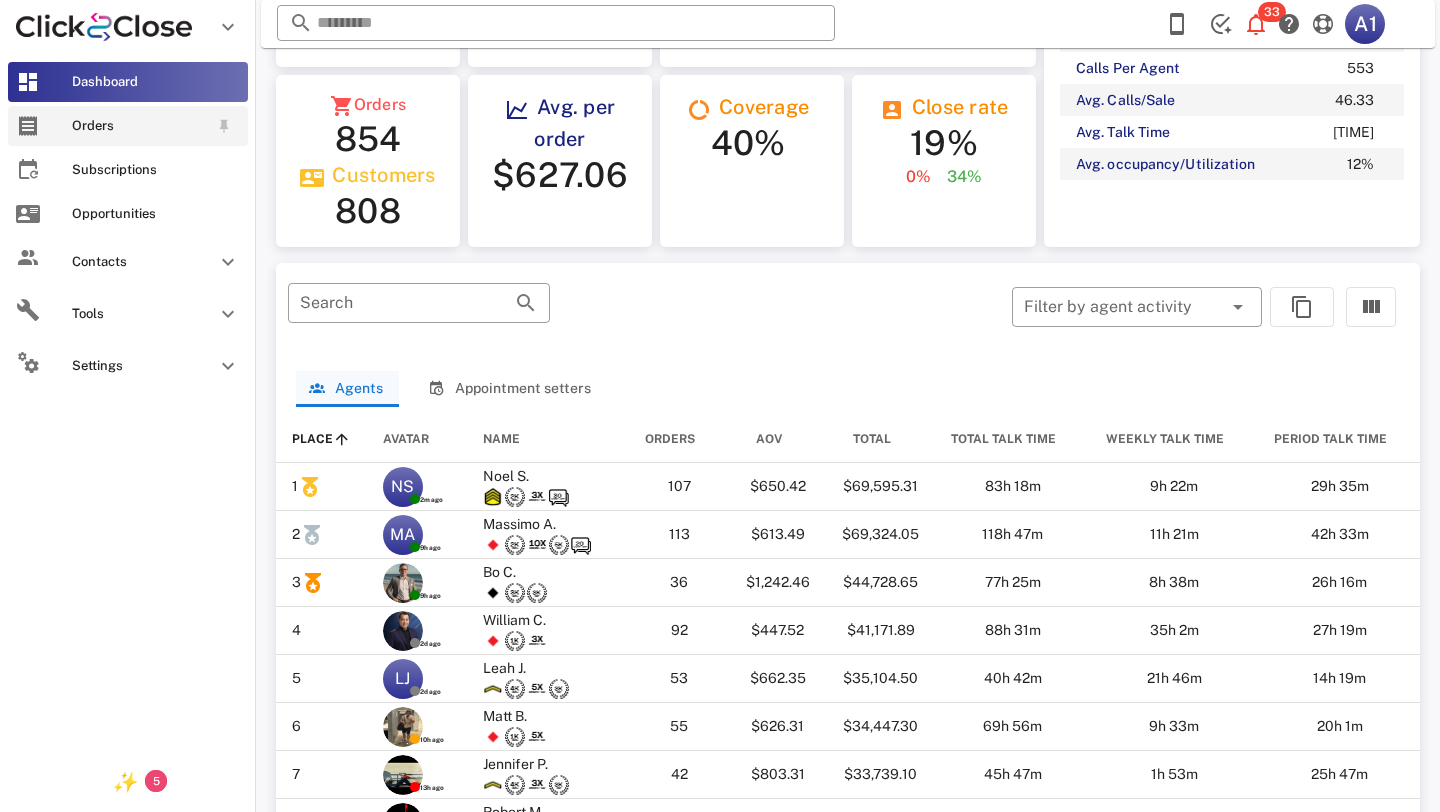 click on "Orders" at bounding box center (140, 126) 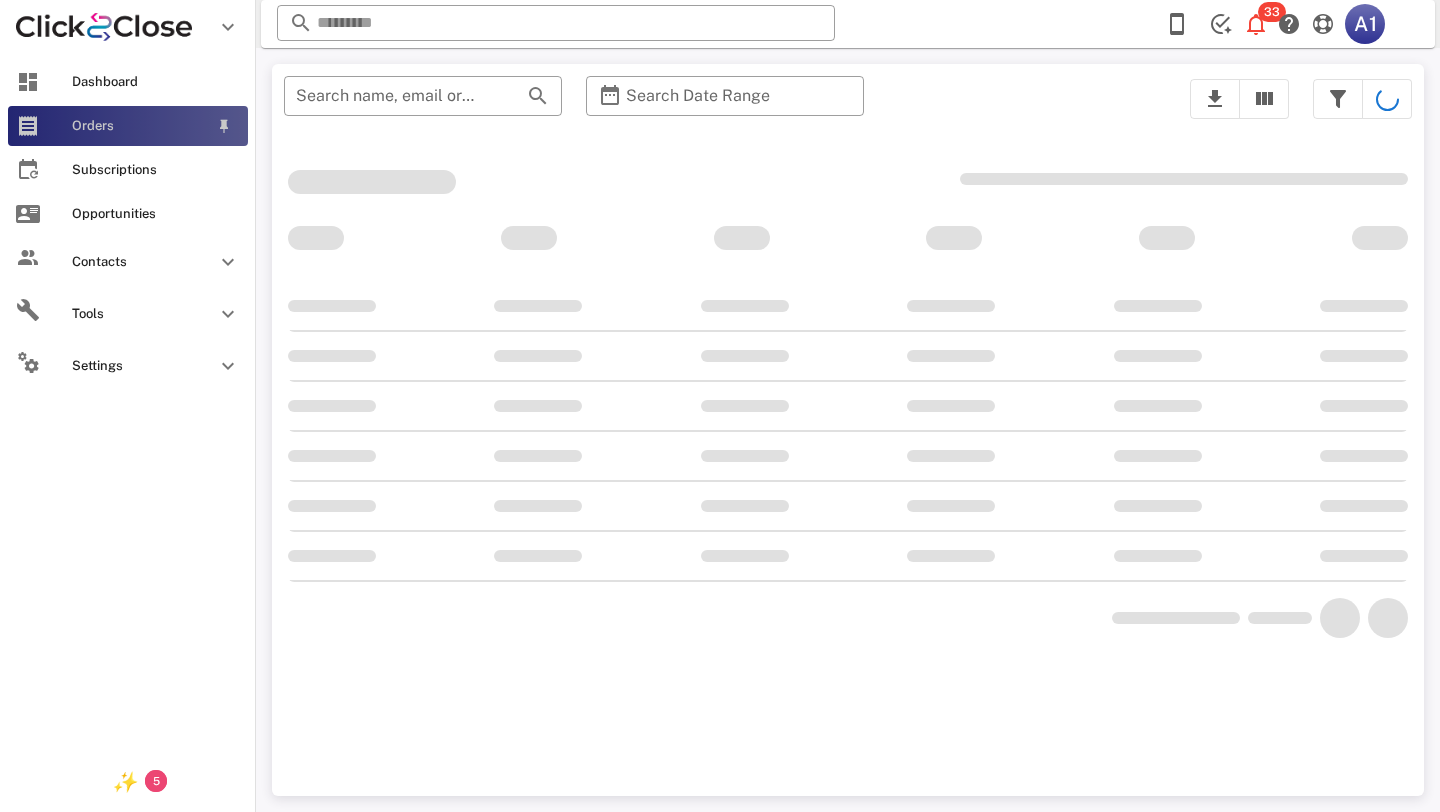 scroll, scrollTop: 0, scrollLeft: 0, axis: both 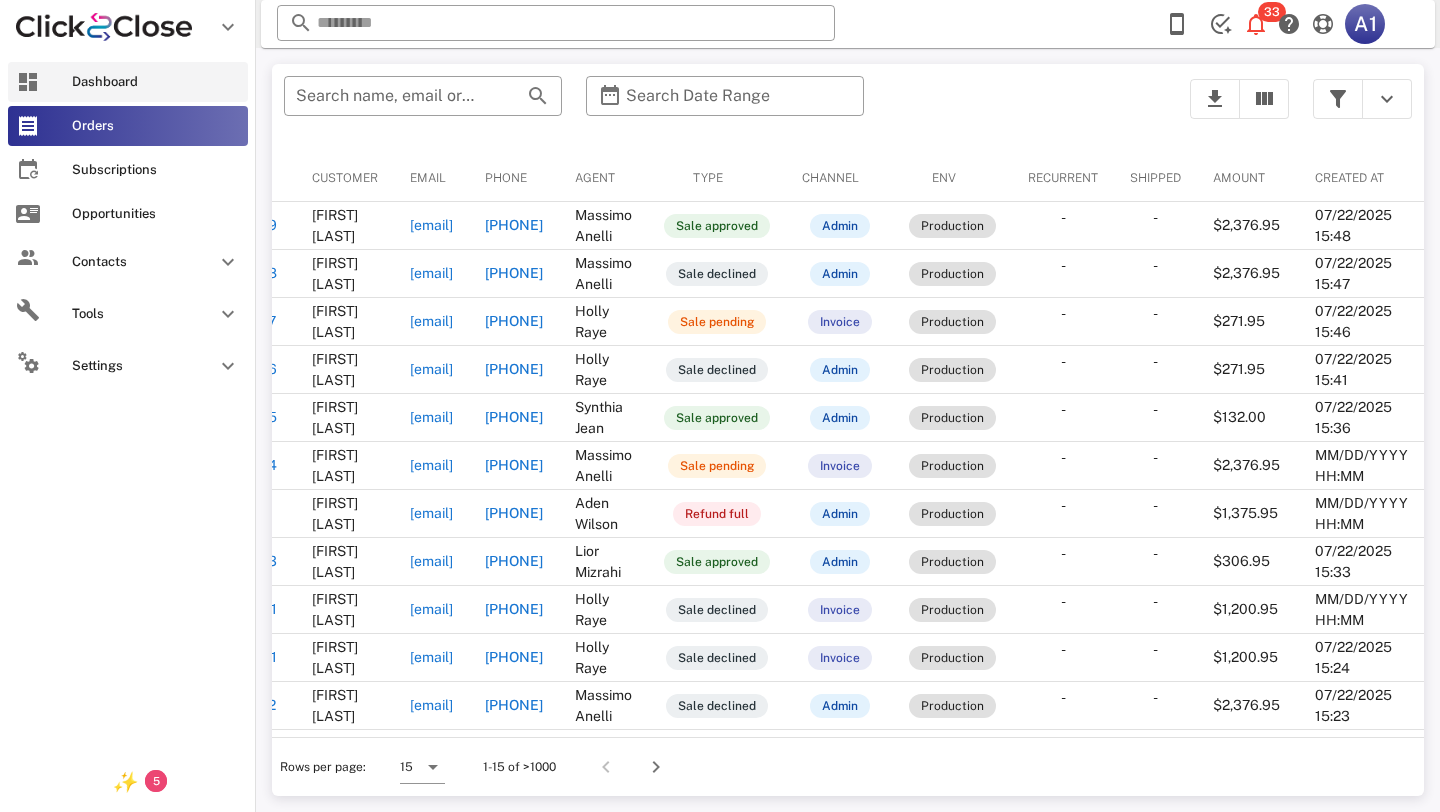 click at bounding box center [28, 82] 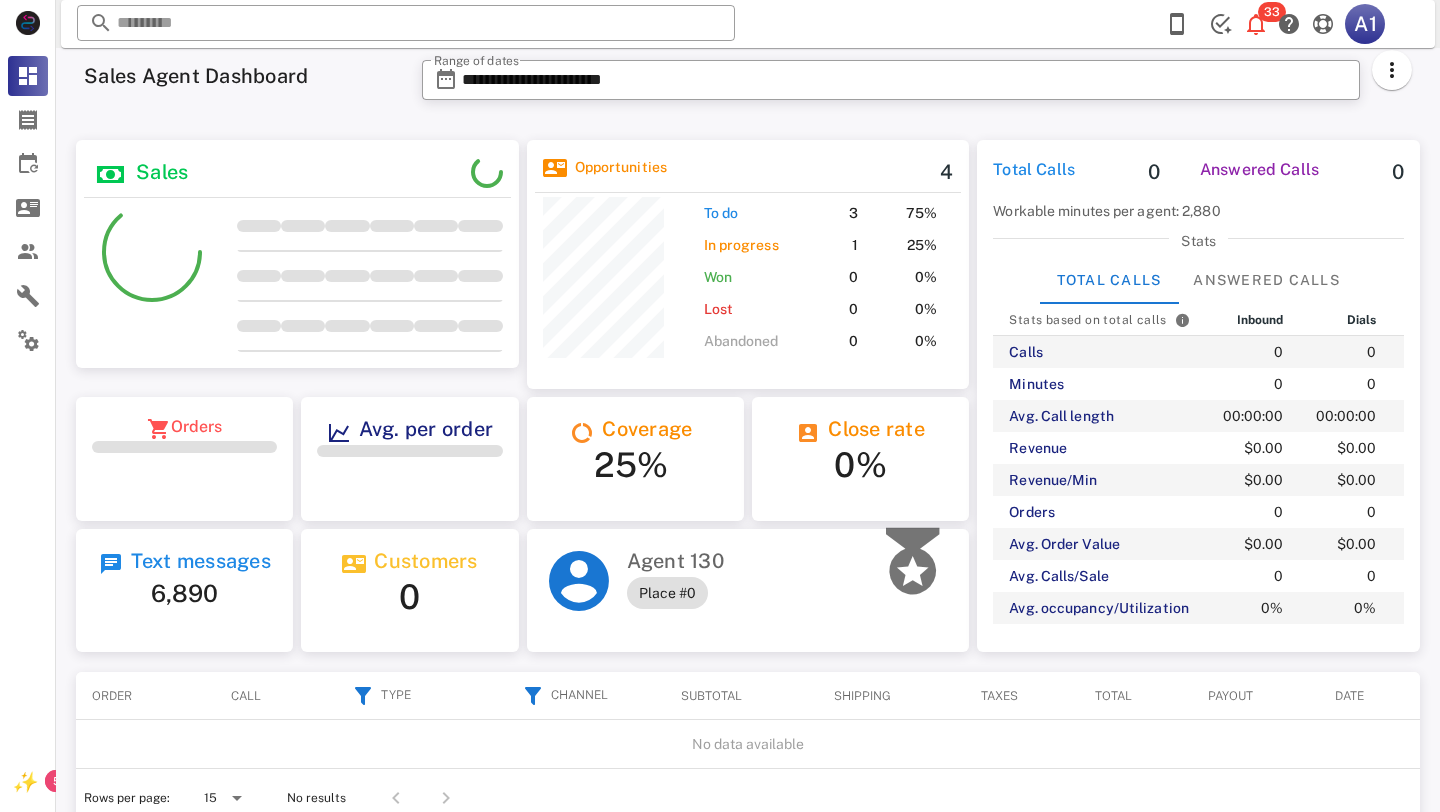scroll, scrollTop: 999741, scrollLeft: 999557, axis: both 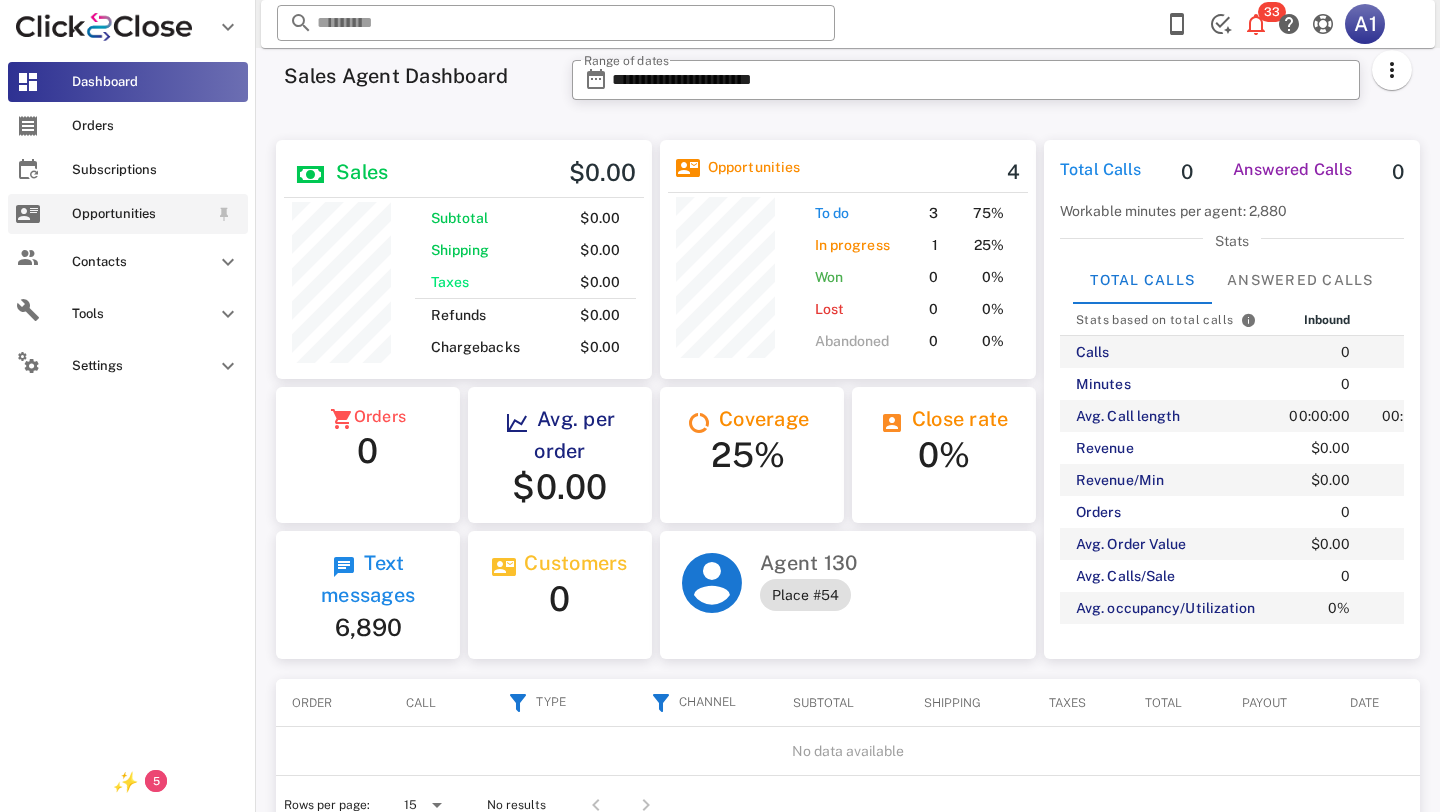 click on "Opportunities" at bounding box center [140, 214] 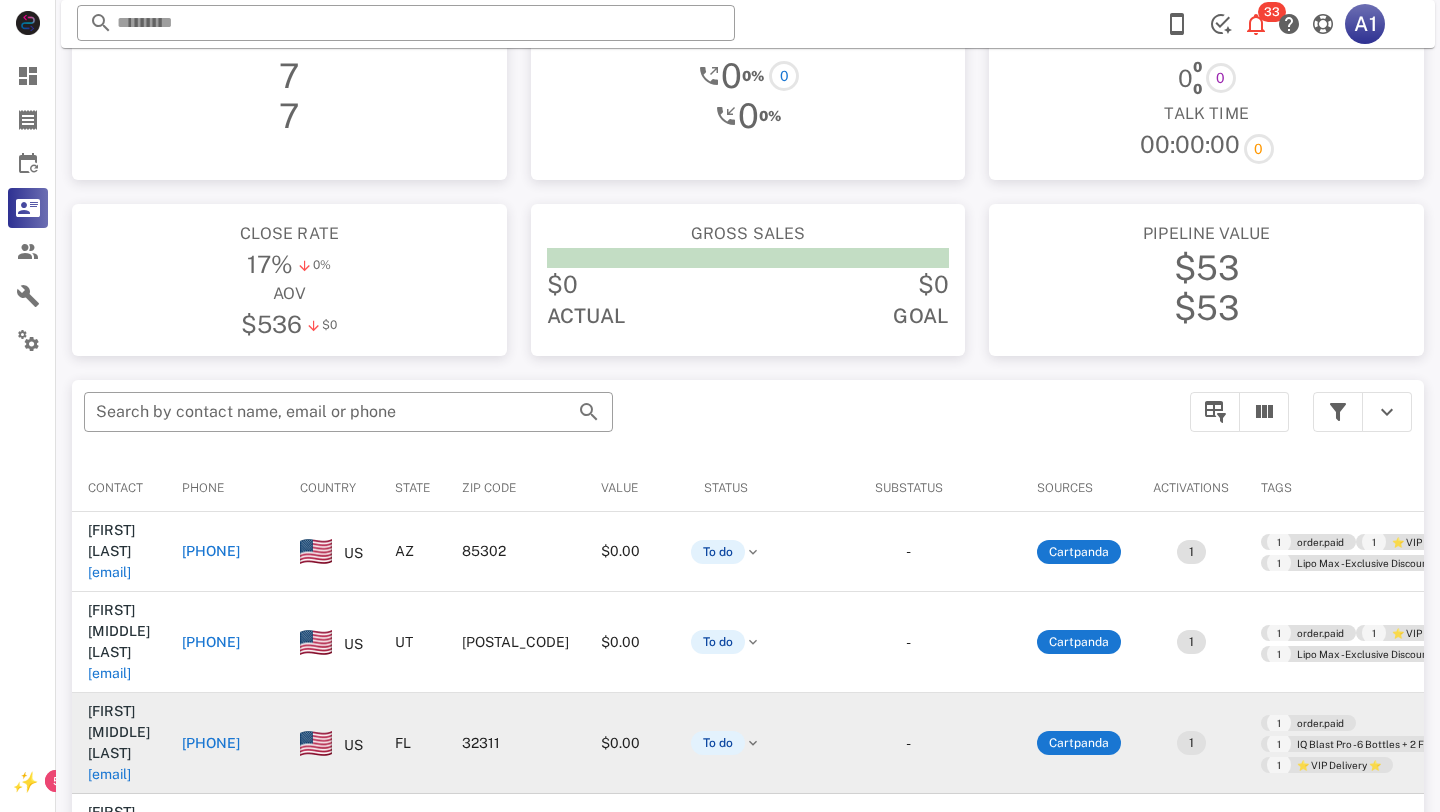 scroll, scrollTop: 0, scrollLeft: 0, axis: both 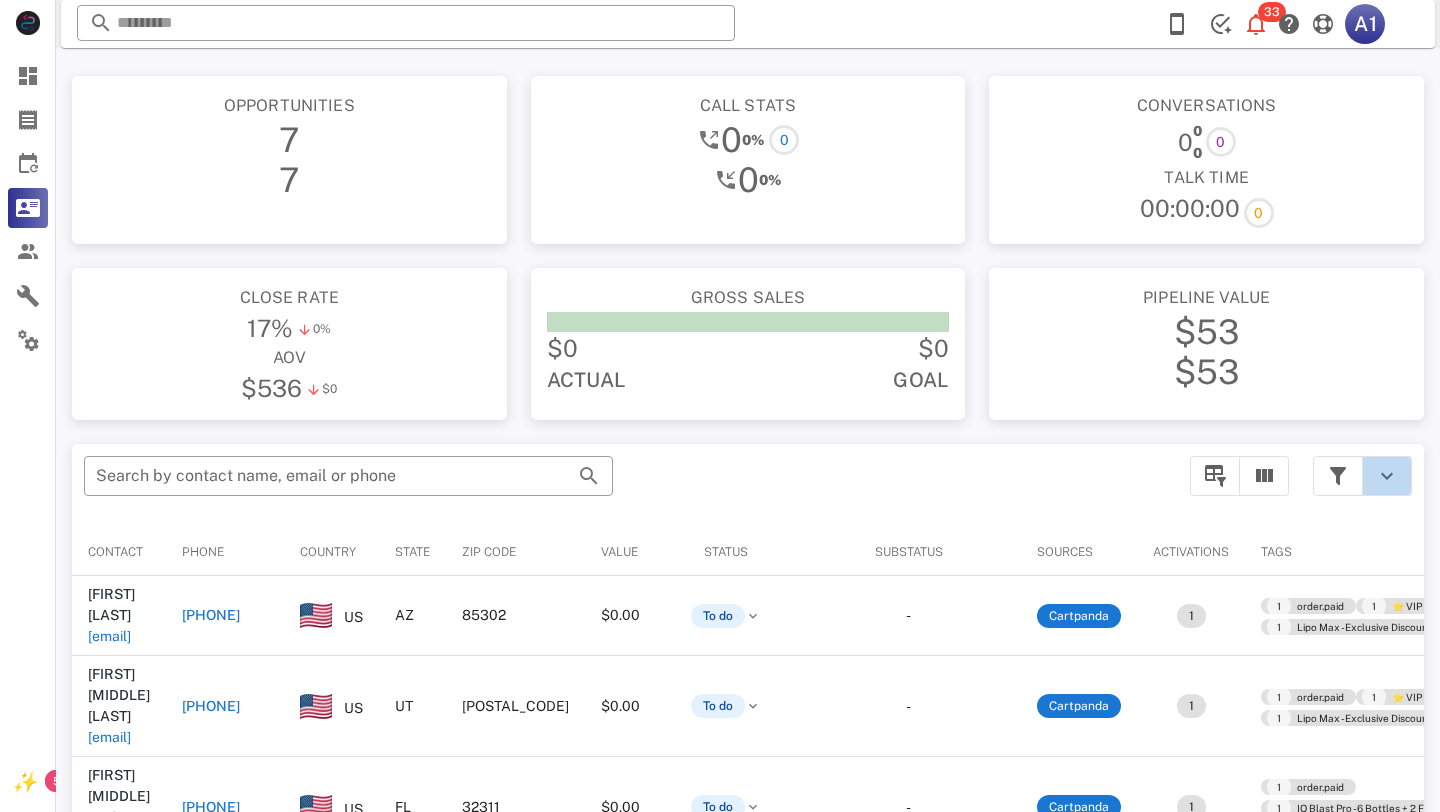 click at bounding box center (1387, 476) 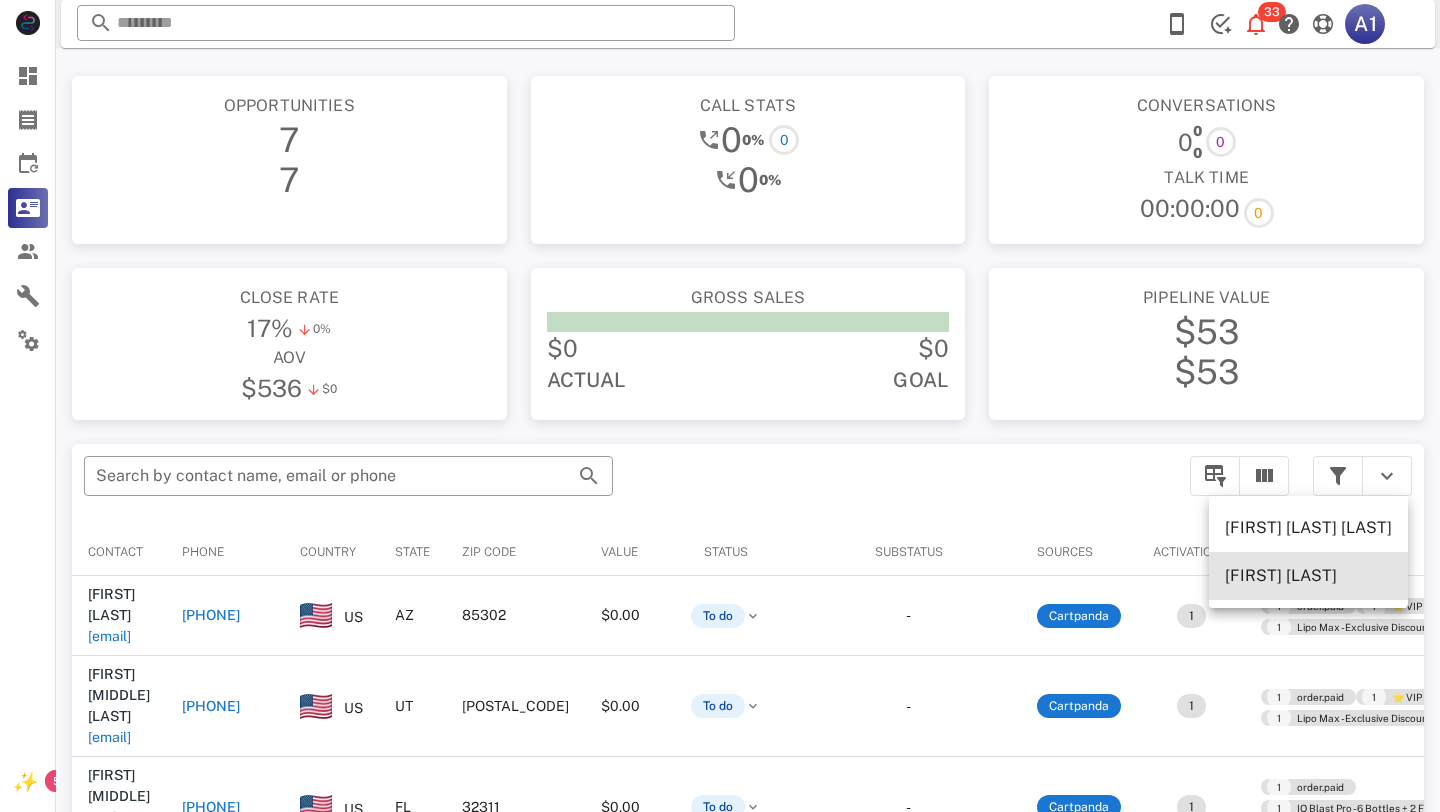 click on "[FIRST] [LAST]" at bounding box center [1308, 575] 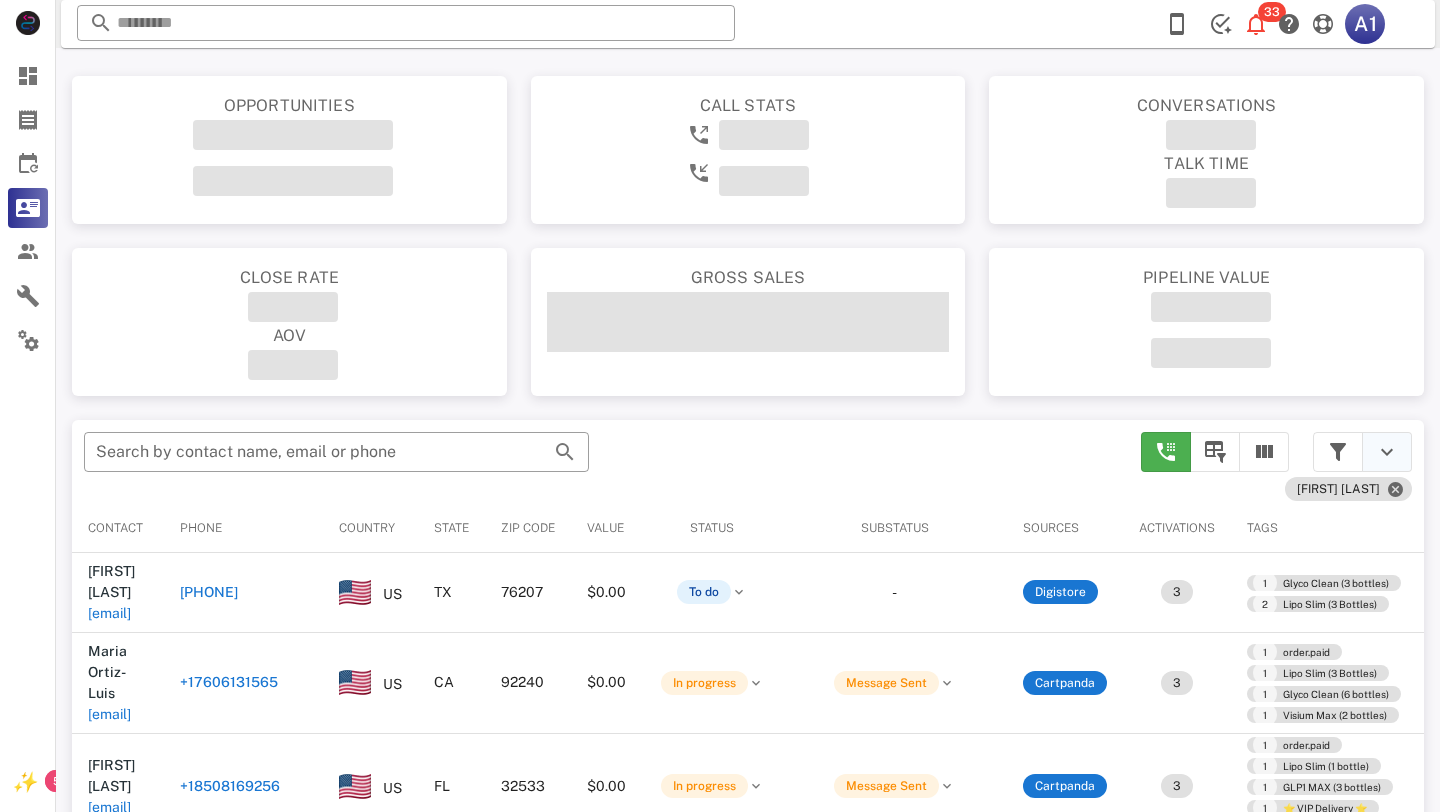 click at bounding box center (1387, 452) 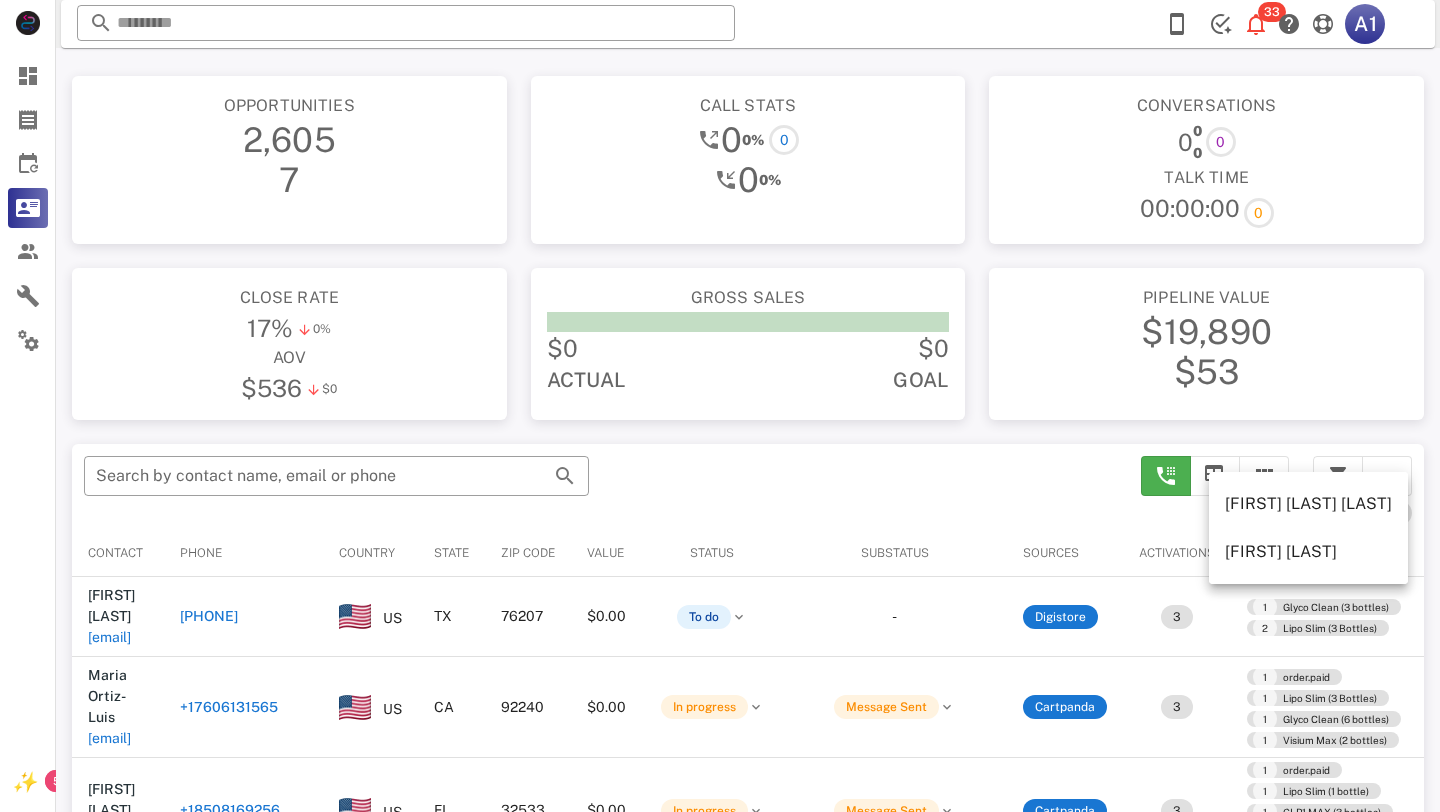 click on "Opportunities 2,605 7 Call stats 0 0%  0  0 0% Conversations 0  0  0   0  Talk Time 00:00:00  0  Close rate 17%  0%  aov $[NUMBER] $[NUMBER] Gross sales $[NUMBER] $[NUMBER] Actual Goal Pipeline value $[NUMBER] $[NUMBER]  Search by contact name, email or phone [FIRST] [LAST] Contact Phone Country State [POSTAL_CODE] Value Status Substatus Sources Activations Tags Created at [FIRST] [LAST]  [EMAIL]   [PHONE]   US [STATE] [POSTAL_CODE]  $0.00   To do  -  Digistore  3 1  Glyco Clean (3 bottles)  2  Lipo Slim (3 Bottles)   MM/DD/YYYY HH:MM  [FIRST] [LAST]  [EMAIL]   [PHONE]   US [STATE] [POSTAL_CODE]  $0.00   In progress   Message Sent   Cartpanda  3 1  order.paid  1  Lipo Slim (3 Bottles)  1  Glyco Clean (6 bottles)  1  Visium Max (2 bottles)   MM/DD/YYYY HH:MM  [FIRST] [LAST]  [EMAIL]   [PHONE]   US [STATE] [POSTAL_CODE]  $0.00   In progress   Message Sent   Cartpanda  3 1  order.paid  1  Lipo Slim (1 bottle)  1  GLP1 MAX (3 bottles)  1  ⭐ VIP Delivery ⭐  1  Lipo Max - Exclusive Discount   MM/DD/YYYY HH:MM  [FIRST] [LAST]  [PHONE]  -" at bounding box center (748, 620) 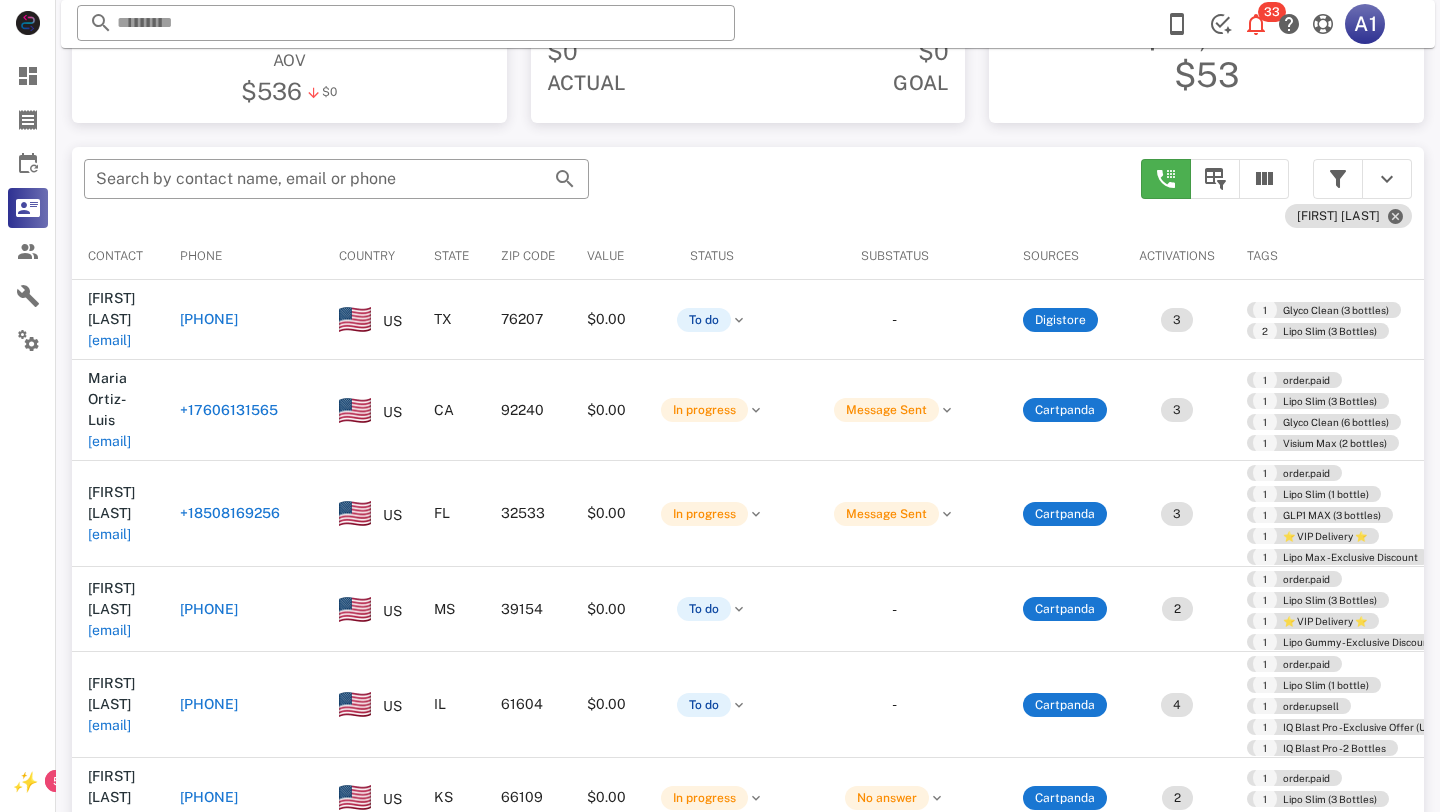 scroll, scrollTop: 380, scrollLeft: 0, axis: vertical 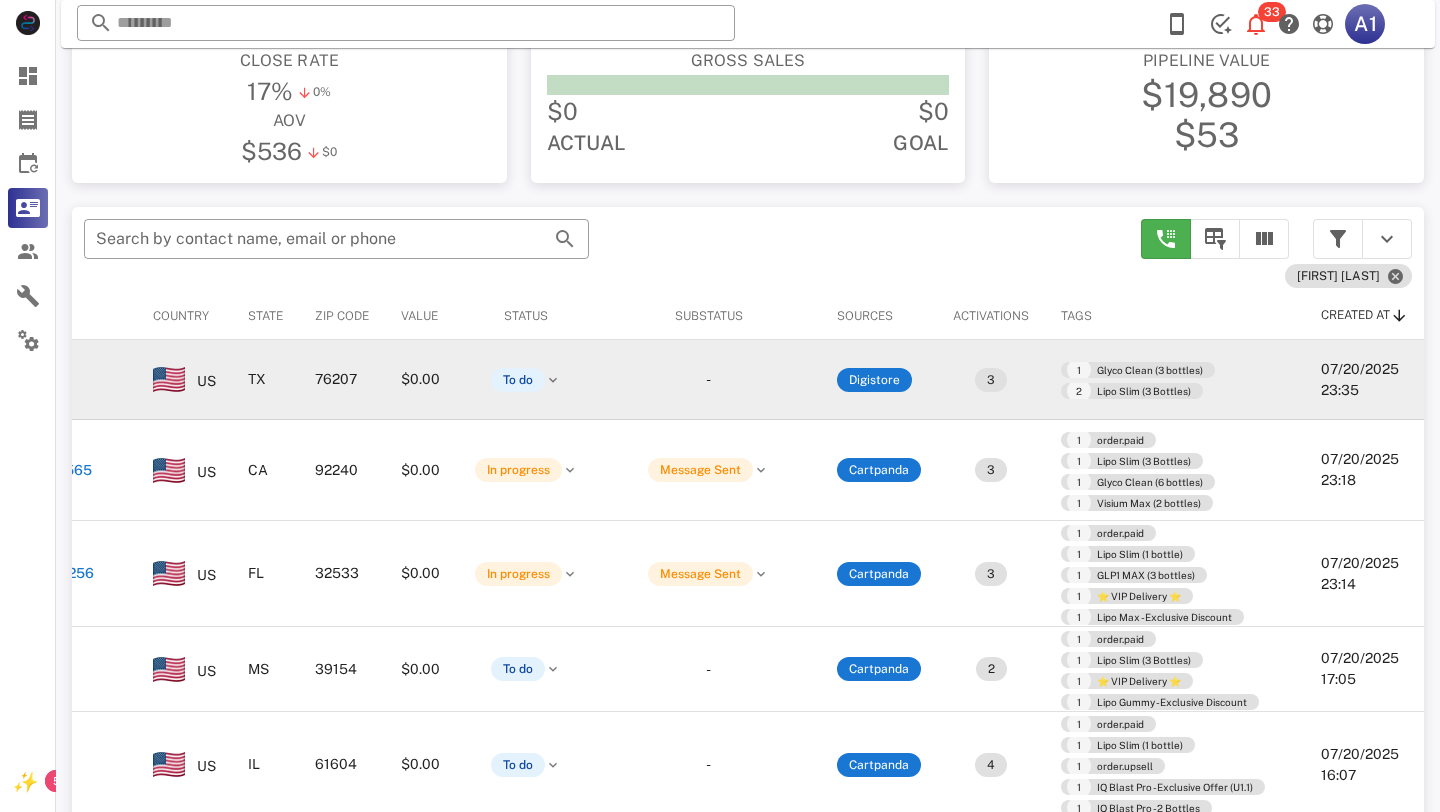 click on "3" at bounding box center [991, 380] 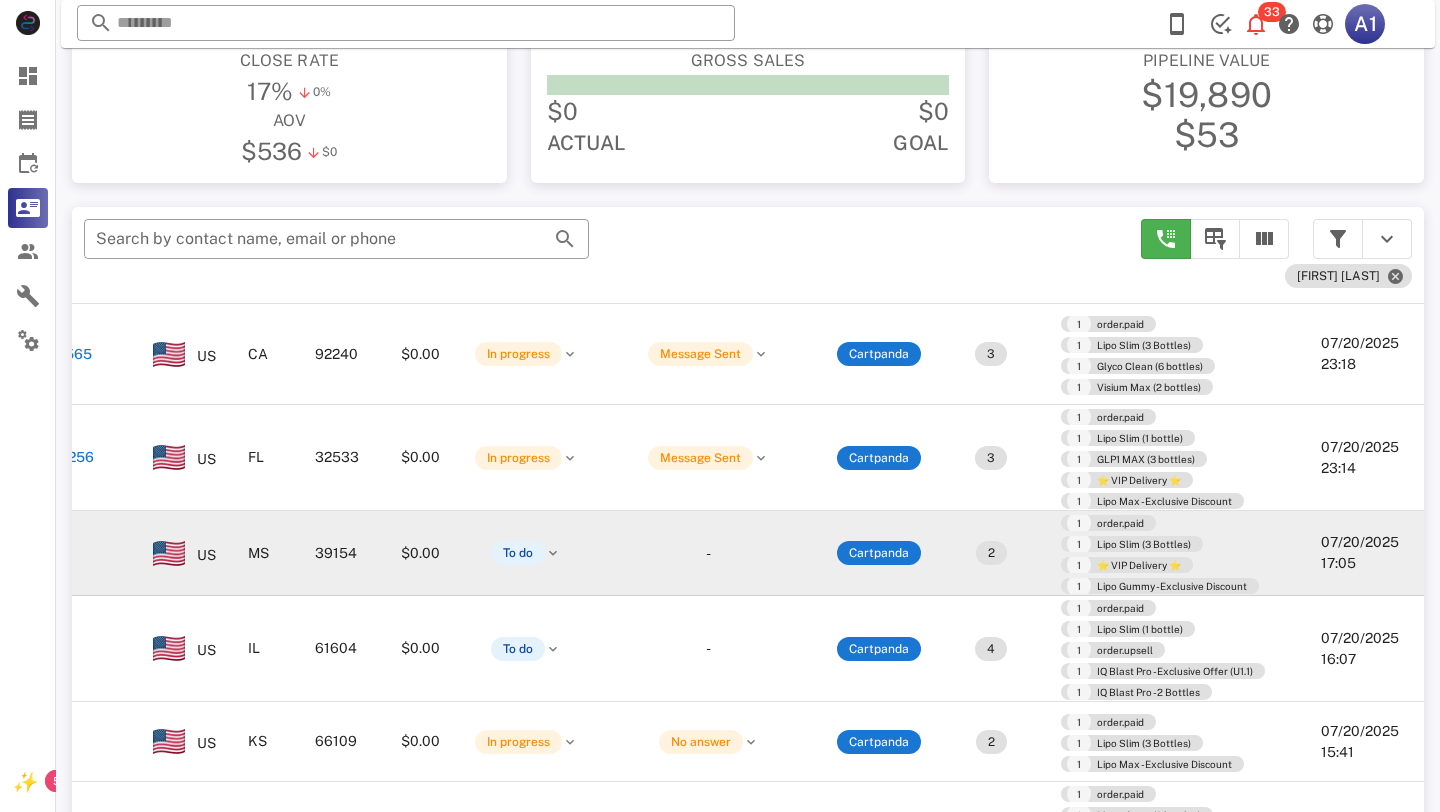 scroll, scrollTop: 116, scrollLeft: 0, axis: vertical 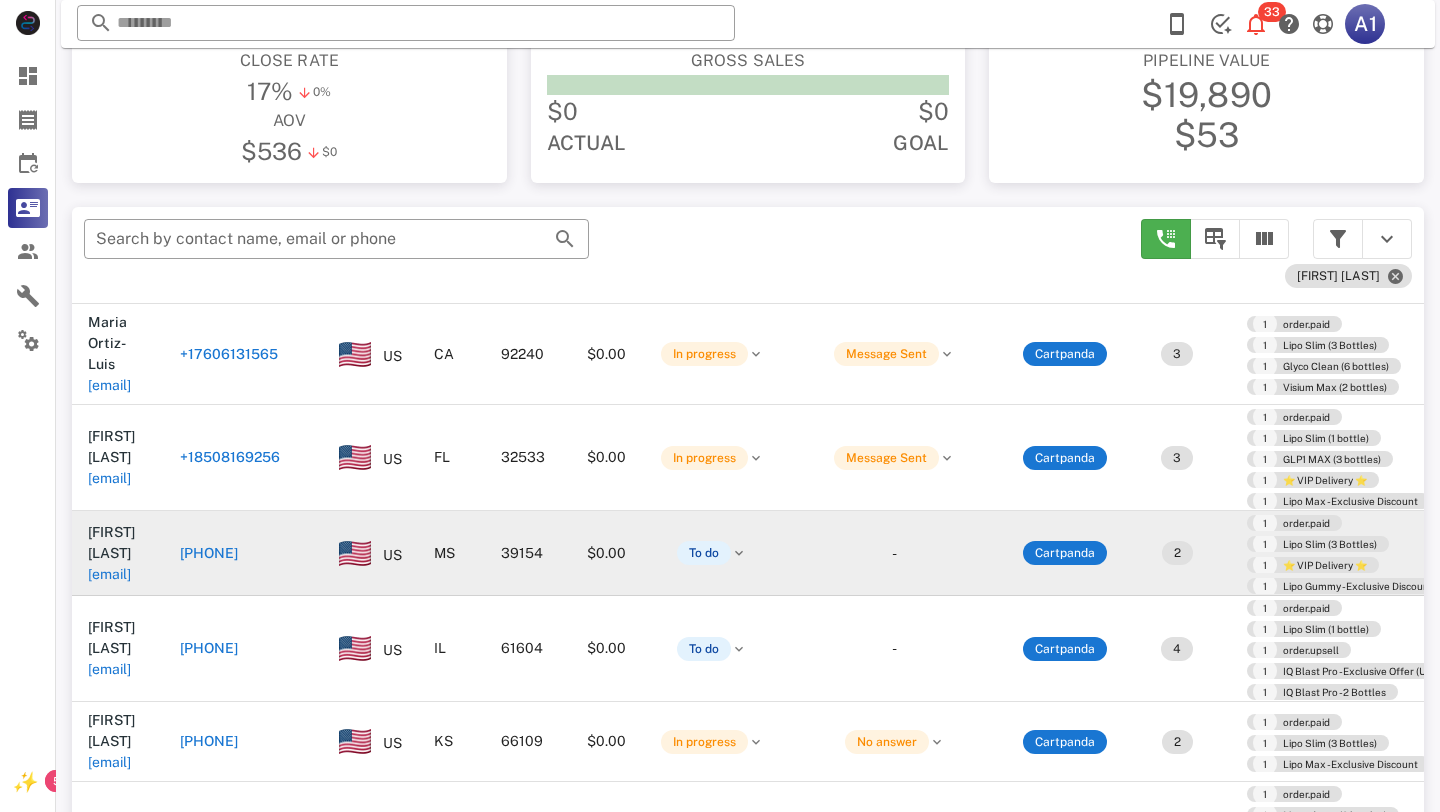 click on "[FIRST] [LAST] [EMAIL]" at bounding box center (118, 553) 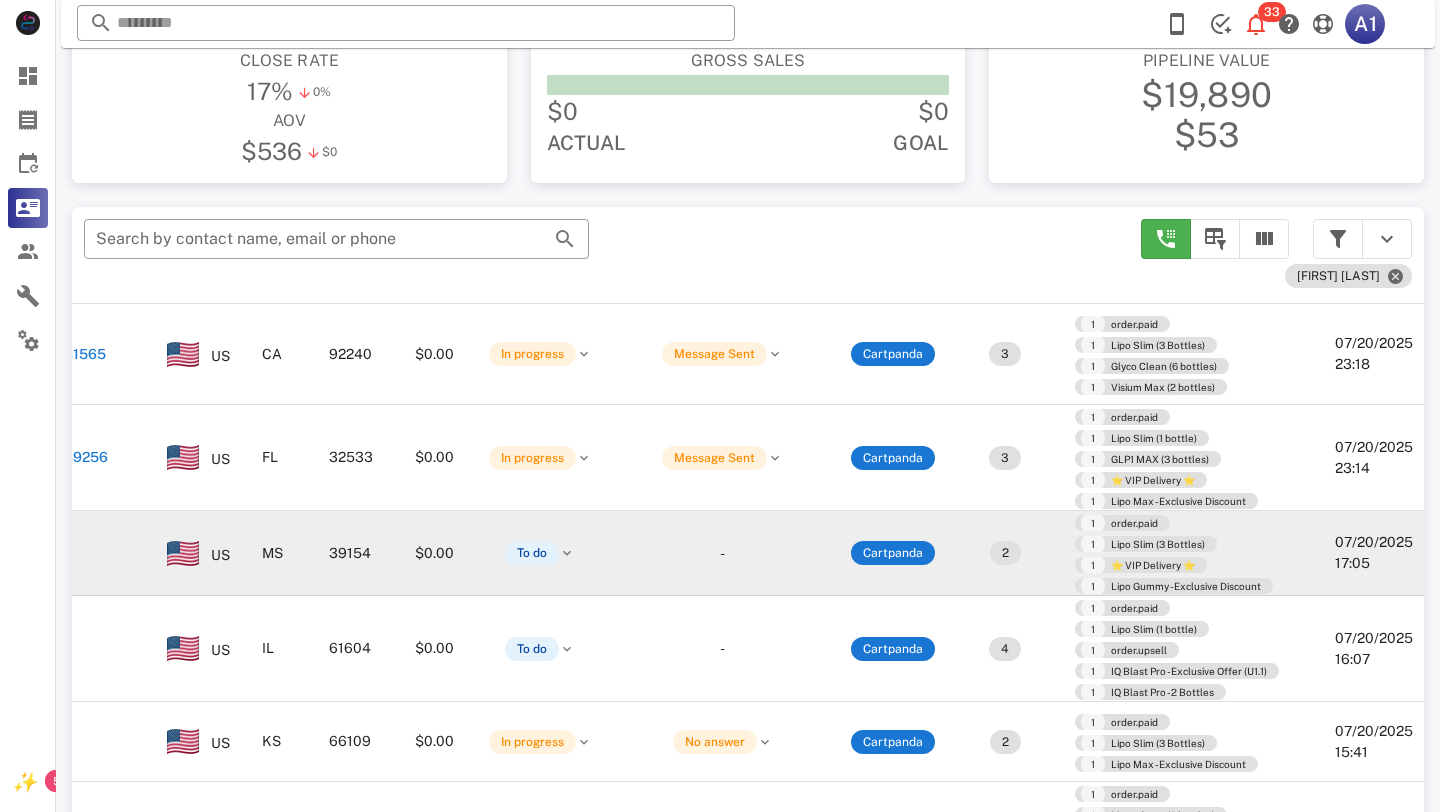 scroll, scrollTop: 116, scrollLeft: 303, axis: both 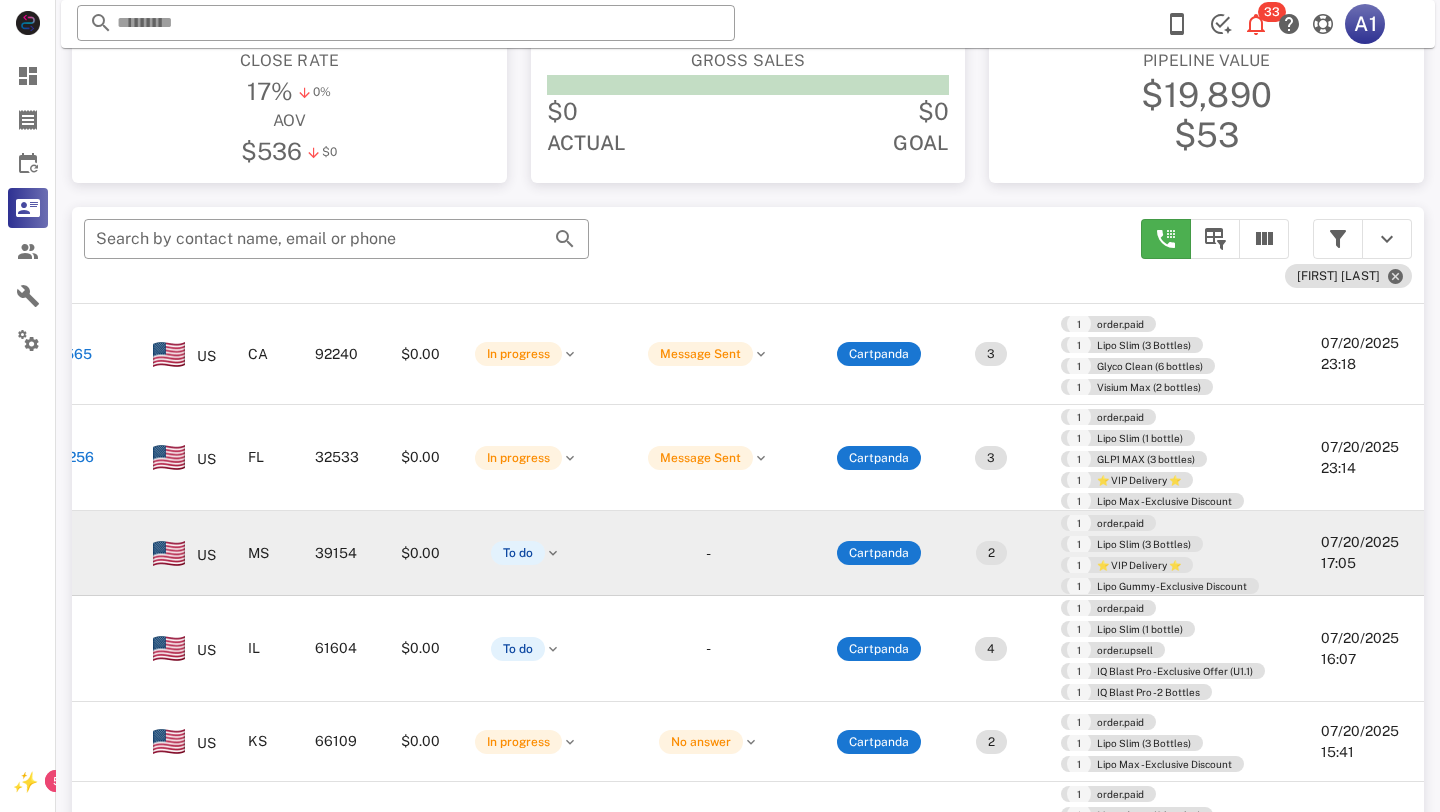click on "1 order.paid 1 Lipo Slim (3 Bottles) 1 ⭐ VIP Delivery ⭐ 1 Lipo Gummy - Exclusive Discount" at bounding box center [1175, 553] 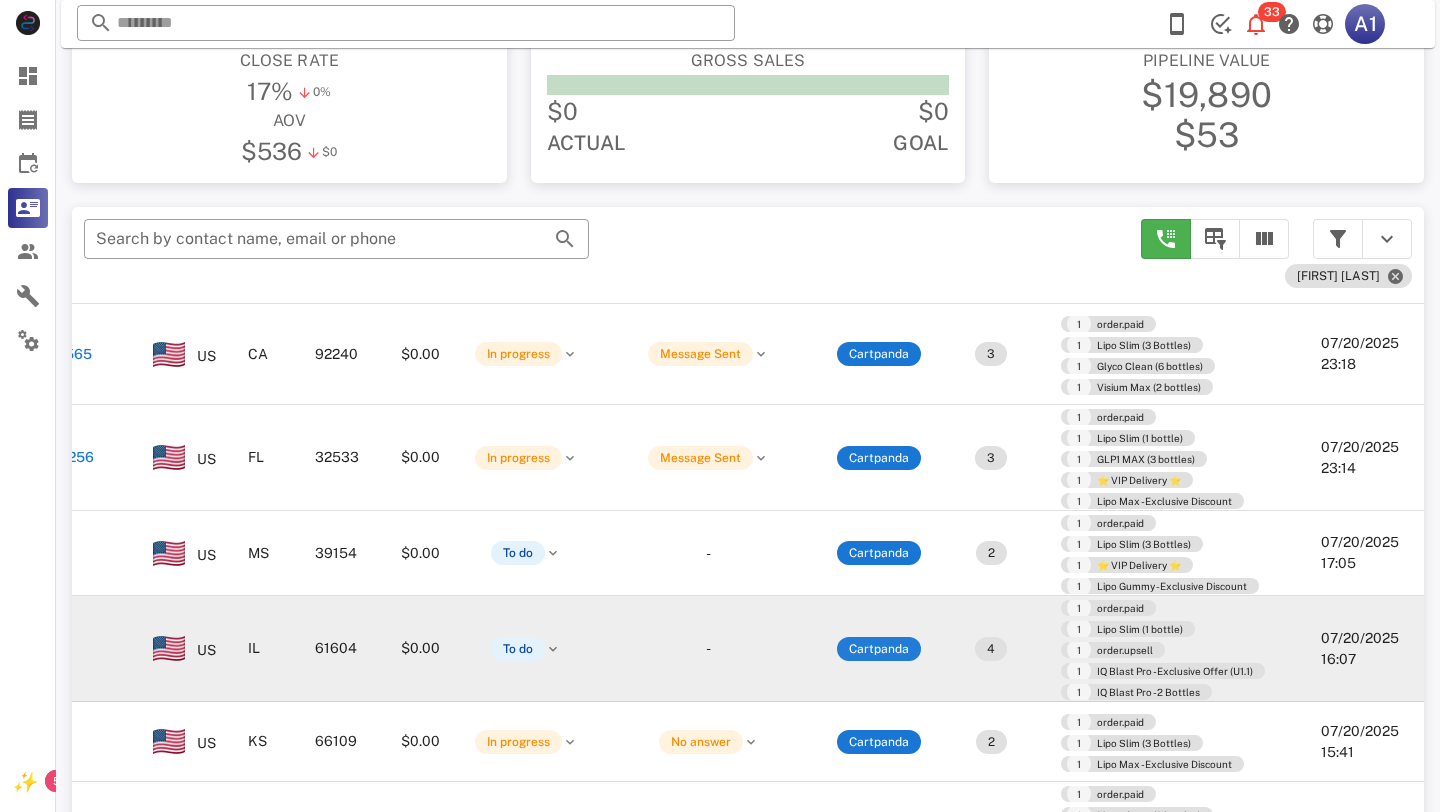 scroll, scrollTop: 116, scrollLeft: 303, axis: both 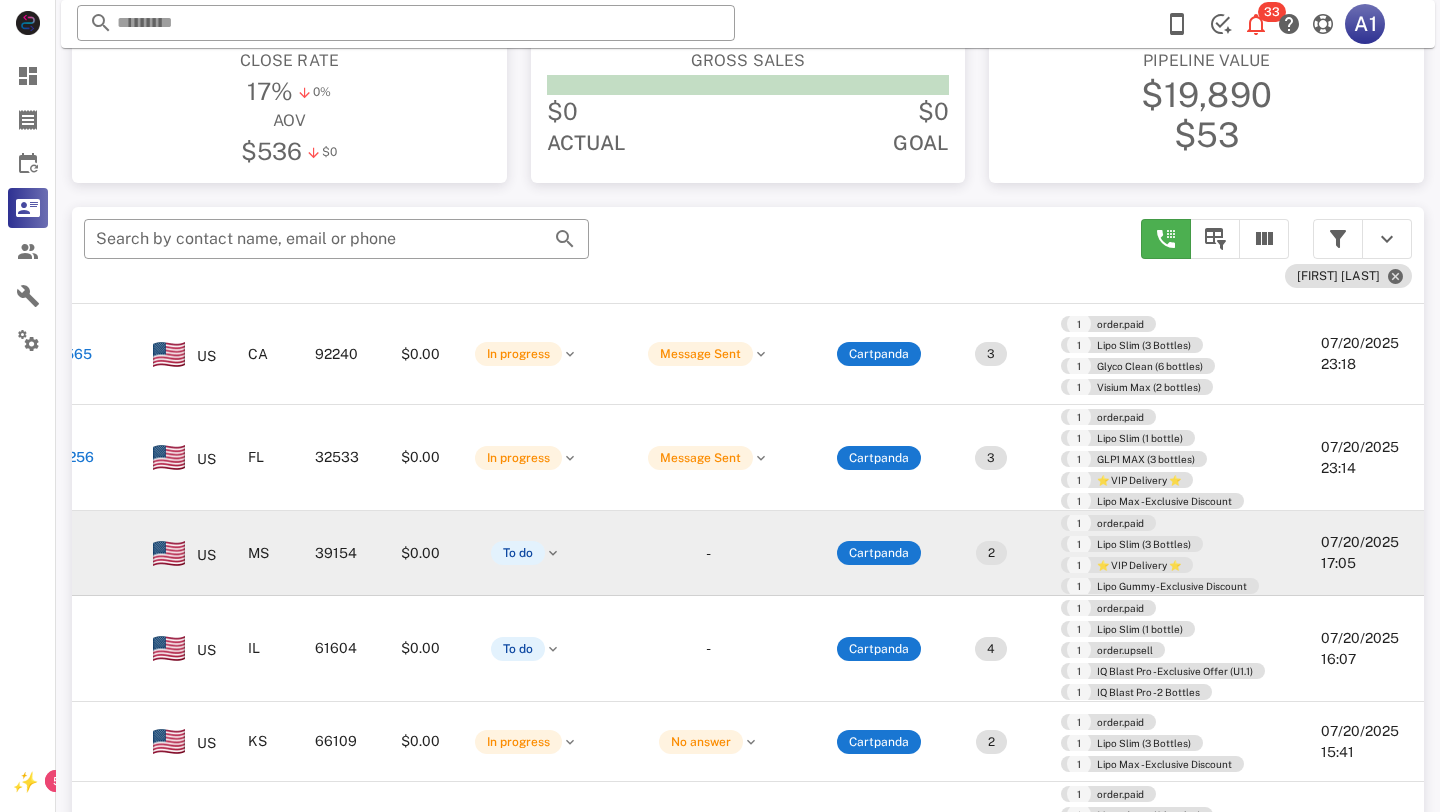 click on "1 order.paid 1 Lipo Slim (3 Bottles) 1 ⭐ VIP Delivery ⭐ 1 Lipo Gummy - Exclusive Discount" at bounding box center (1175, 553) 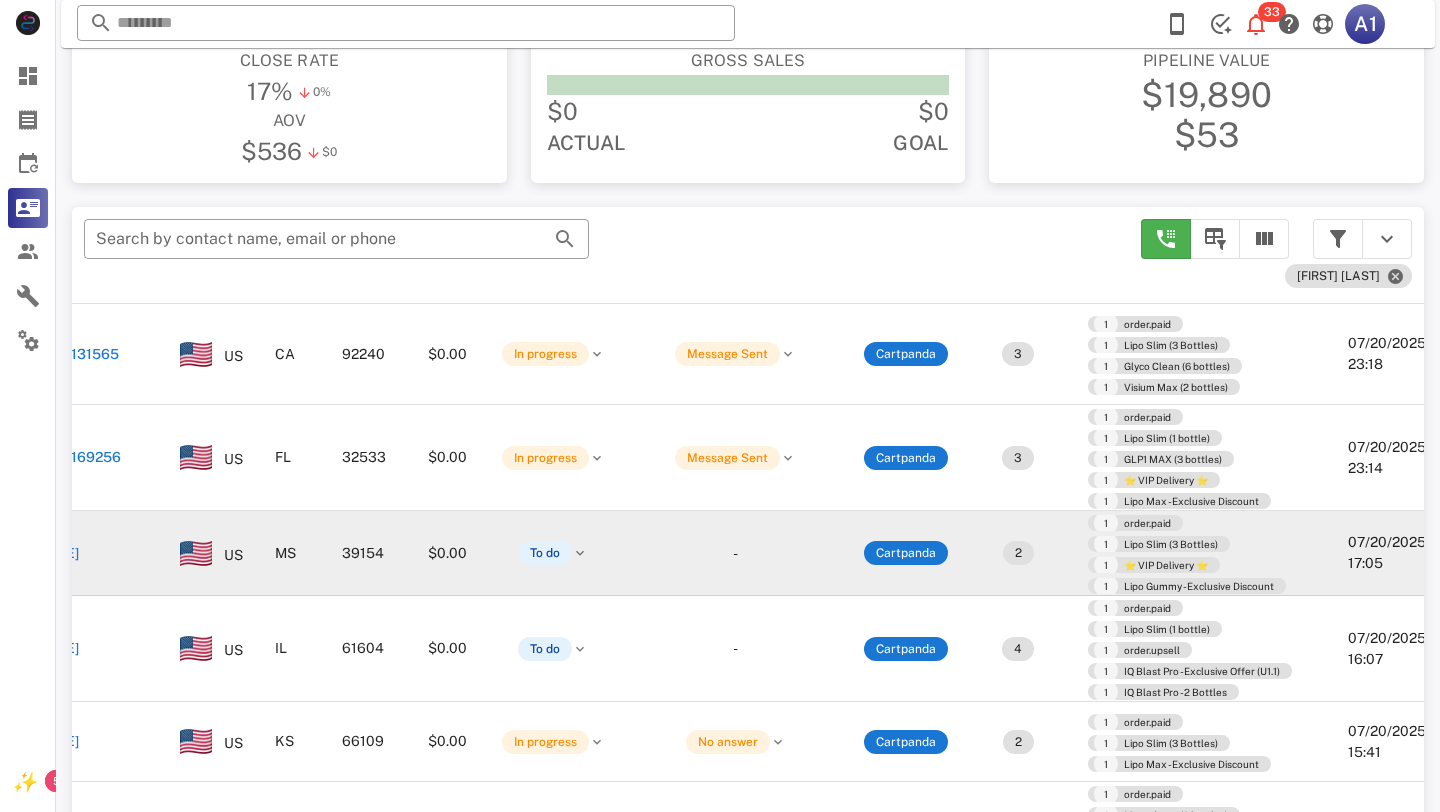 scroll, scrollTop: 116, scrollLeft: 0, axis: vertical 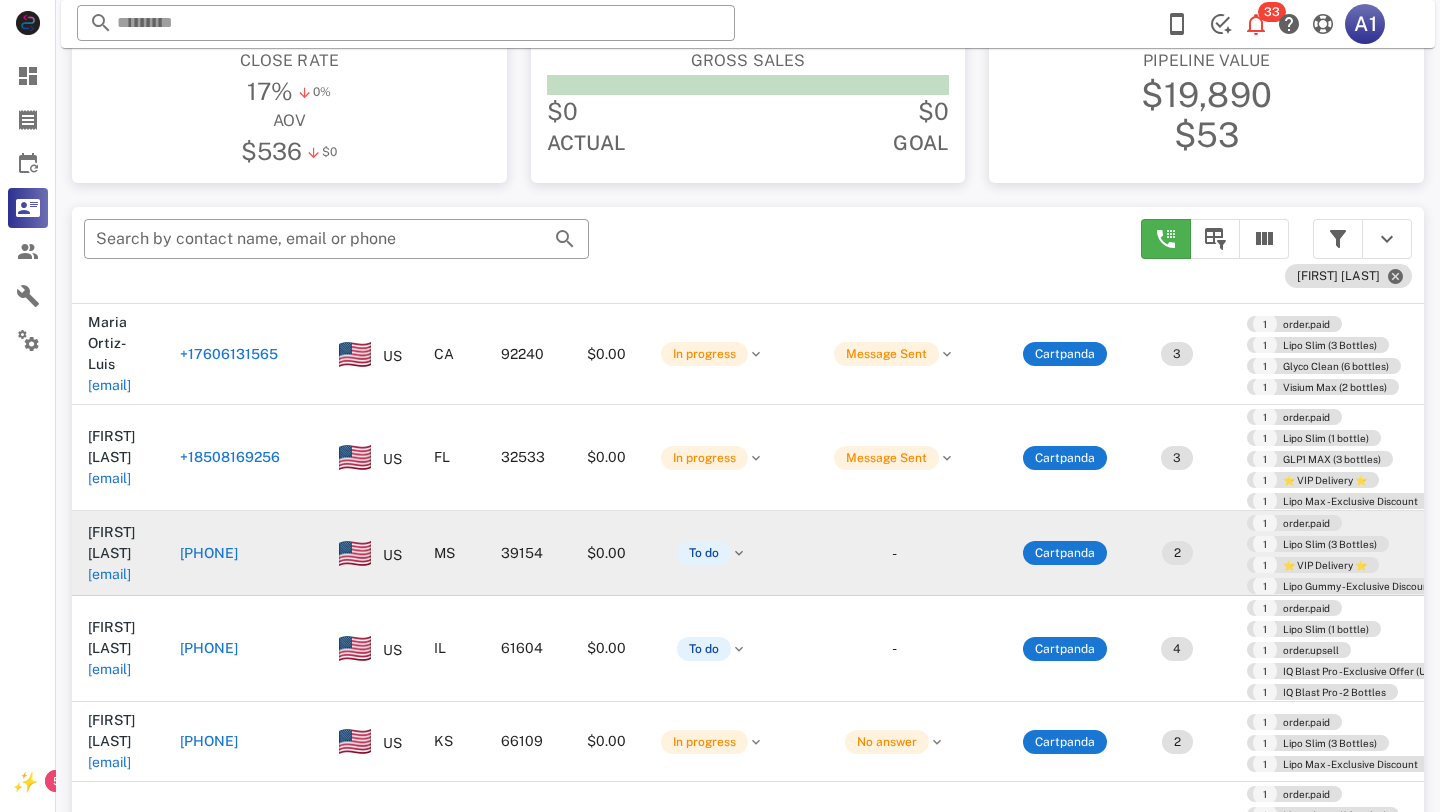 click on "[FIRST] [LAST]" at bounding box center (111, 542) 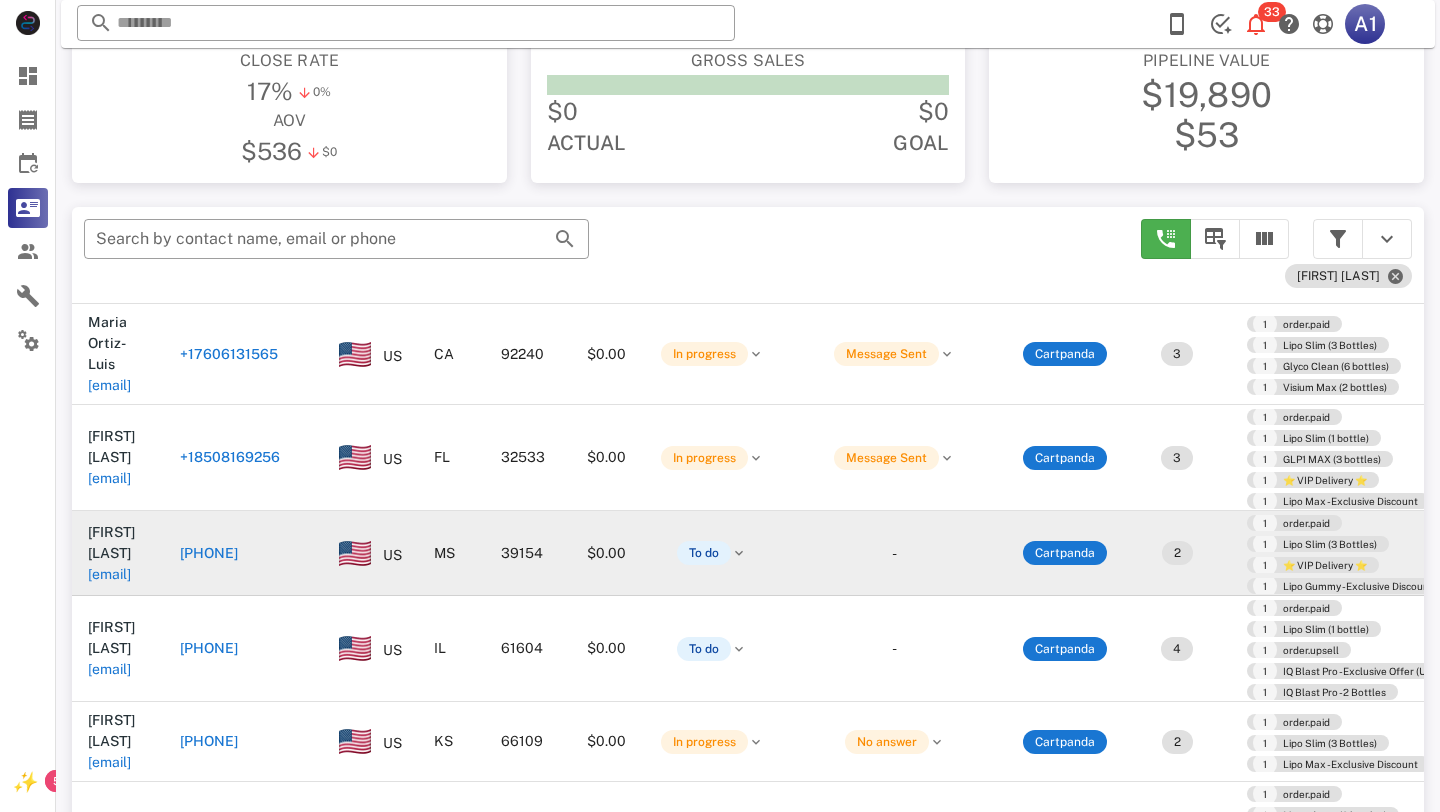 click on "-" at bounding box center [894, 553] 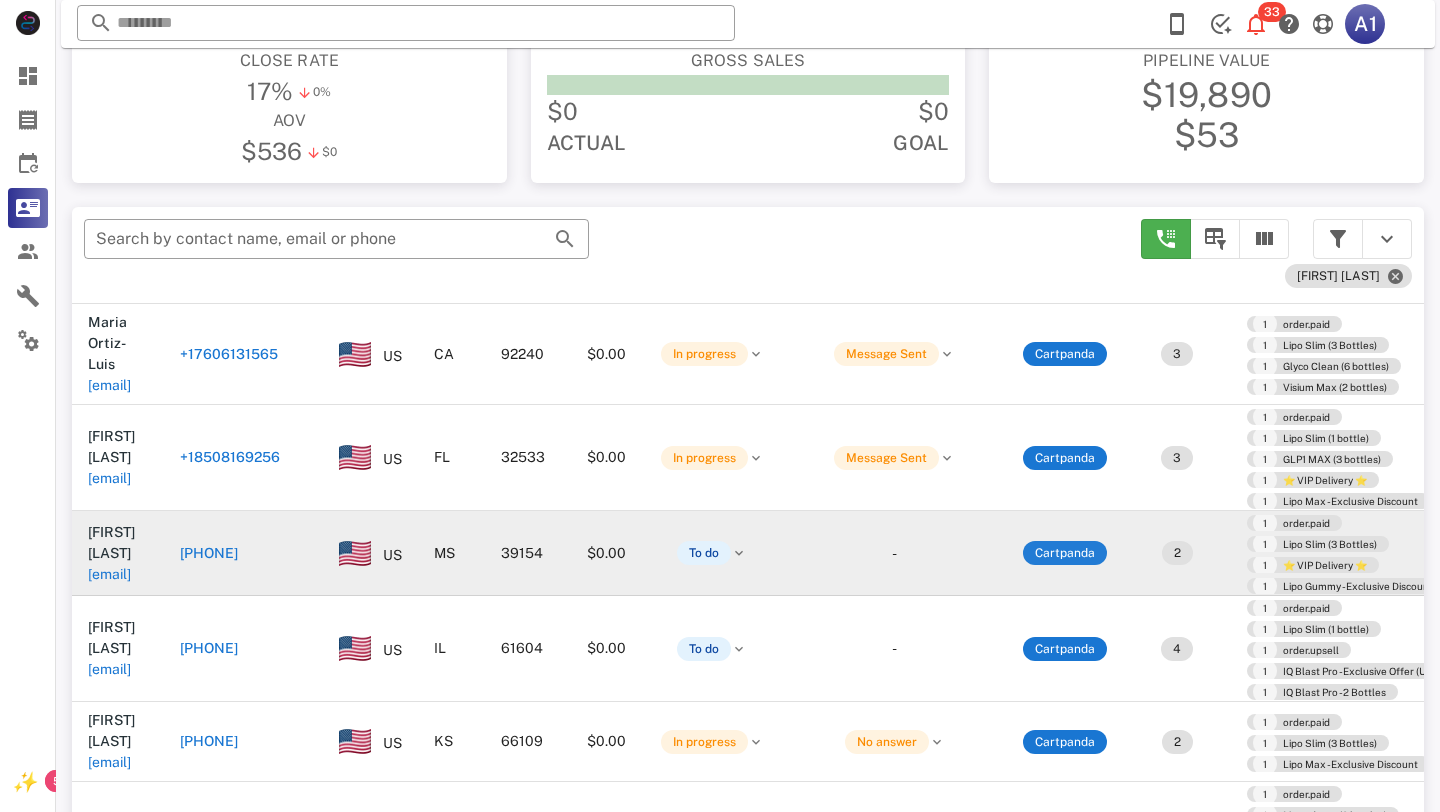 click on "Cartpanda" at bounding box center [1065, 553] 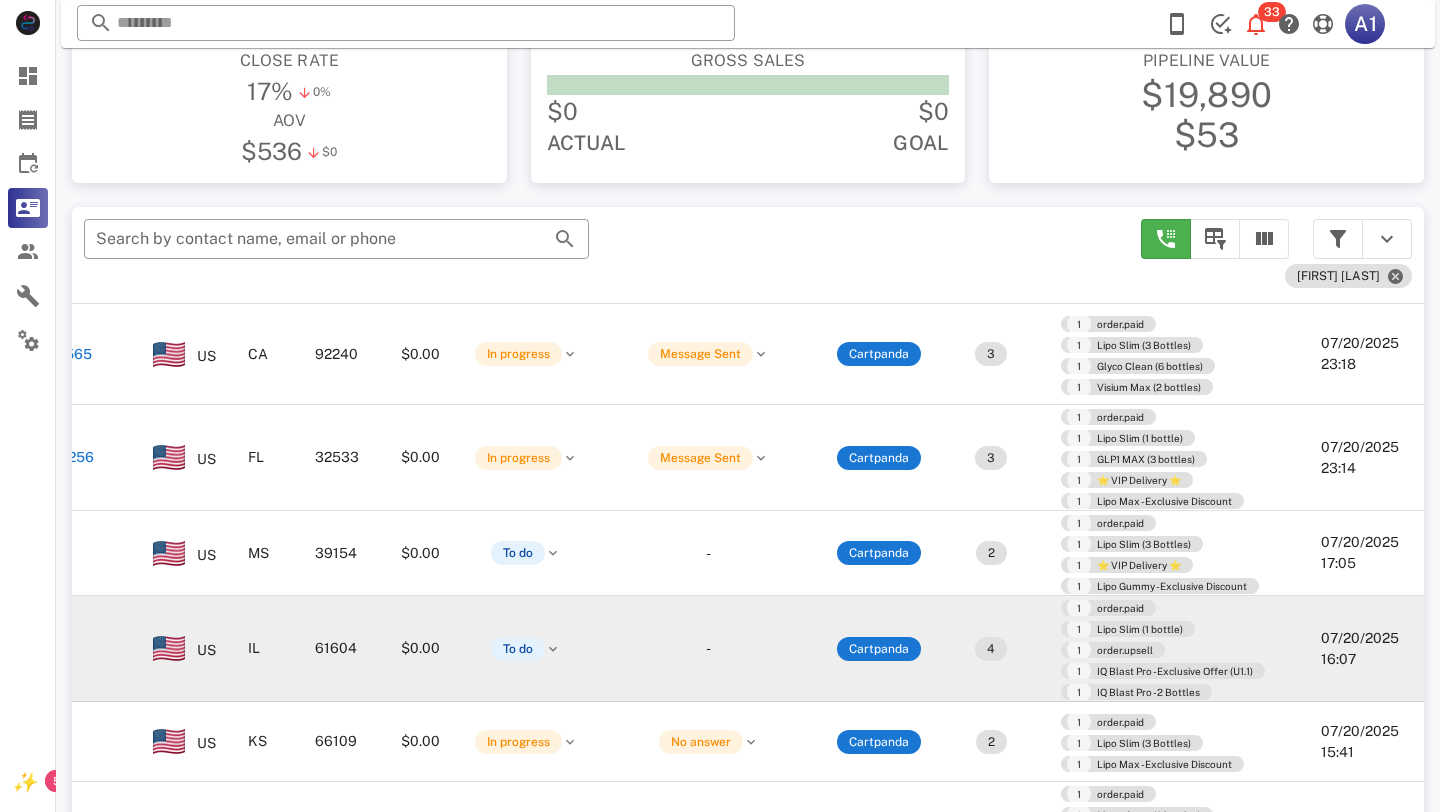 click on "4" at bounding box center [991, 649] 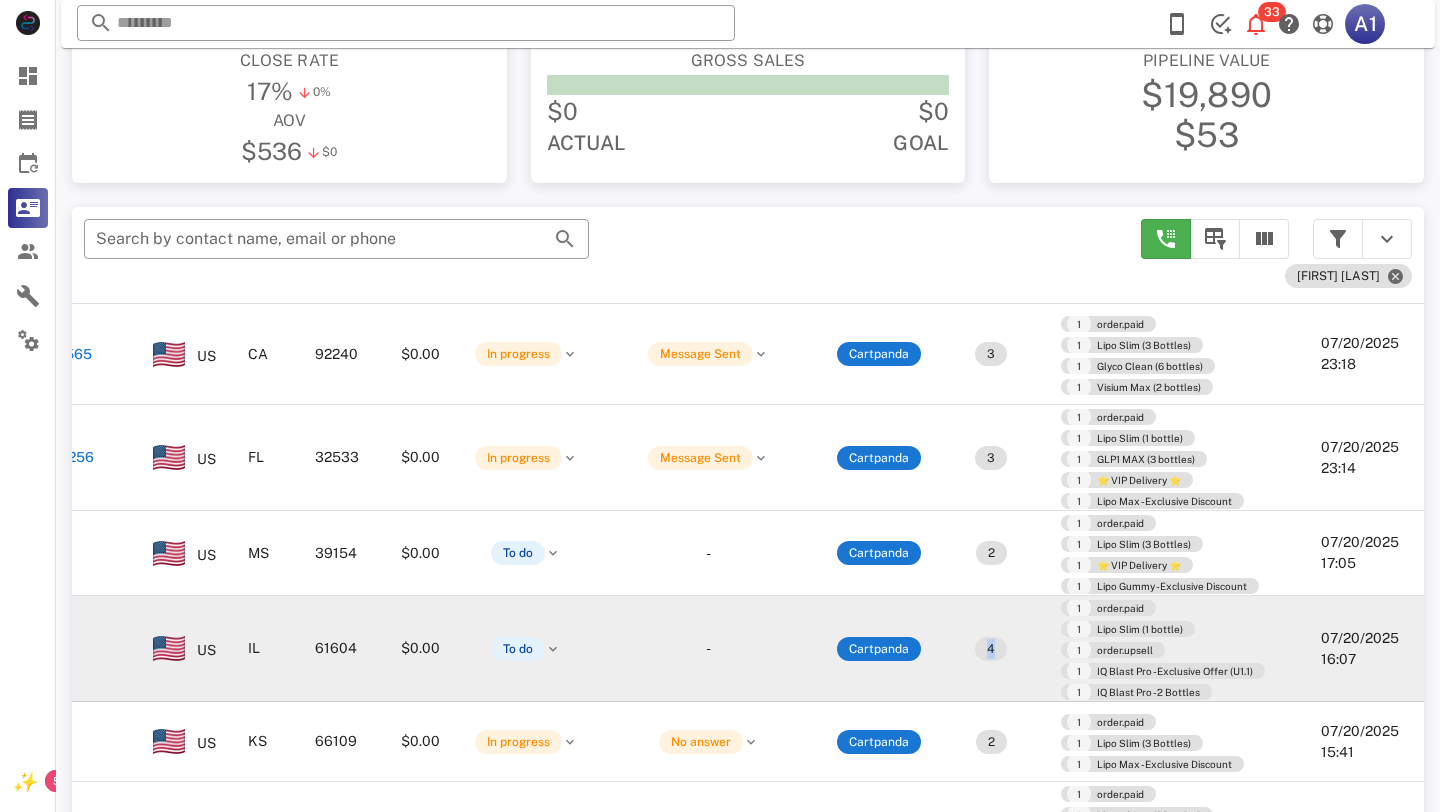 click on "4" at bounding box center [991, 649] 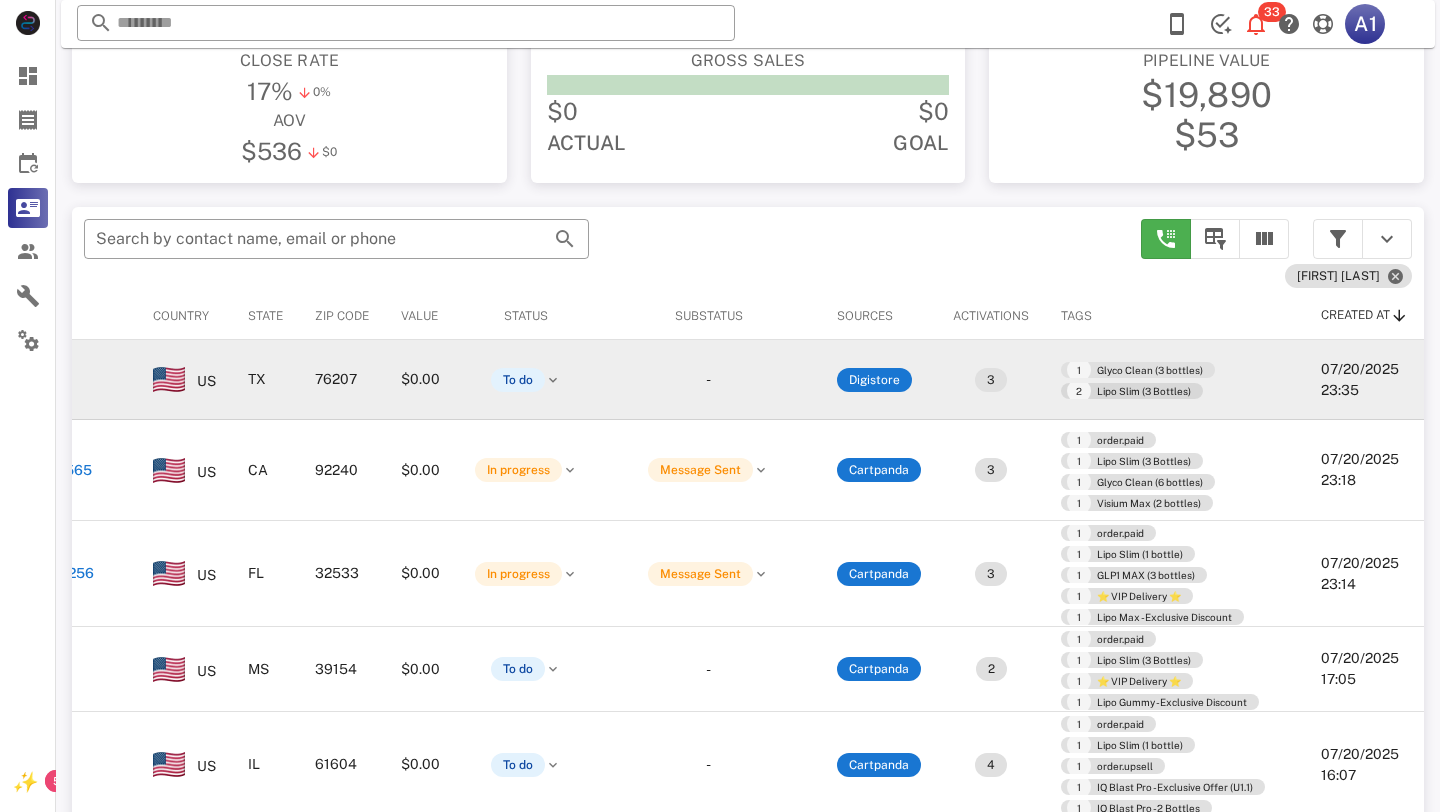 click on "2 Lipo Slim (3 Bottles)" at bounding box center [1132, 391] 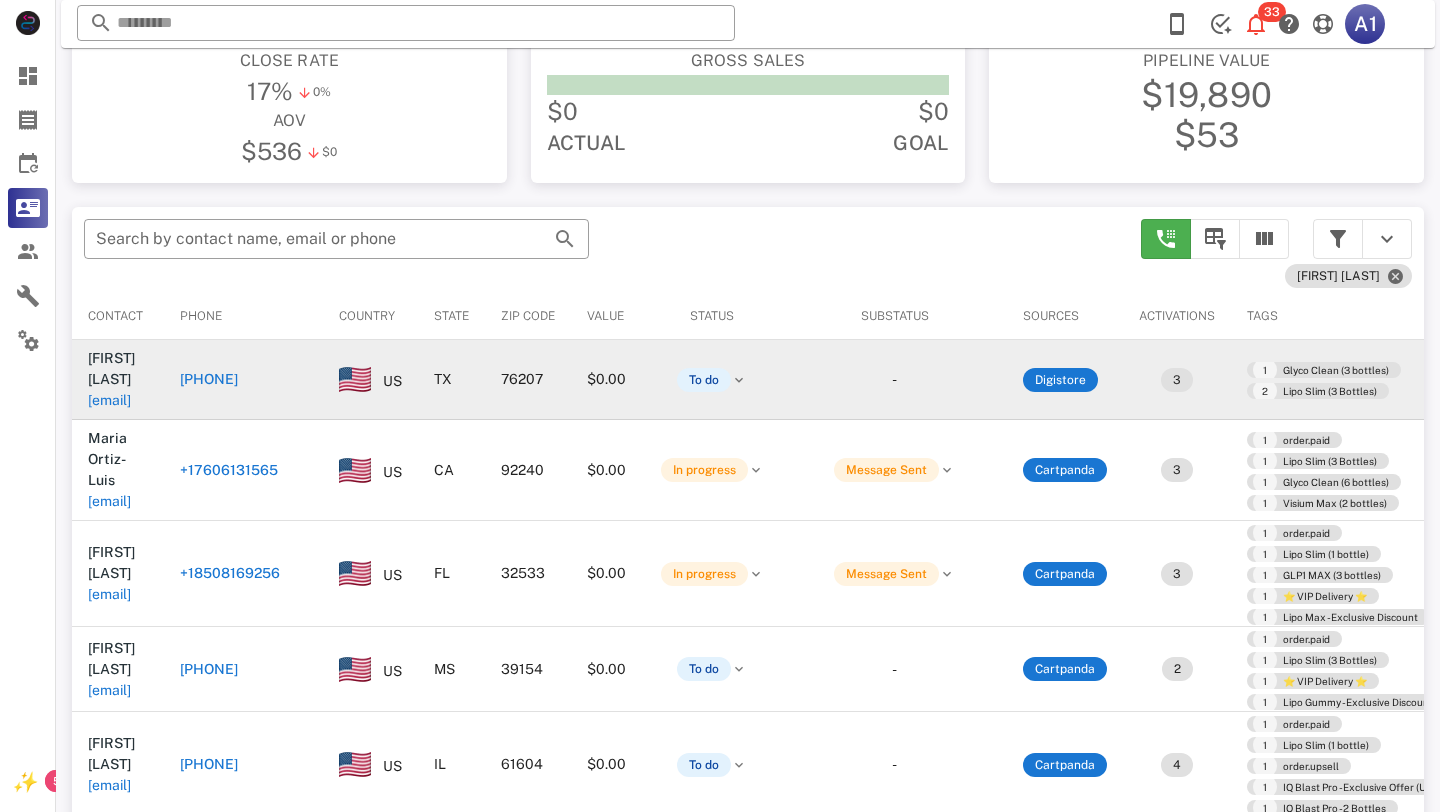 click on "[FIRST] [LAST]" at bounding box center [111, 368] 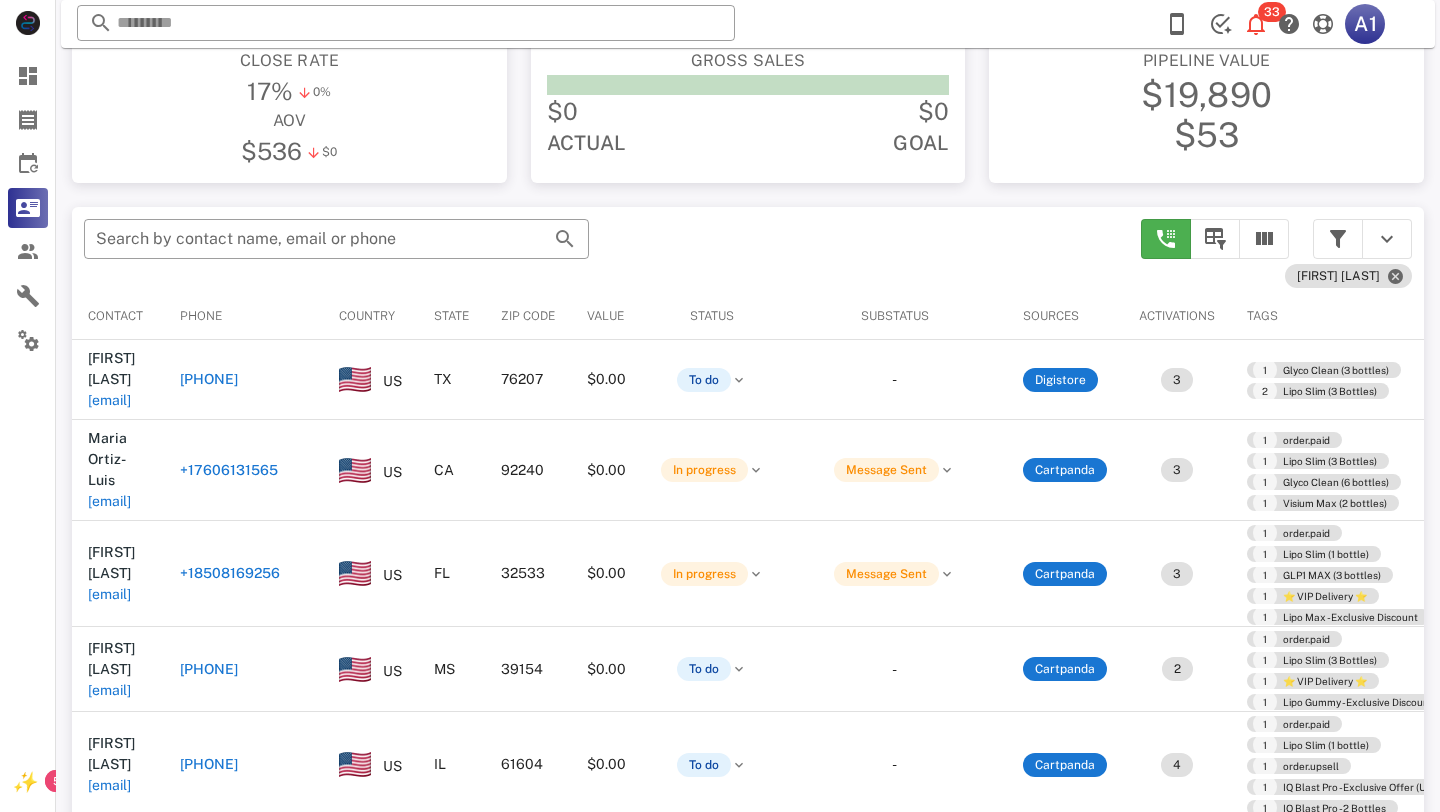 type on "**********" 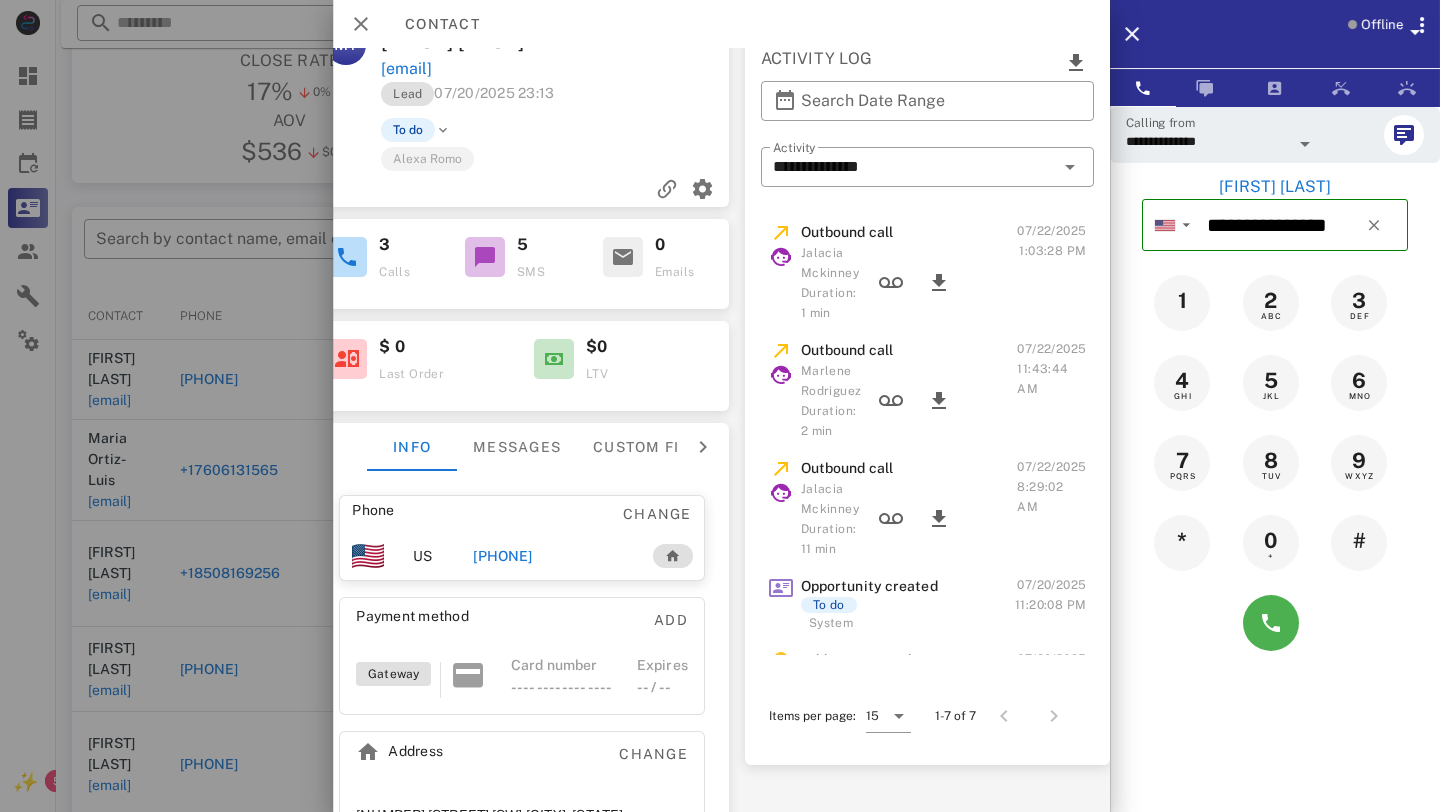 scroll, scrollTop: 111, scrollLeft: 280, axis: both 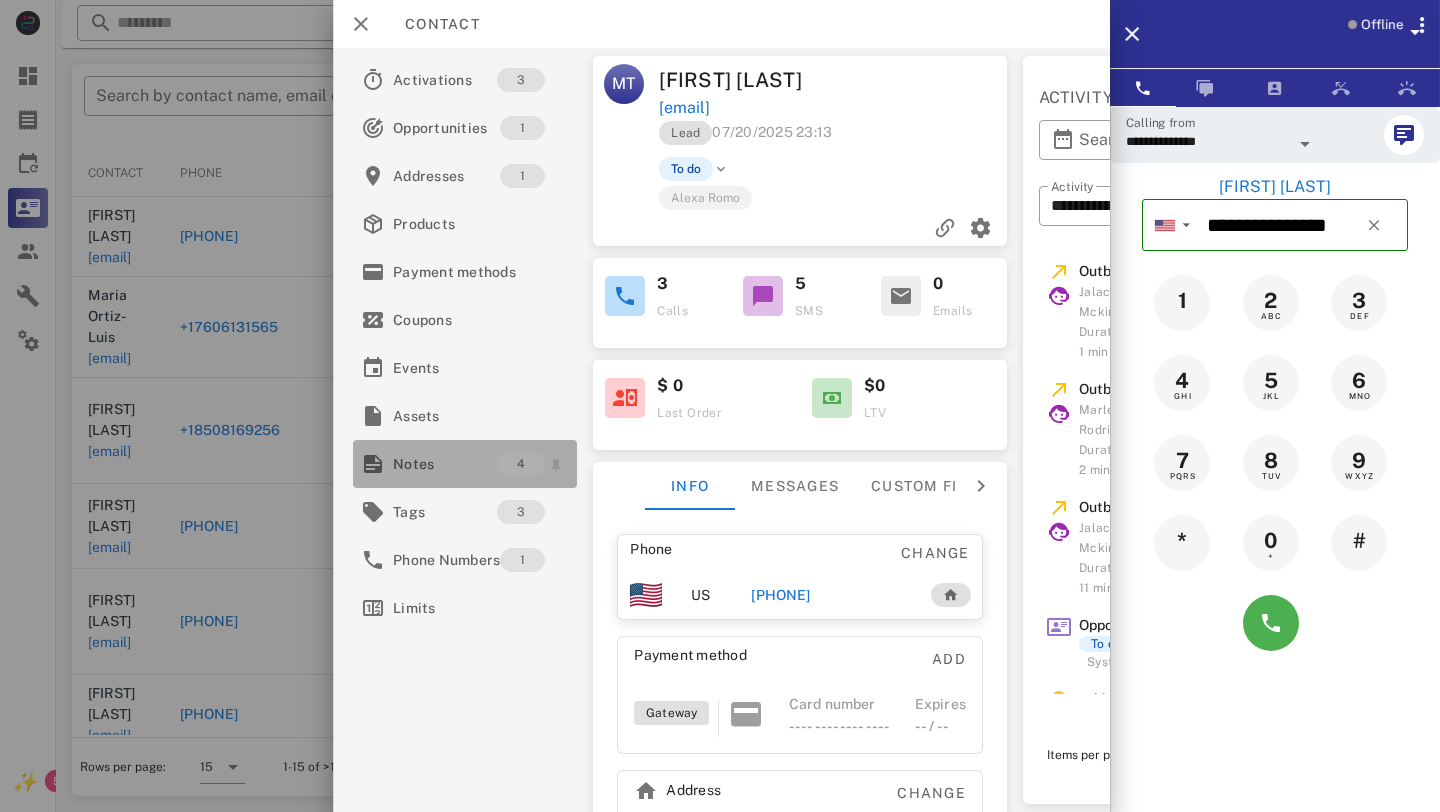 click on "Notes" at bounding box center [445, 464] 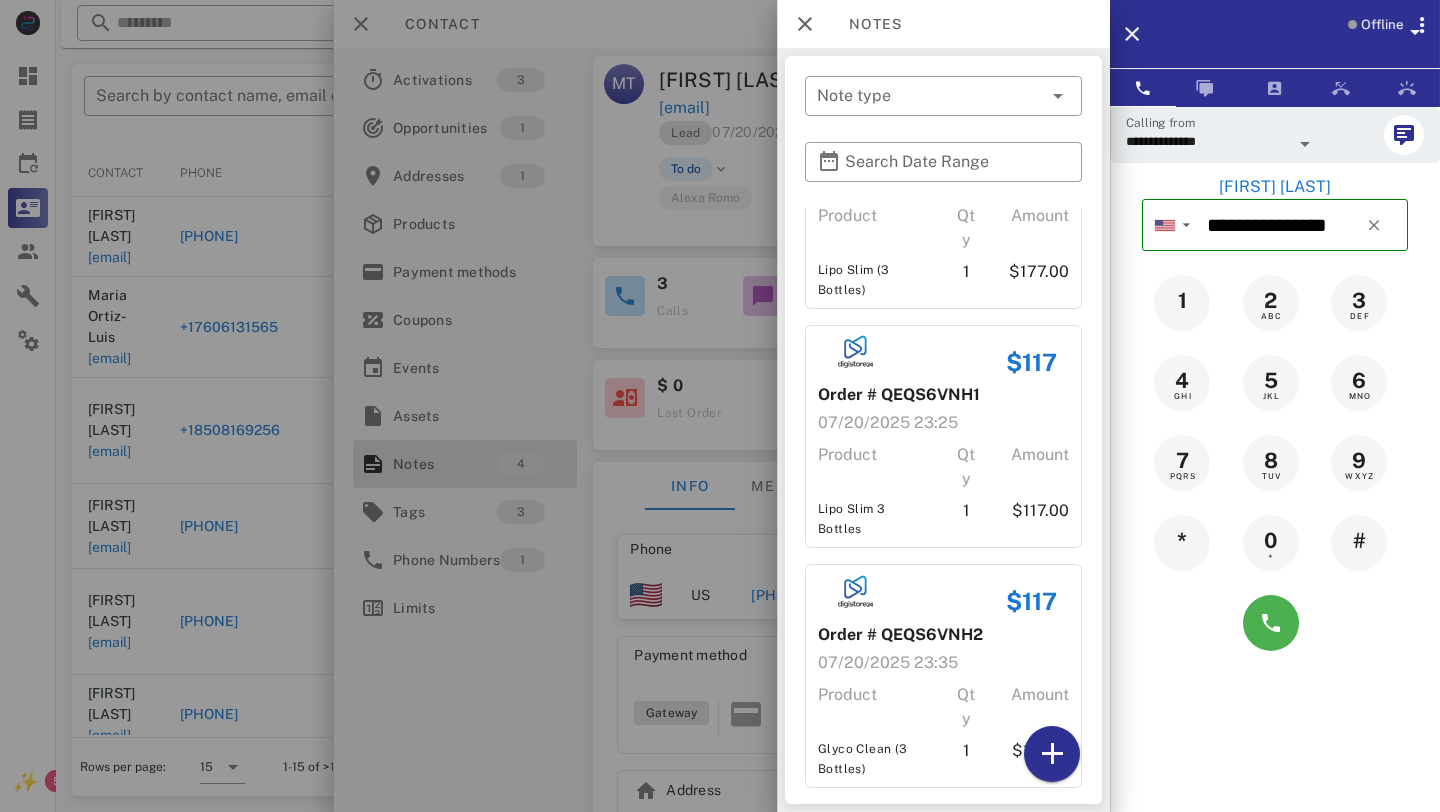 scroll, scrollTop: 0, scrollLeft: 0, axis: both 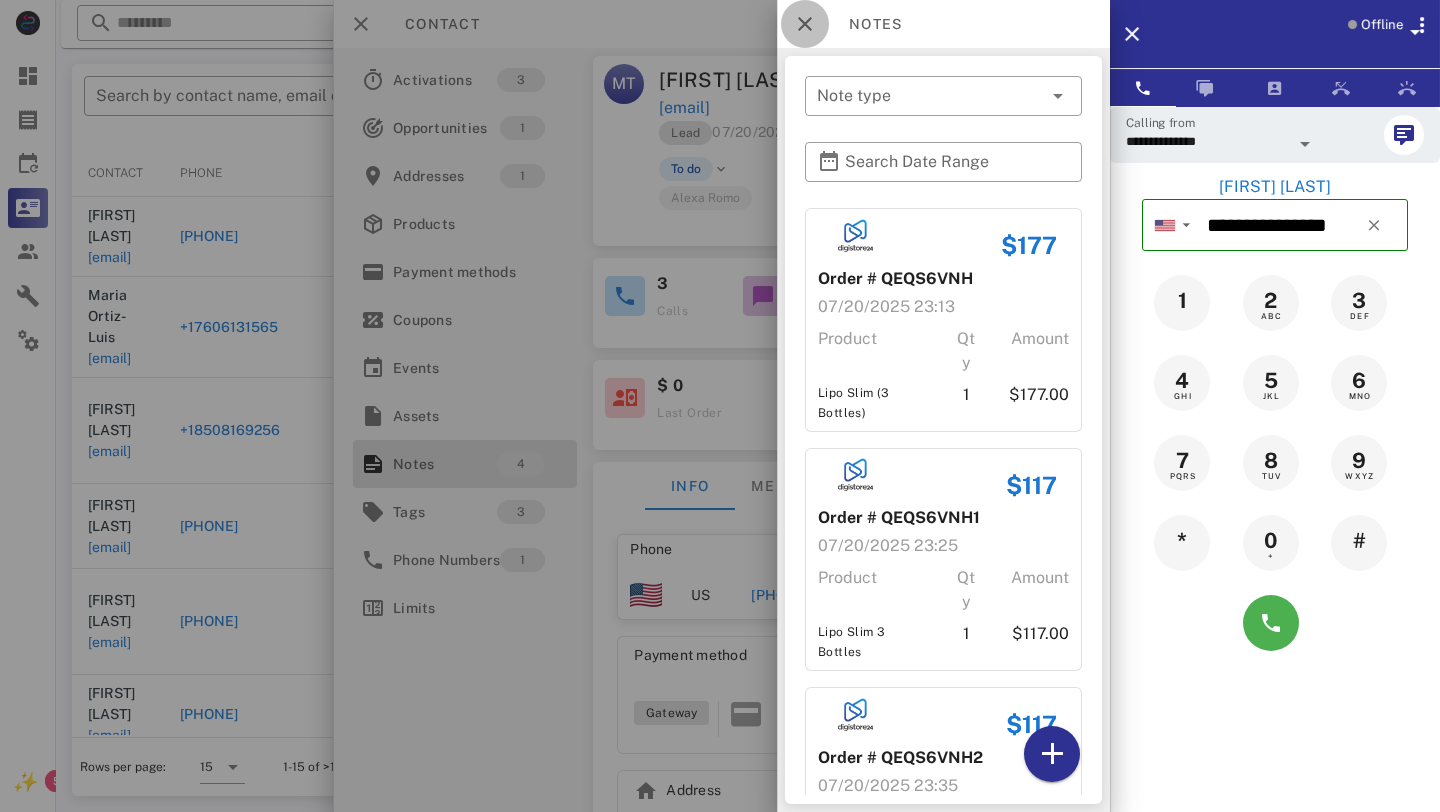 click at bounding box center (805, 24) 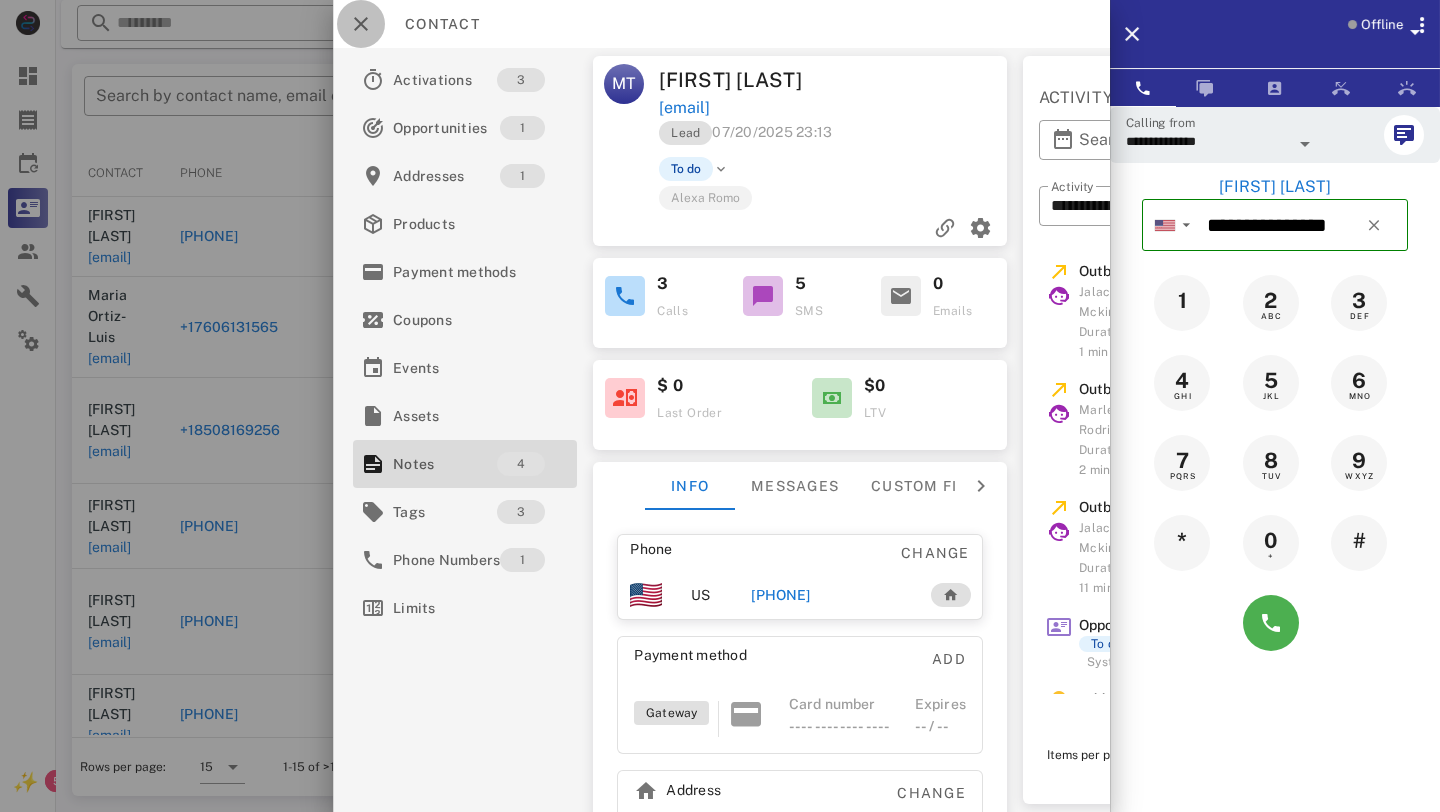 click at bounding box center (361, 24) 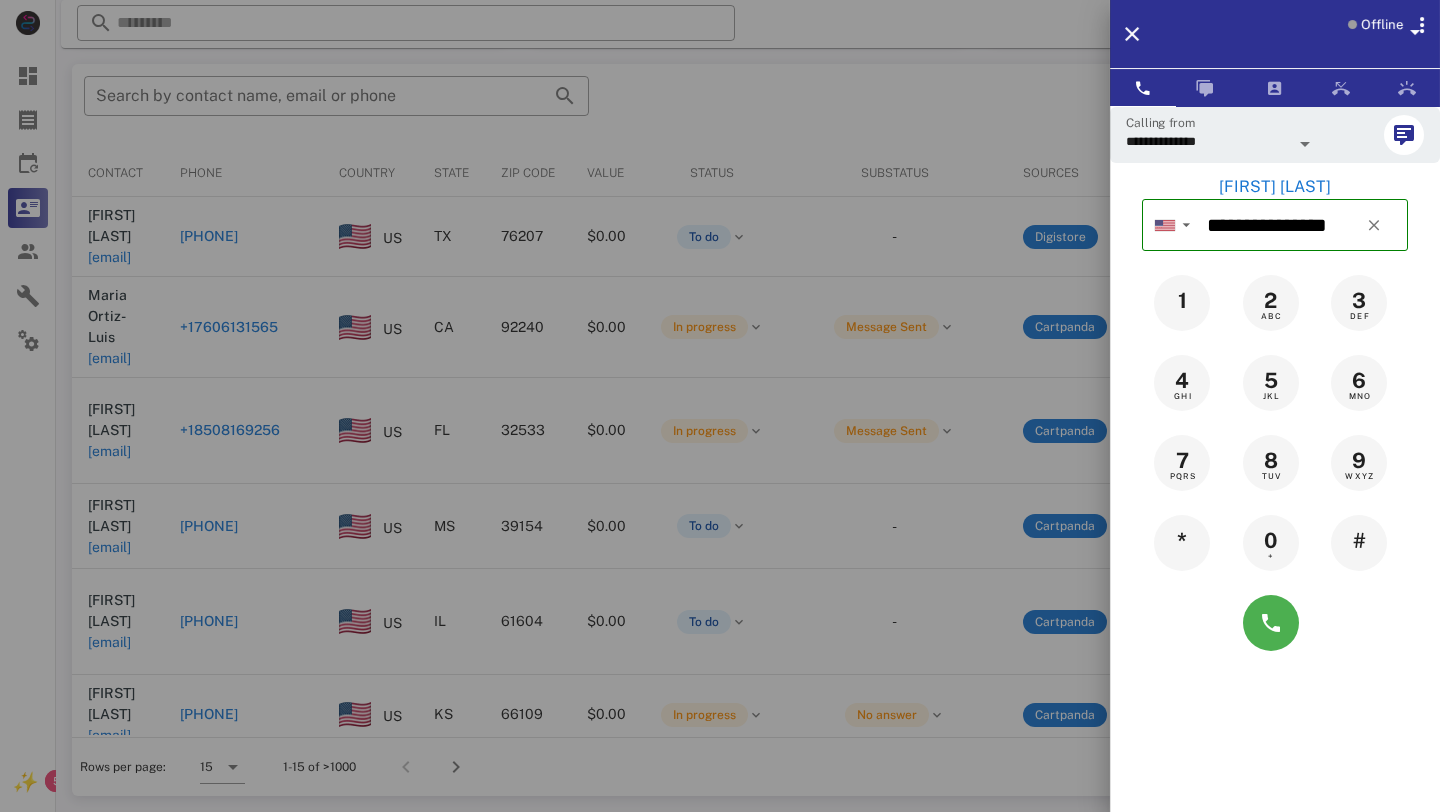 click at bounding box center [720, 406] 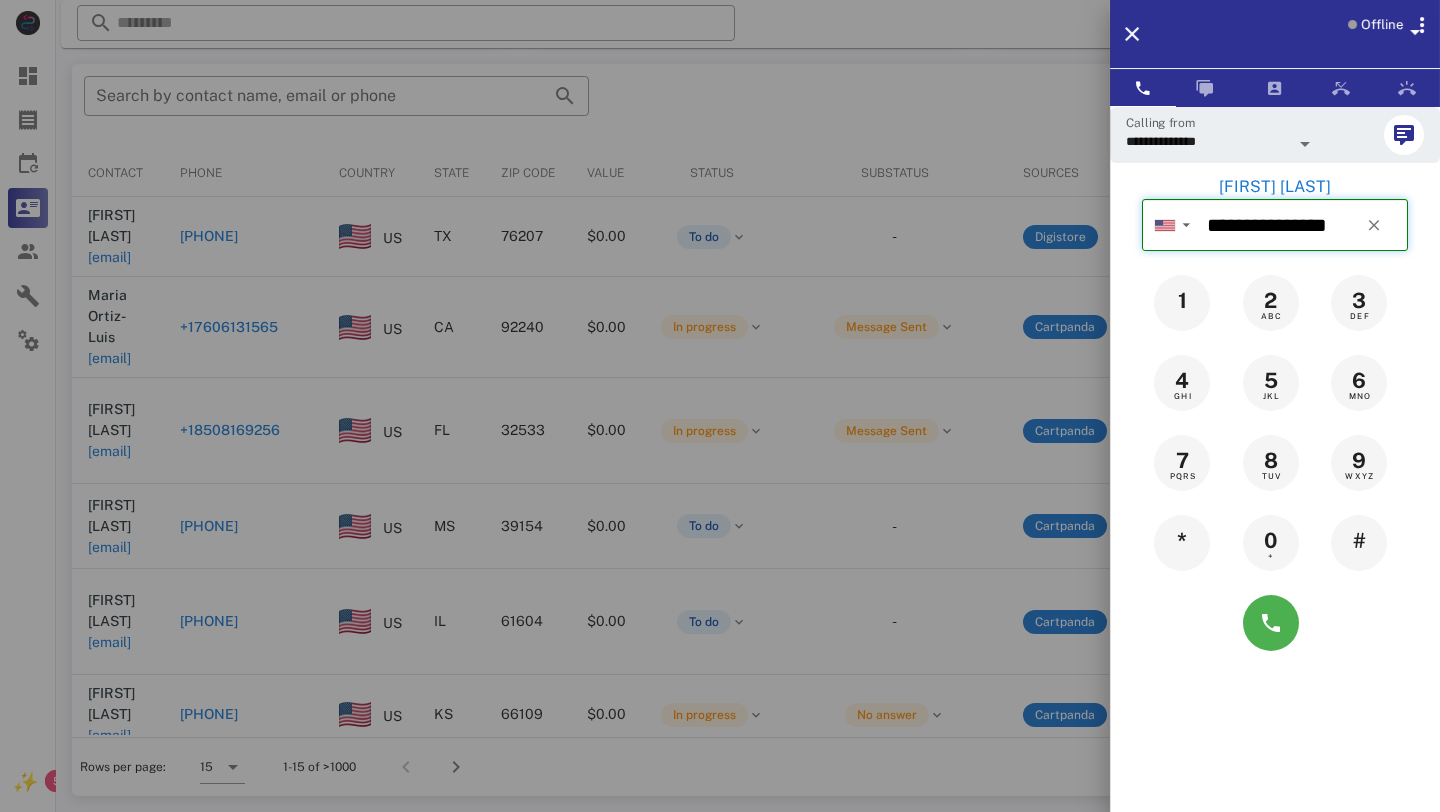 type 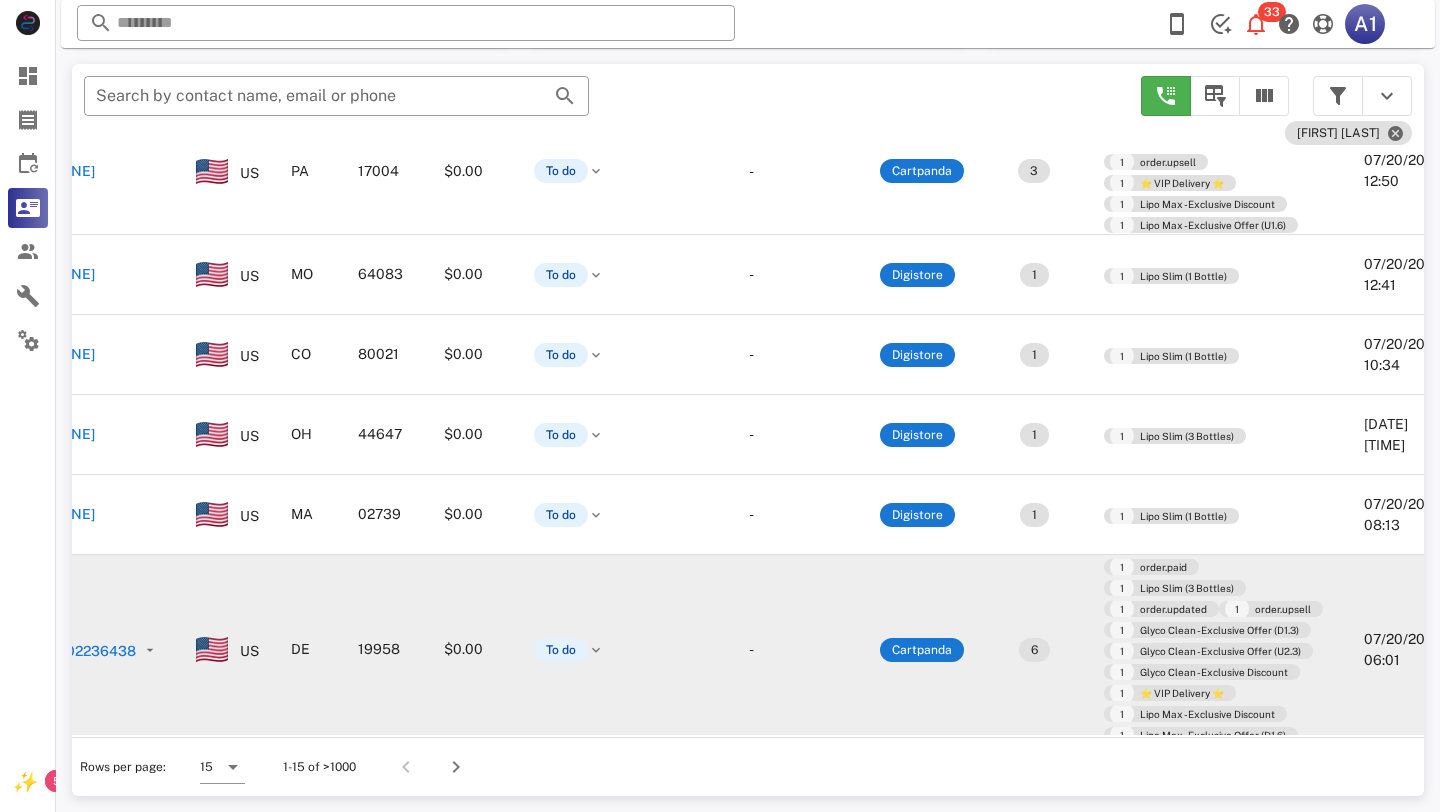 scroll, scrollTop: 900, scrollLeft: 158, axis: both 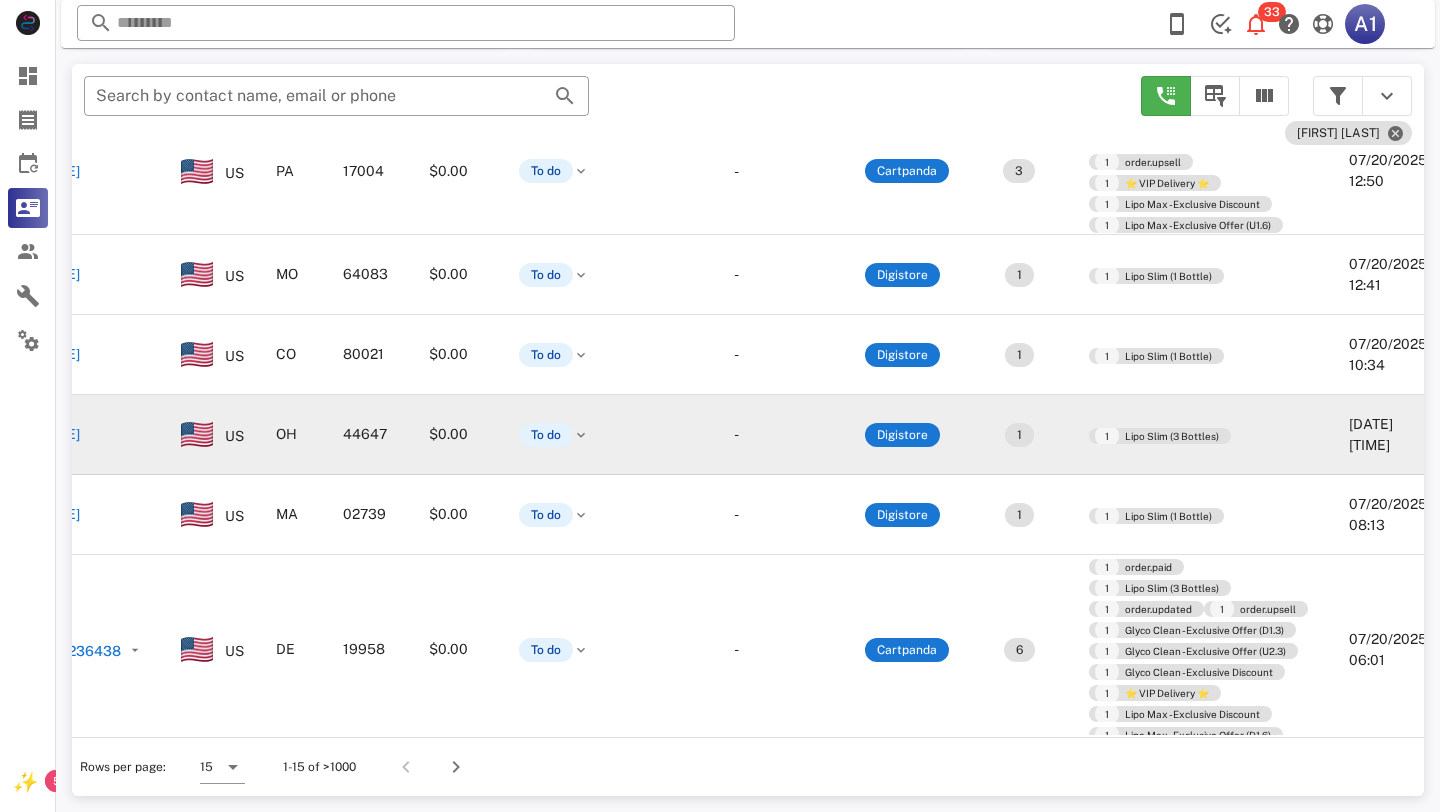 click on "[PHONE]" at bounding box center [51, 434] 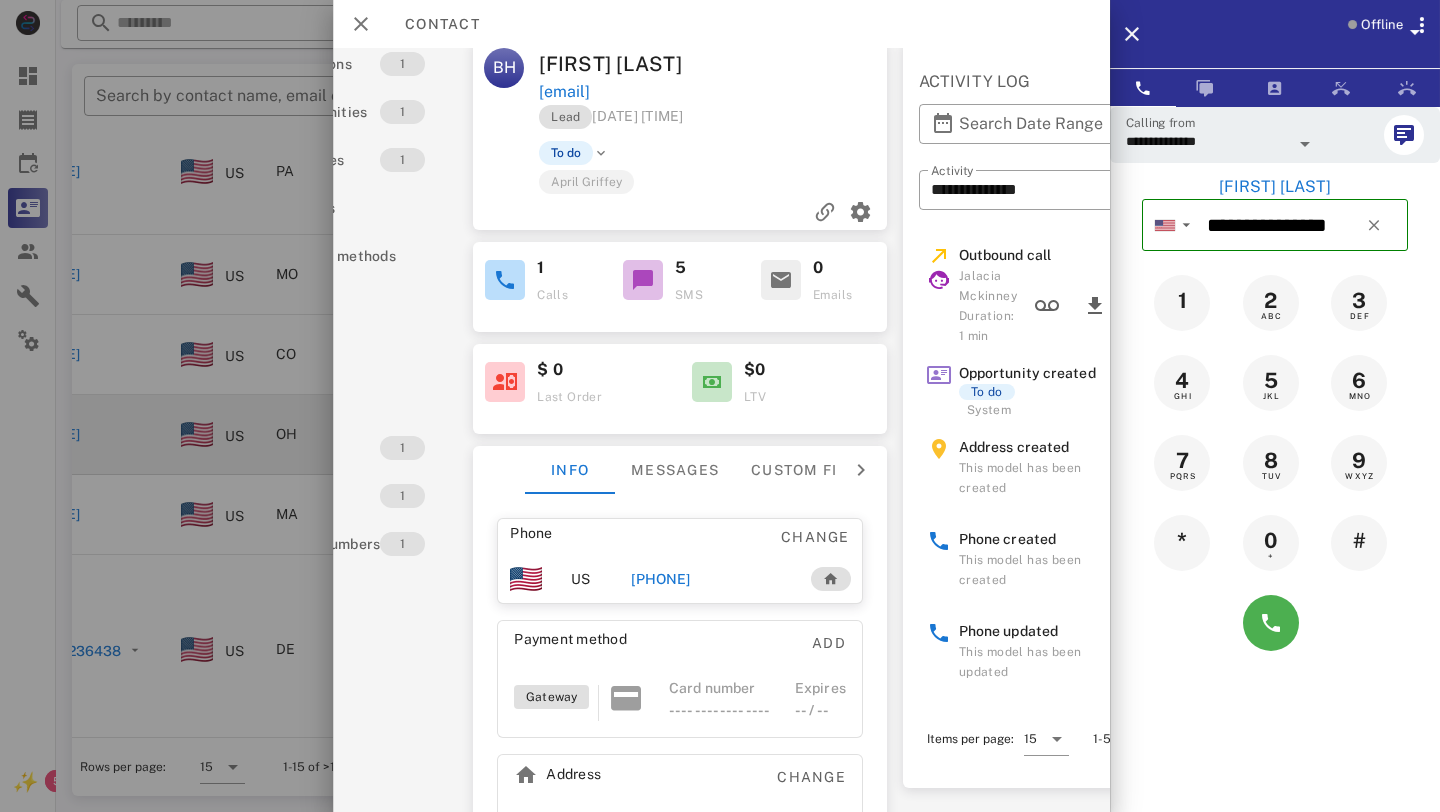 scroll, scrollTop: 16, scrollLeft: 0, axis: vertical 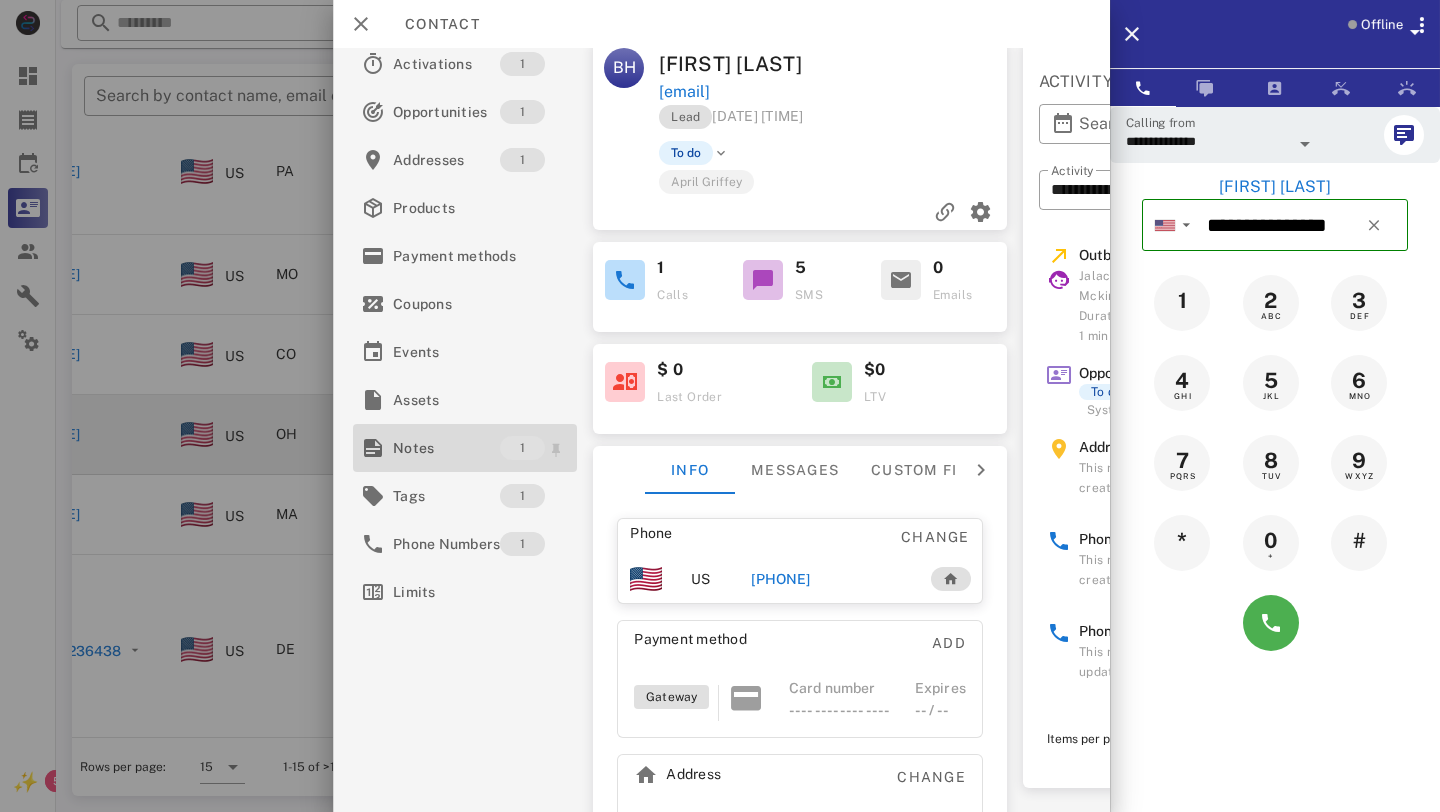 click on "Notes" at bounding box center (446, 448) 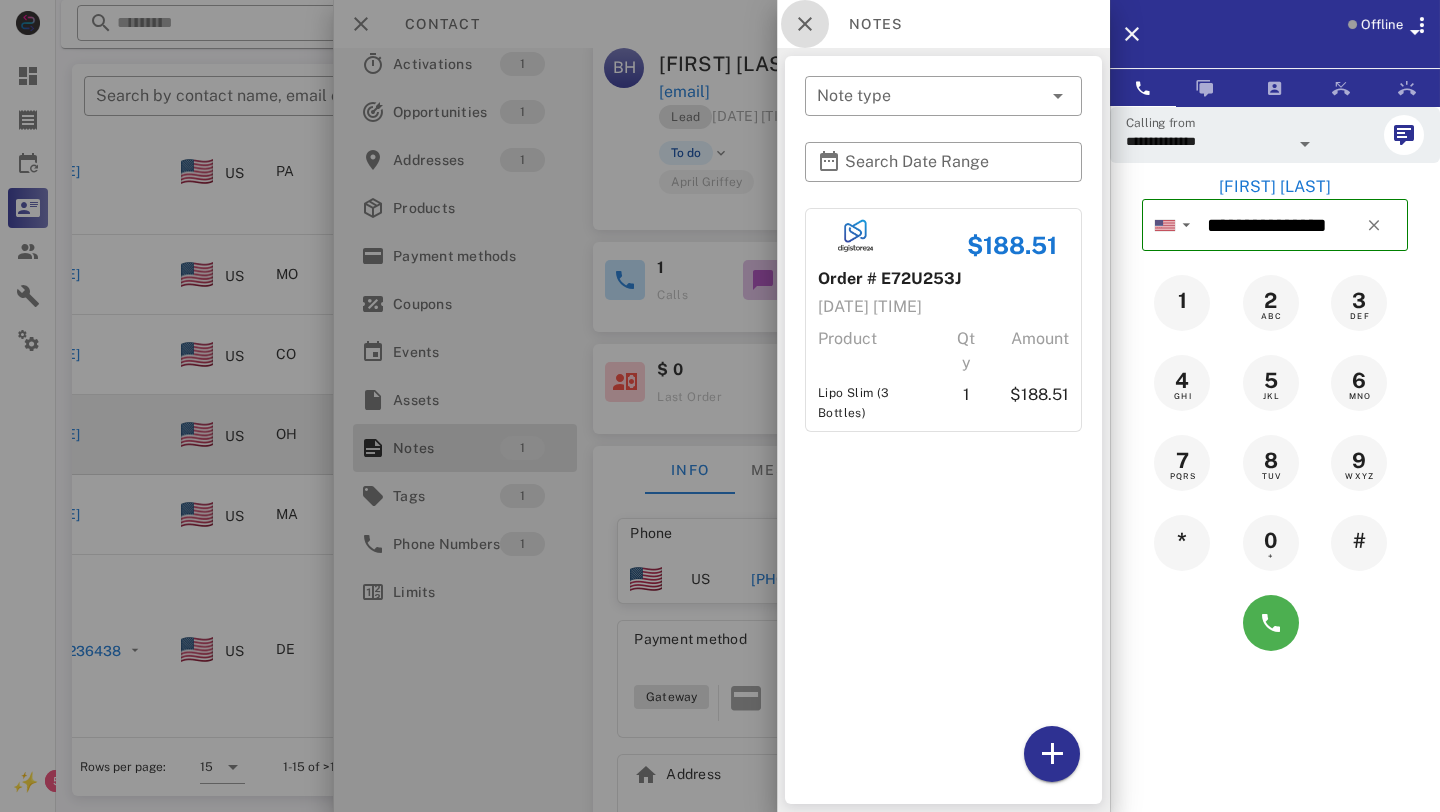 click at bounding box center [805, 24] 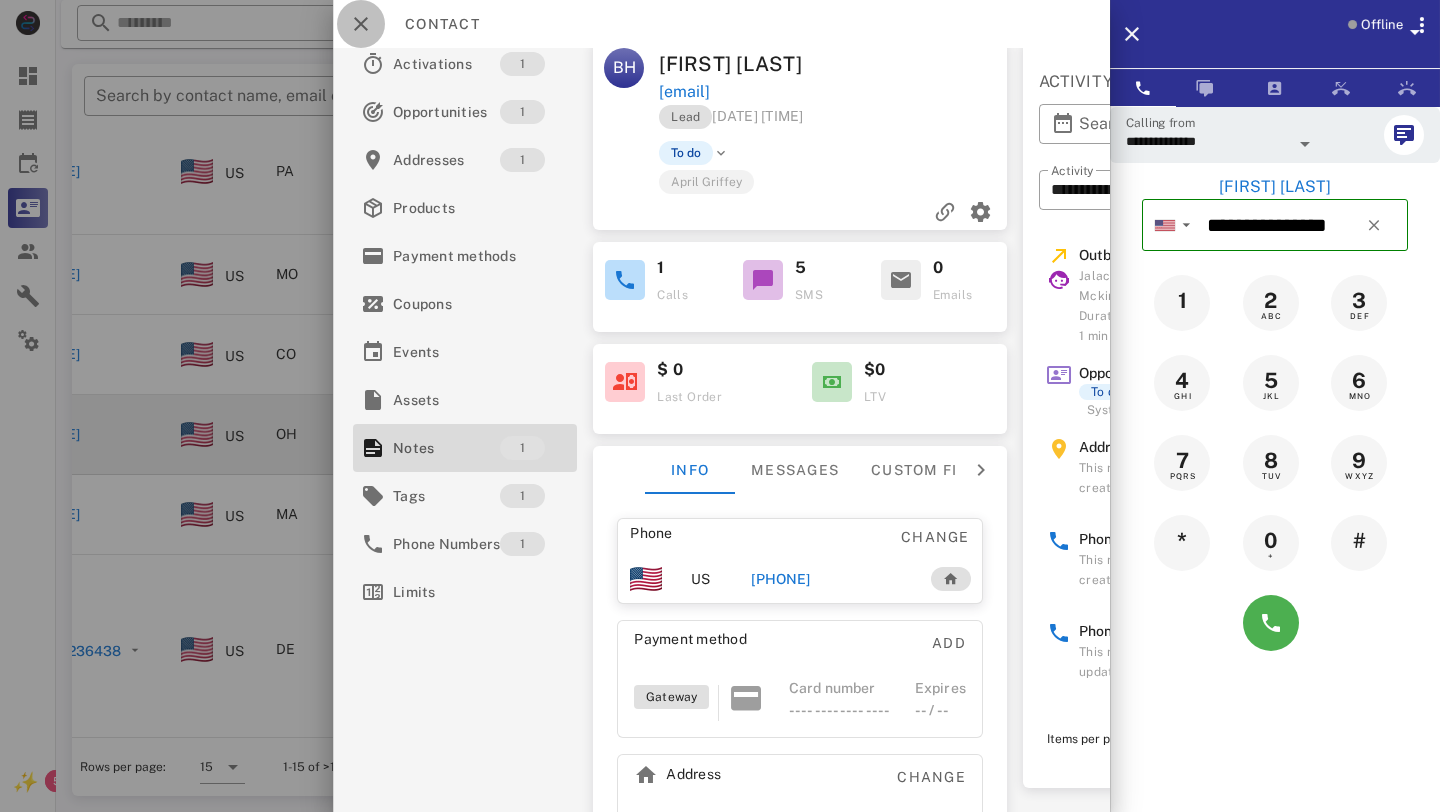 click at bounding box center (361, 24) 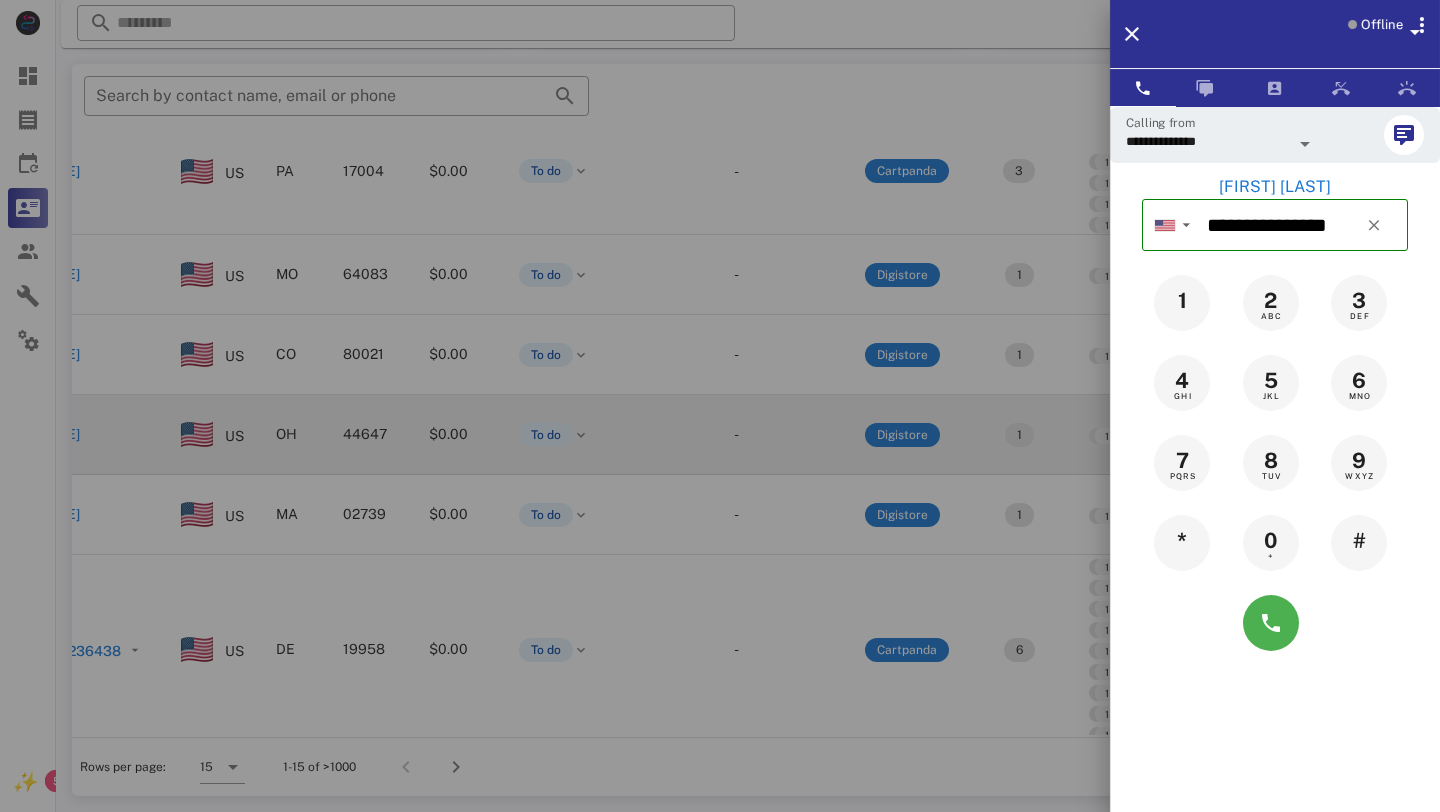 type 